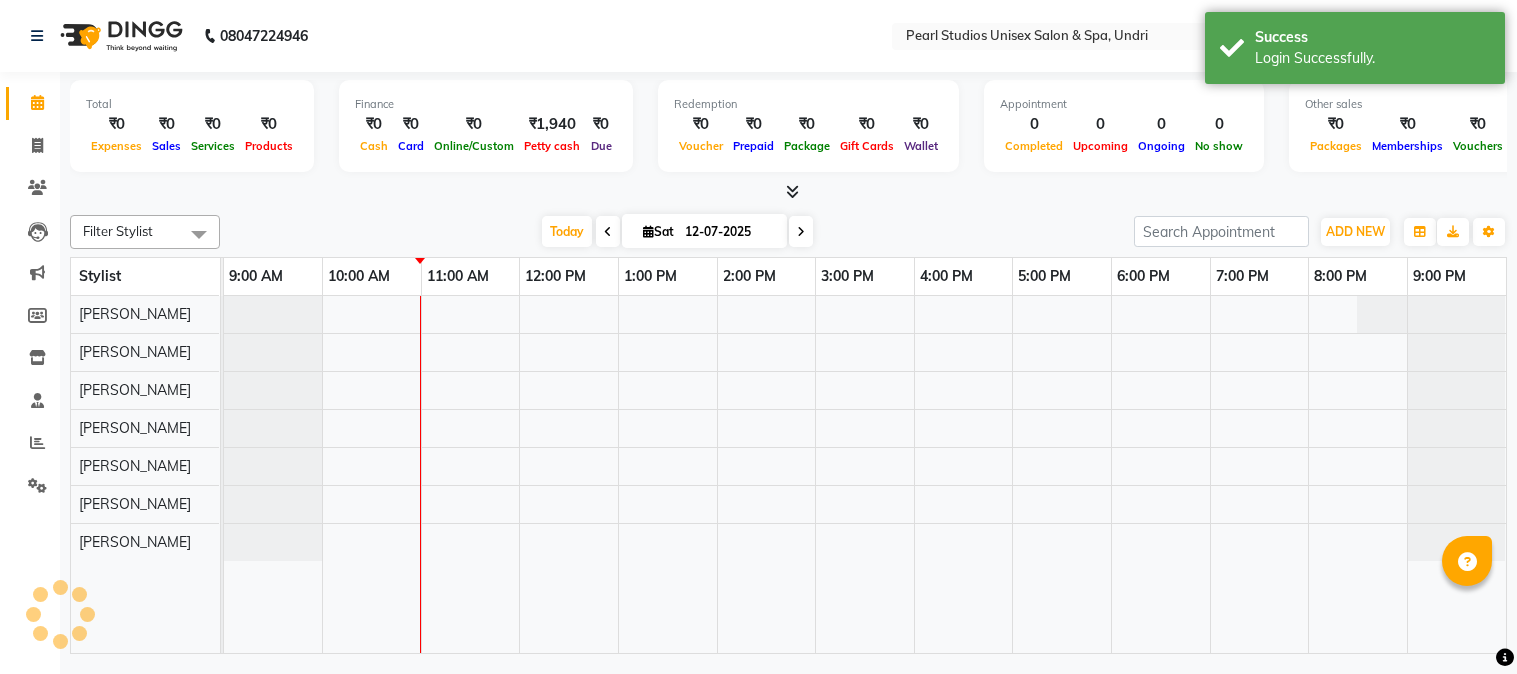 scroll, scrollTop: 0, scrollLeft: 0, axis: both 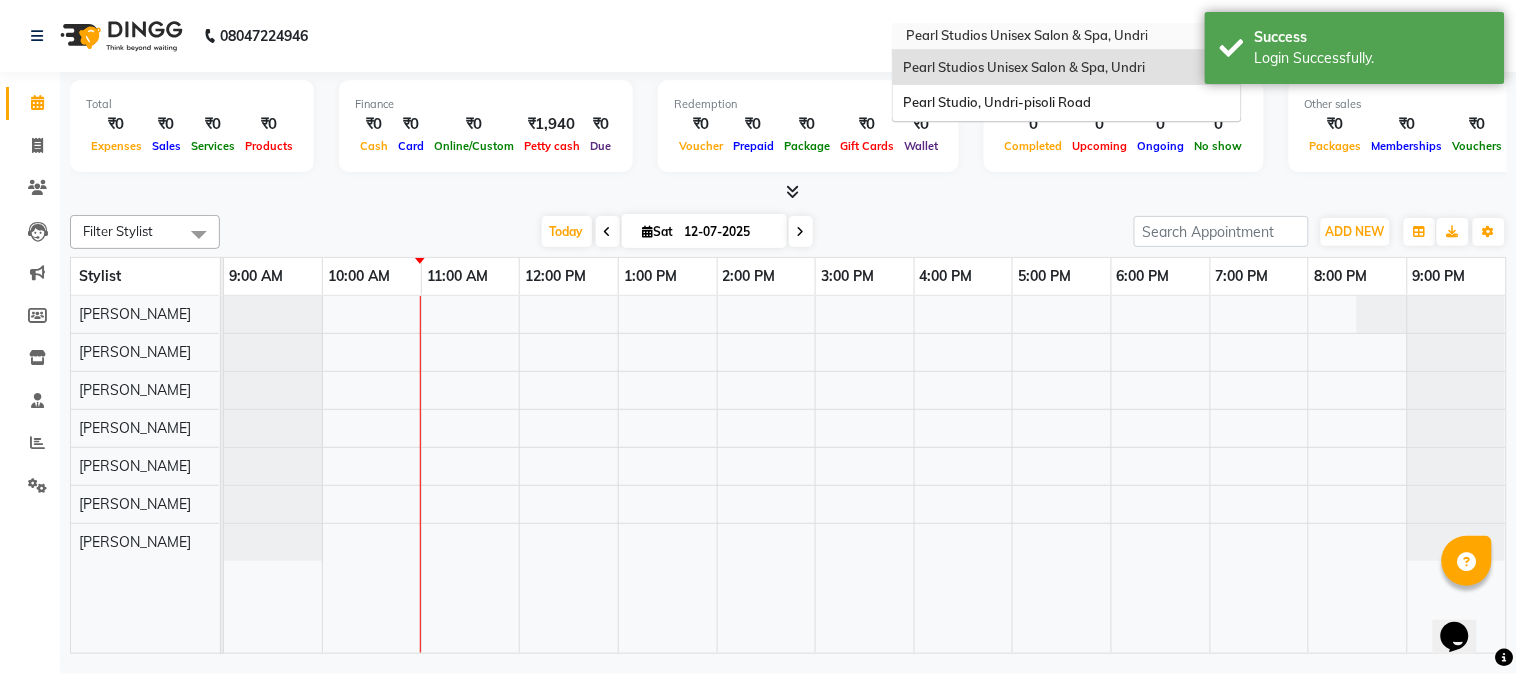 click at bounding box center (1047, 38) 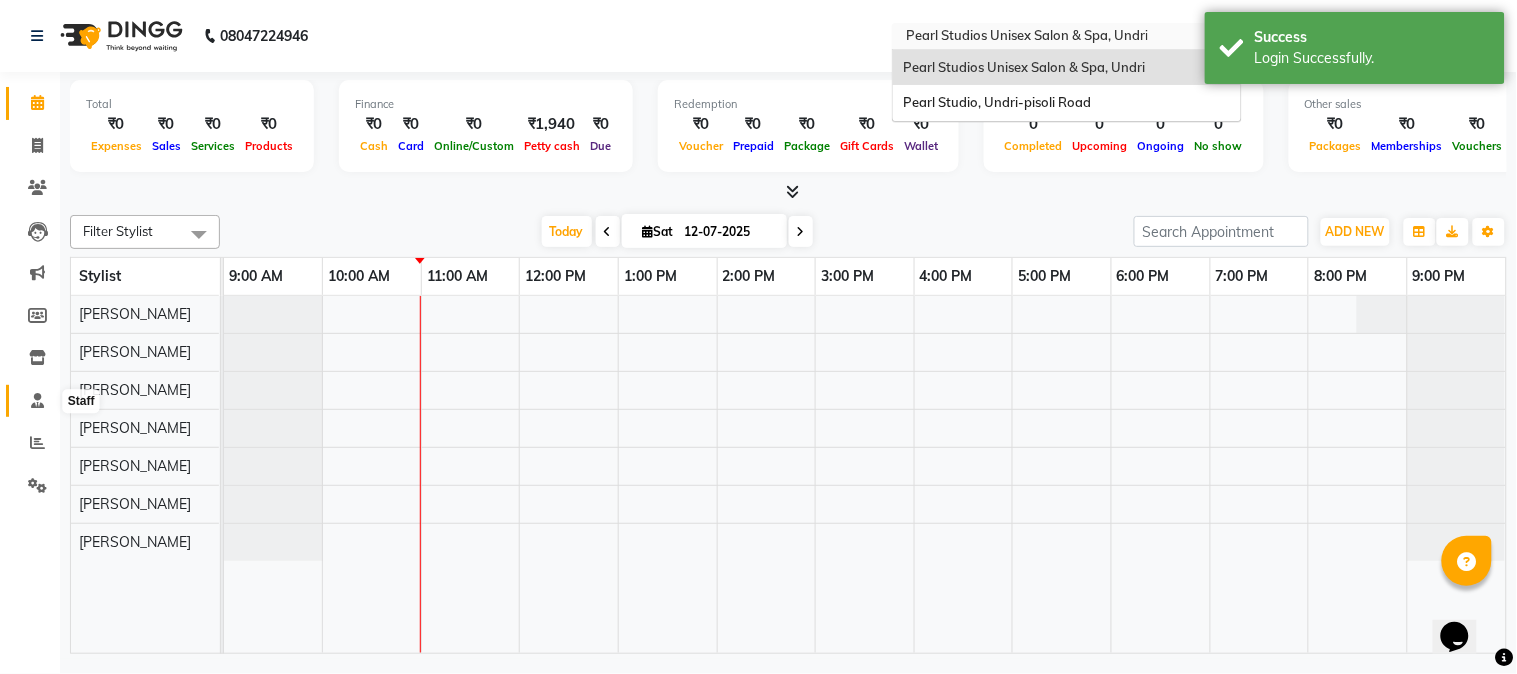 click 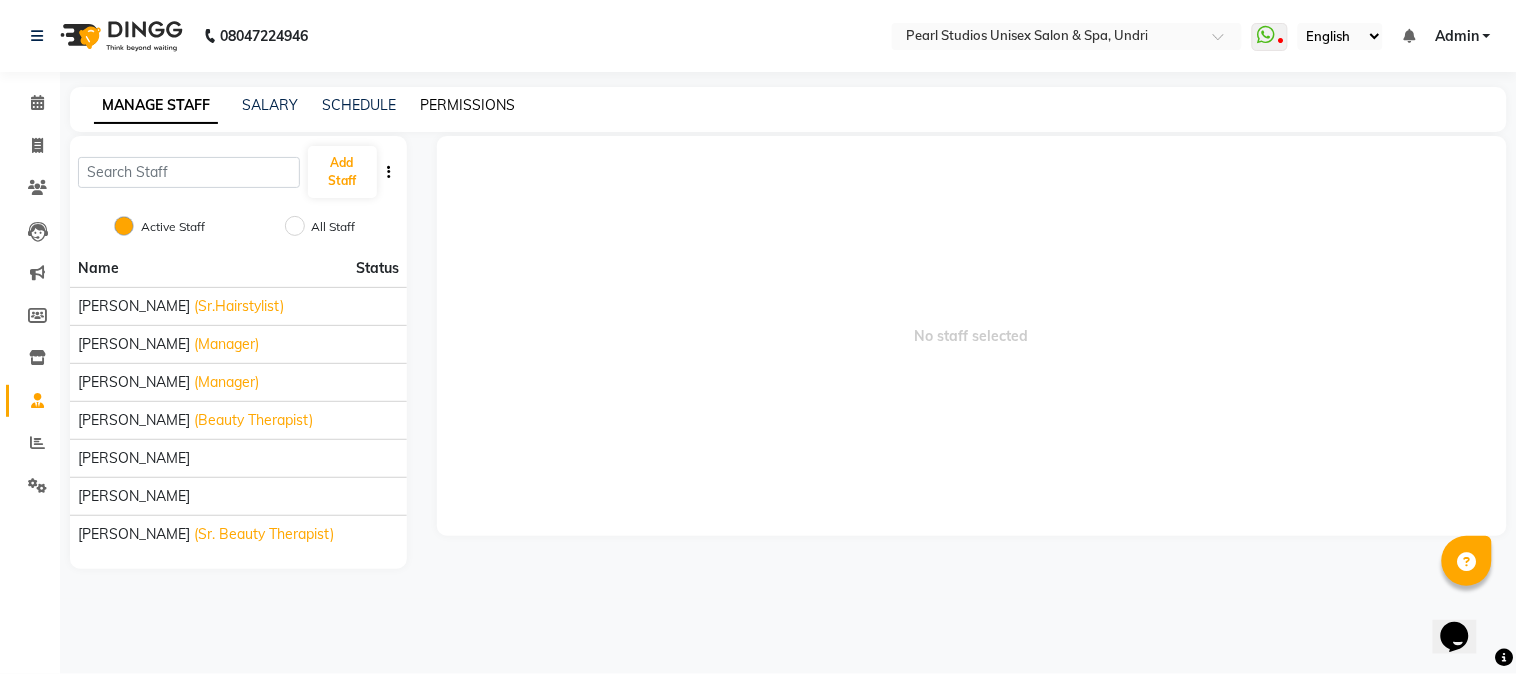 click on "PERMISSIONS" 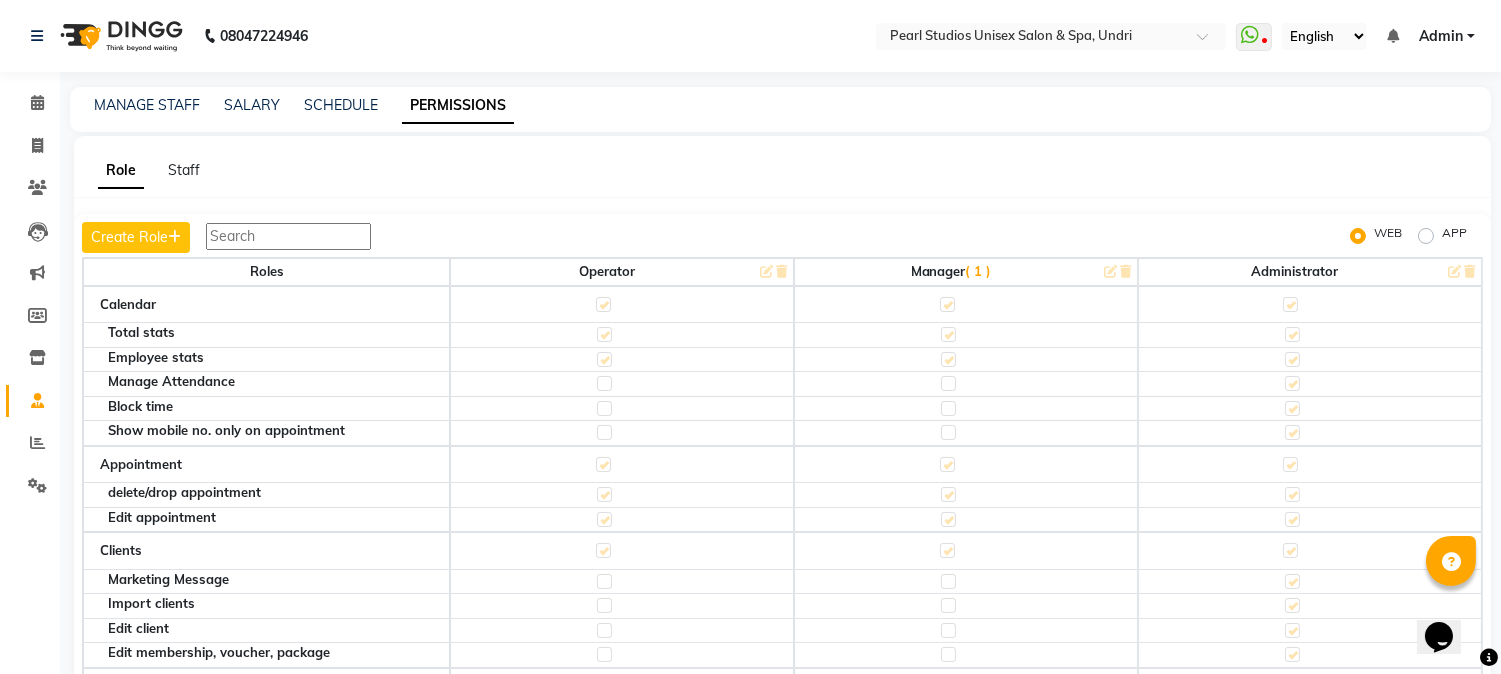 scroll, scrollTop: 82, scrollLeft: 0, axis: vertical 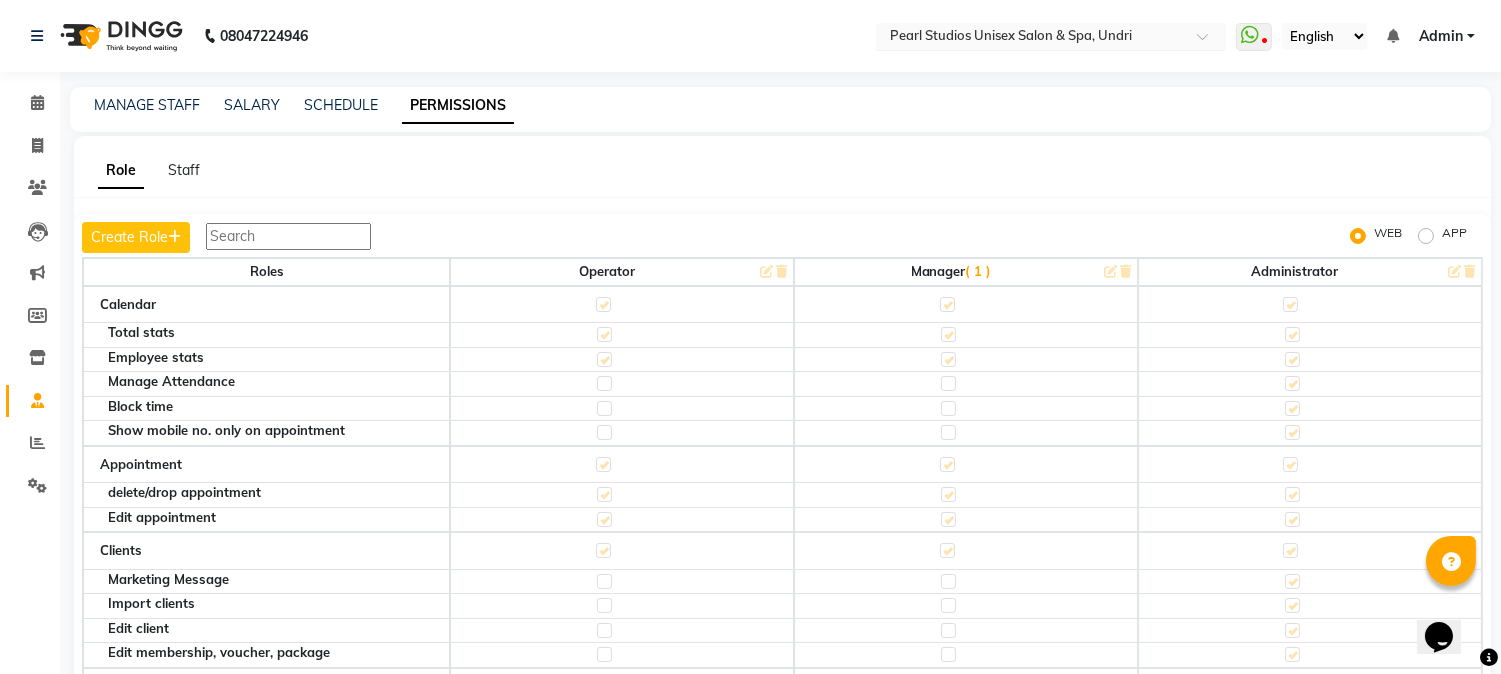 click at bounding box center [1031, 38] 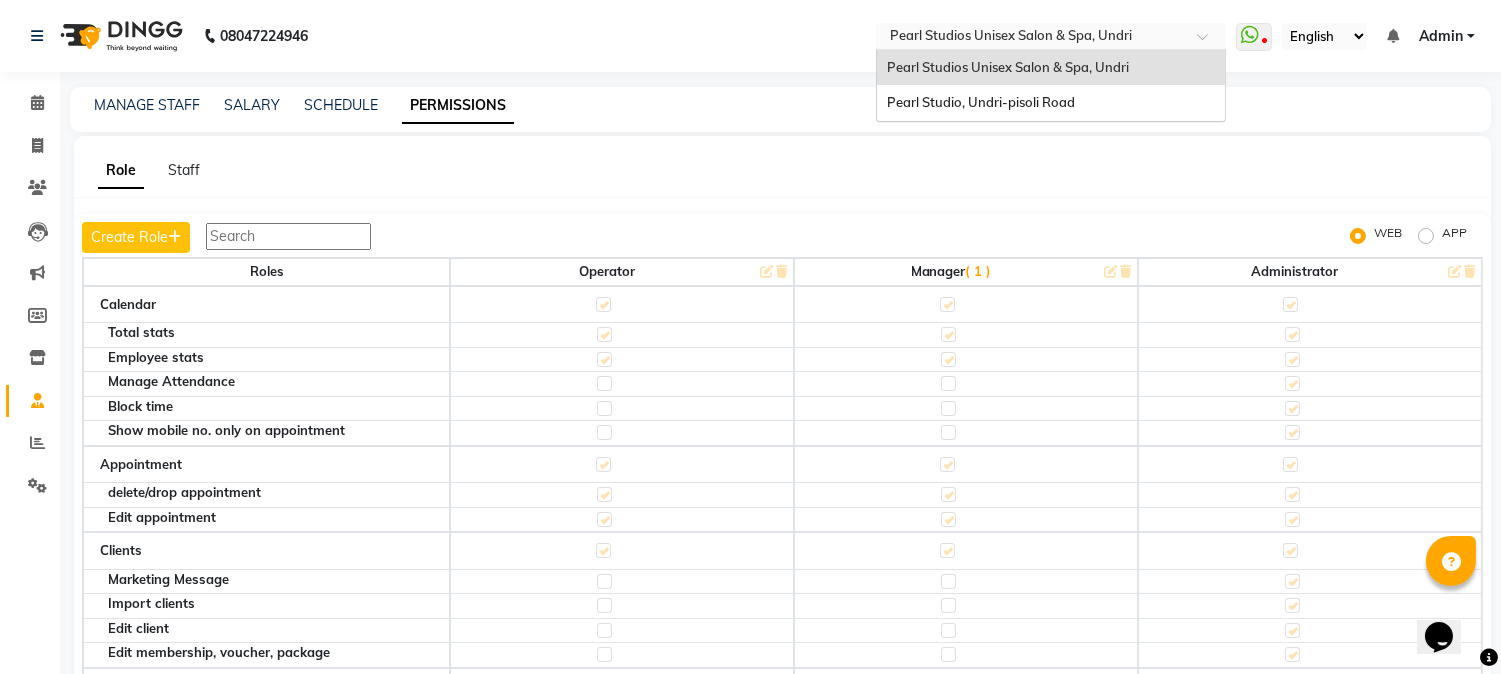 click at bounding box center (1031, 38) 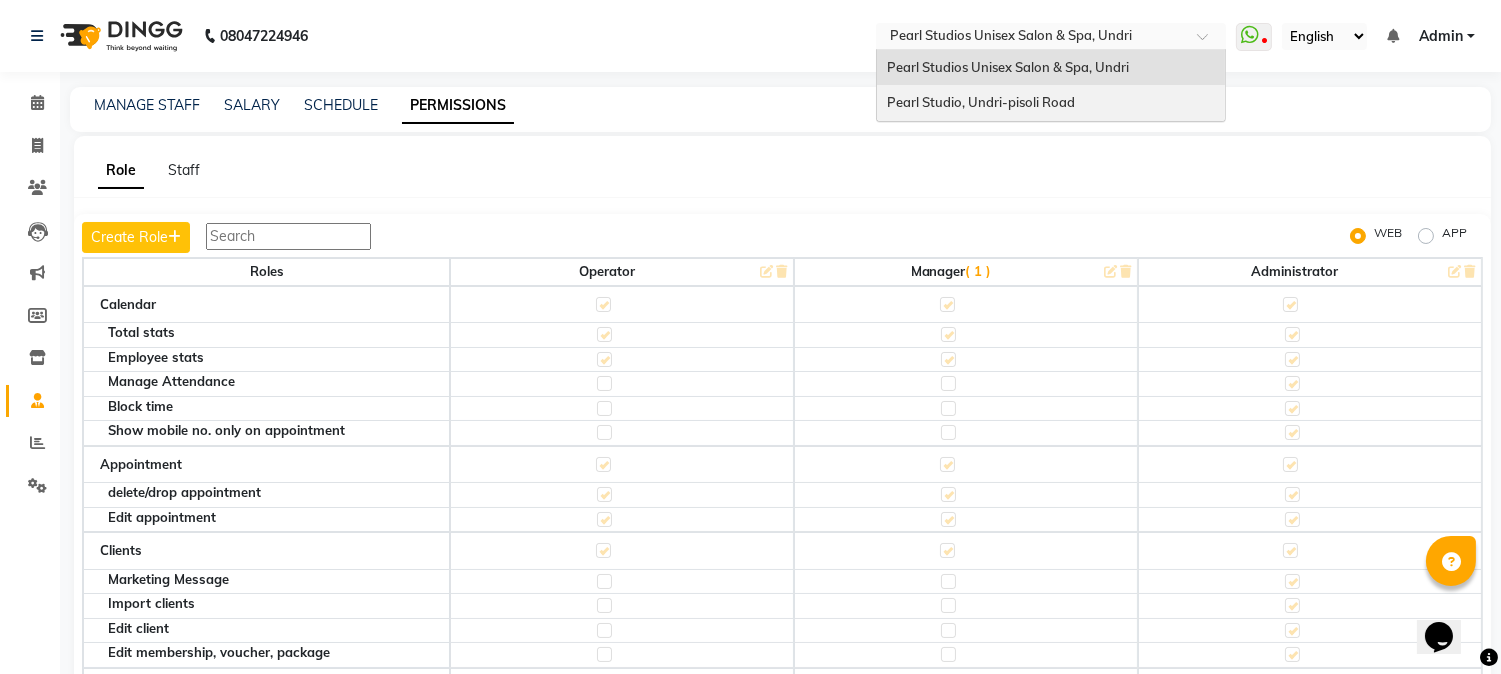 click on "Pearl Studio, Undri-pisoli Road" at bounding box center [981, 102] 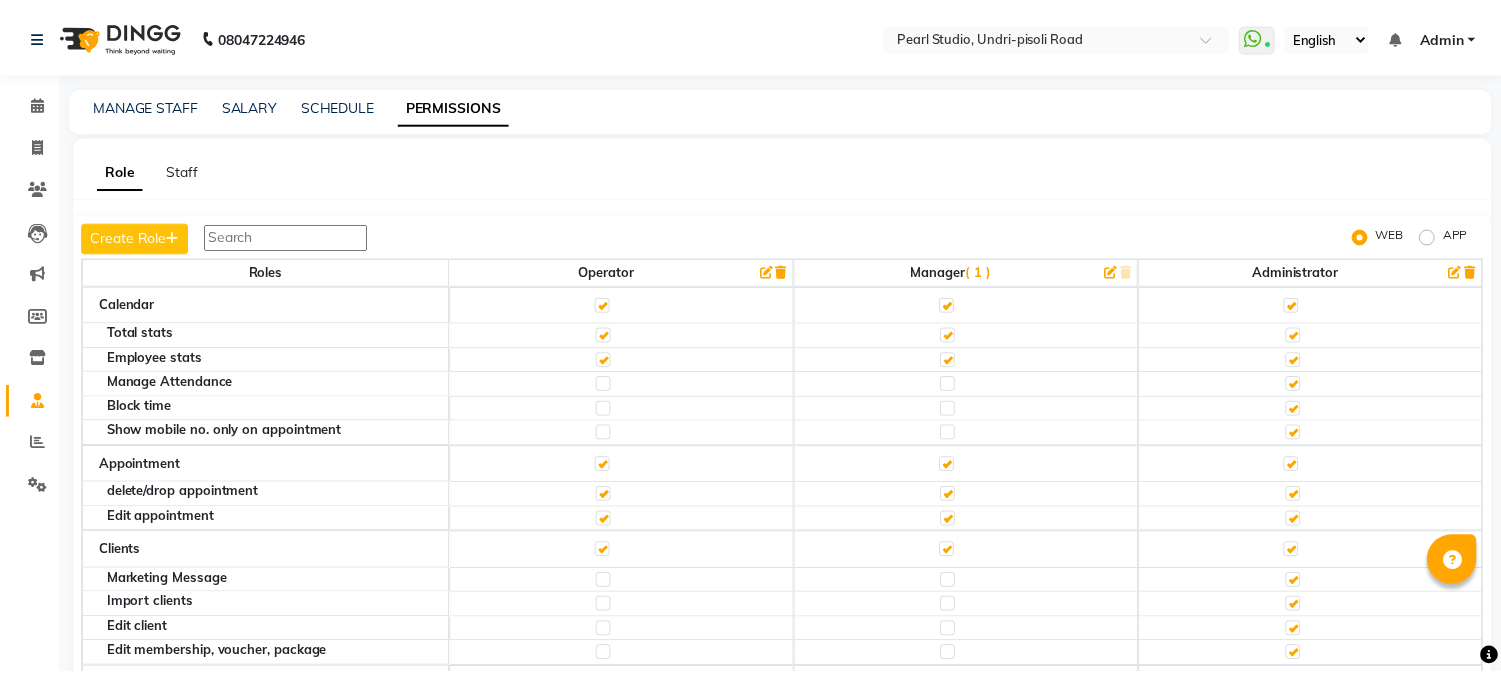 scroll, scrollTop: 0, scrollLeft: 0, axis: both 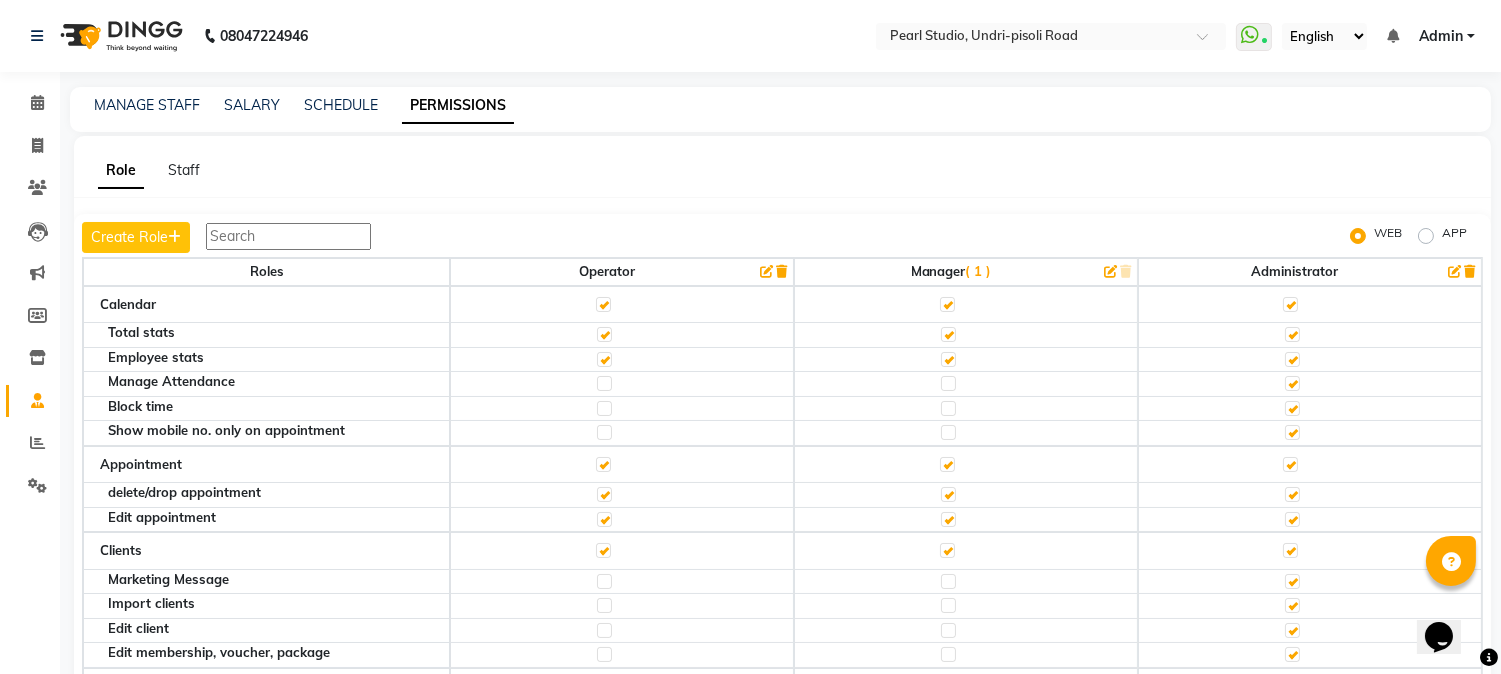 click 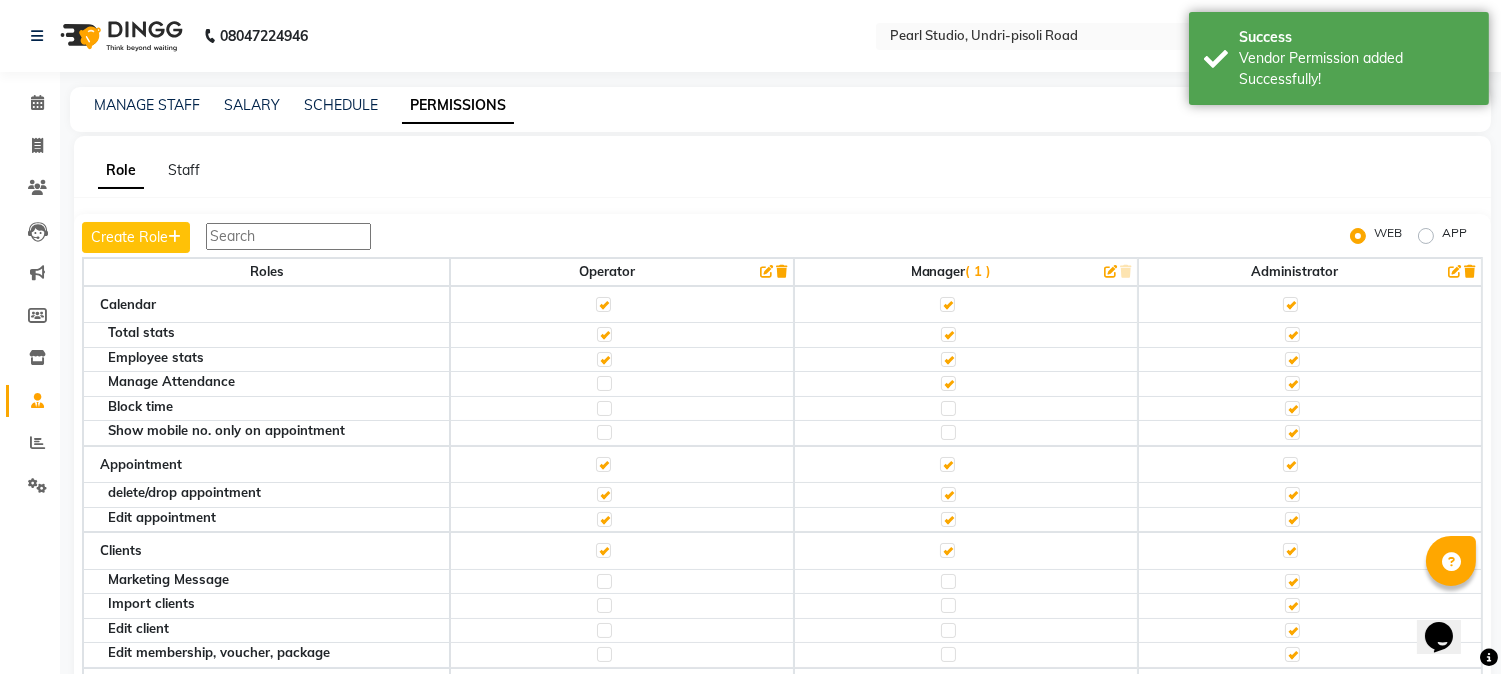 click 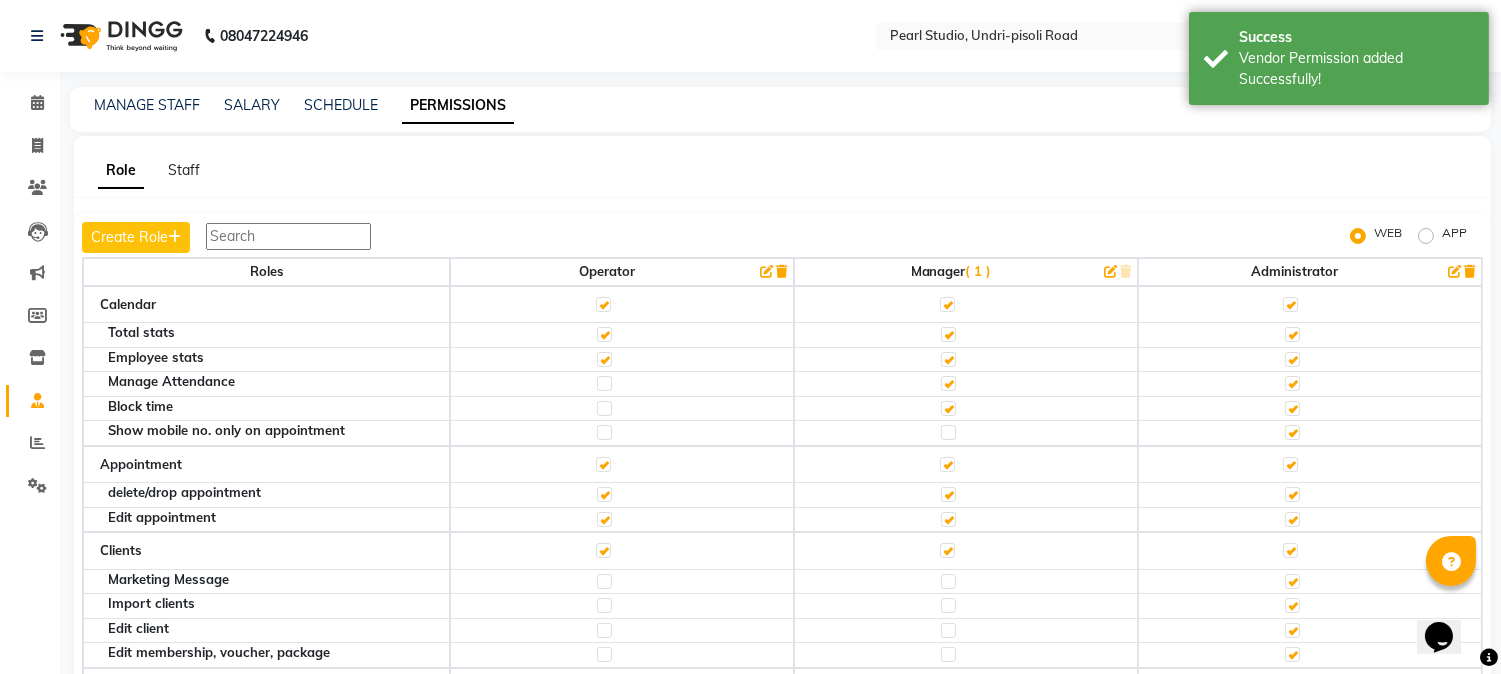 click 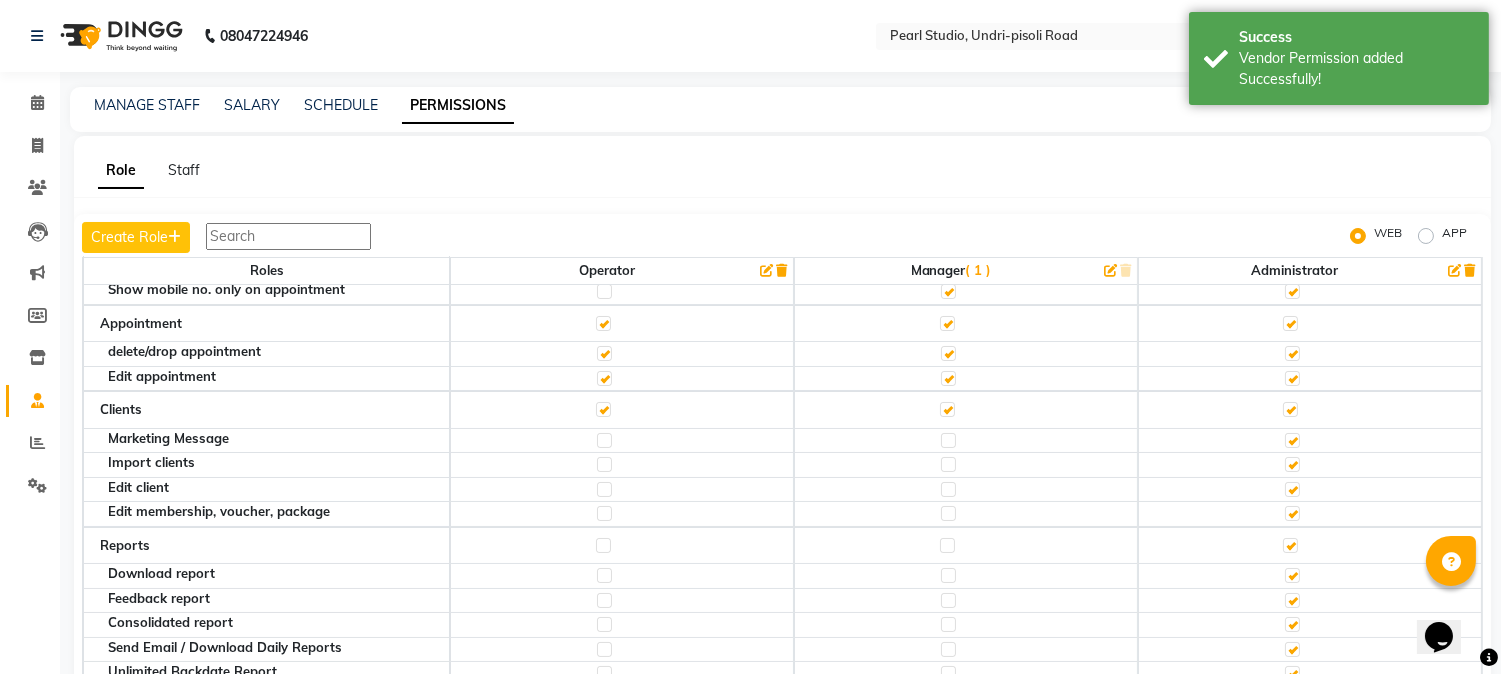 scroll, scrollTop: 176, scrollLeft: 0, axis: vertical 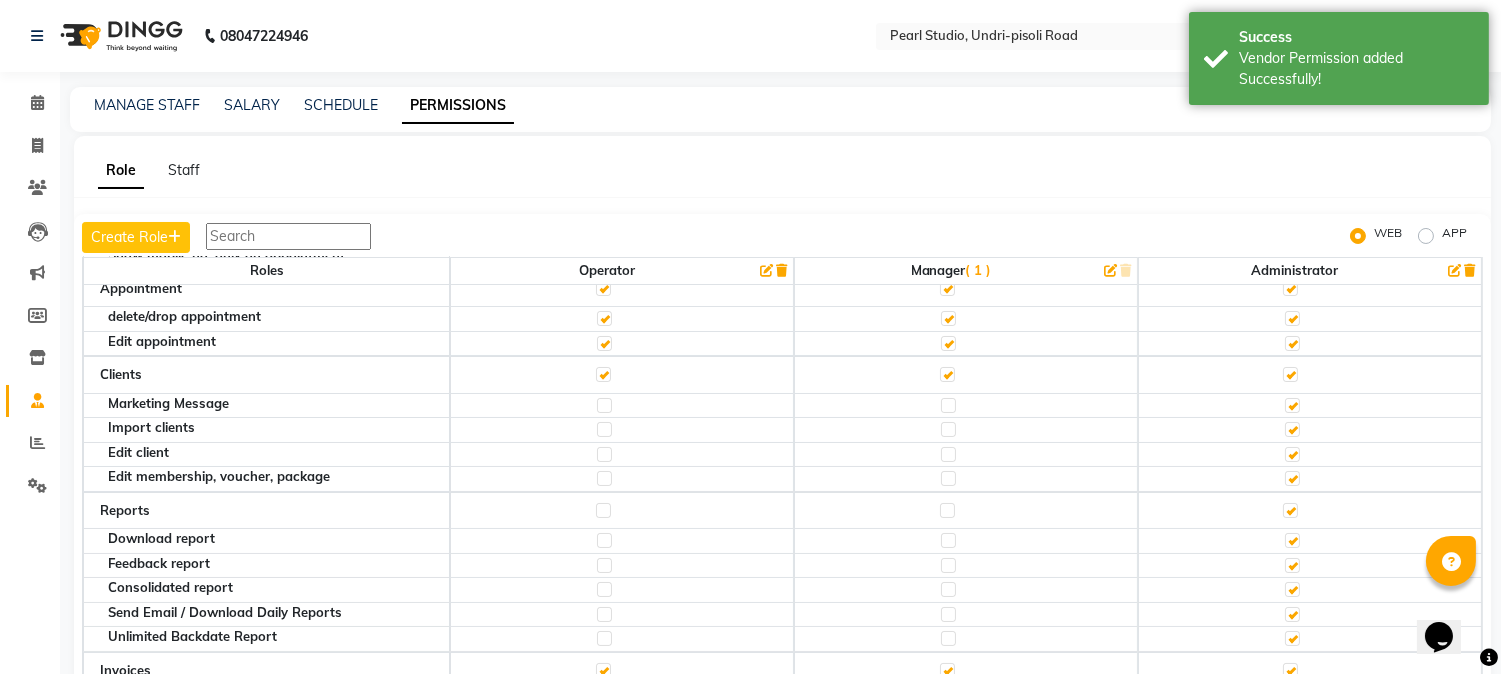 click 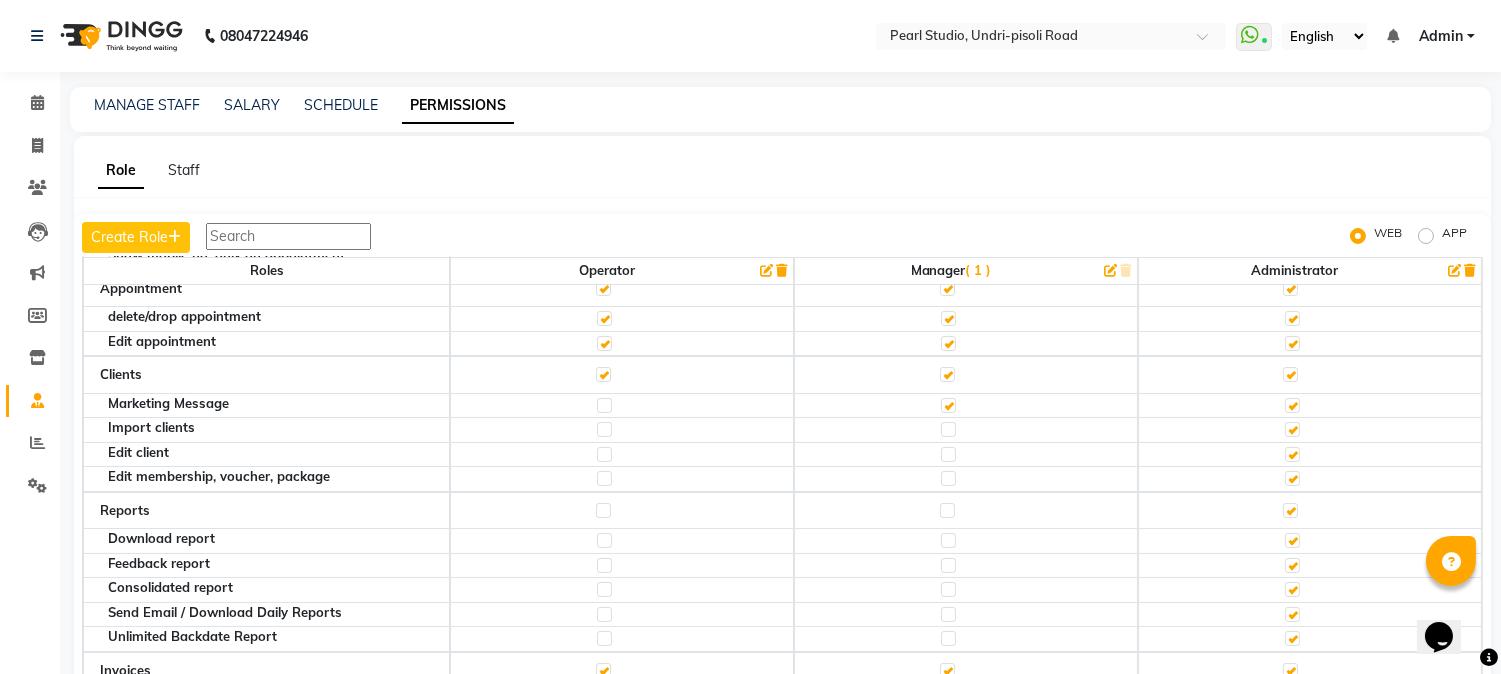 click 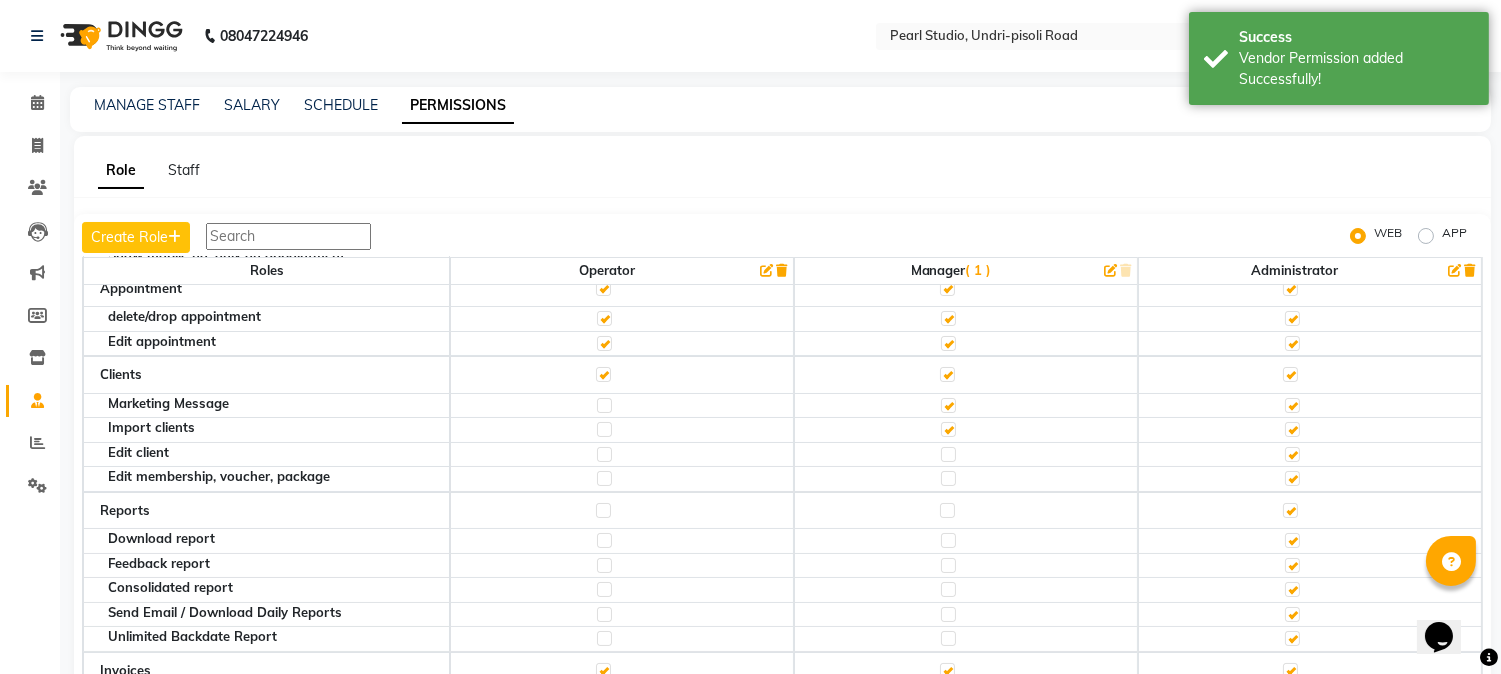 click 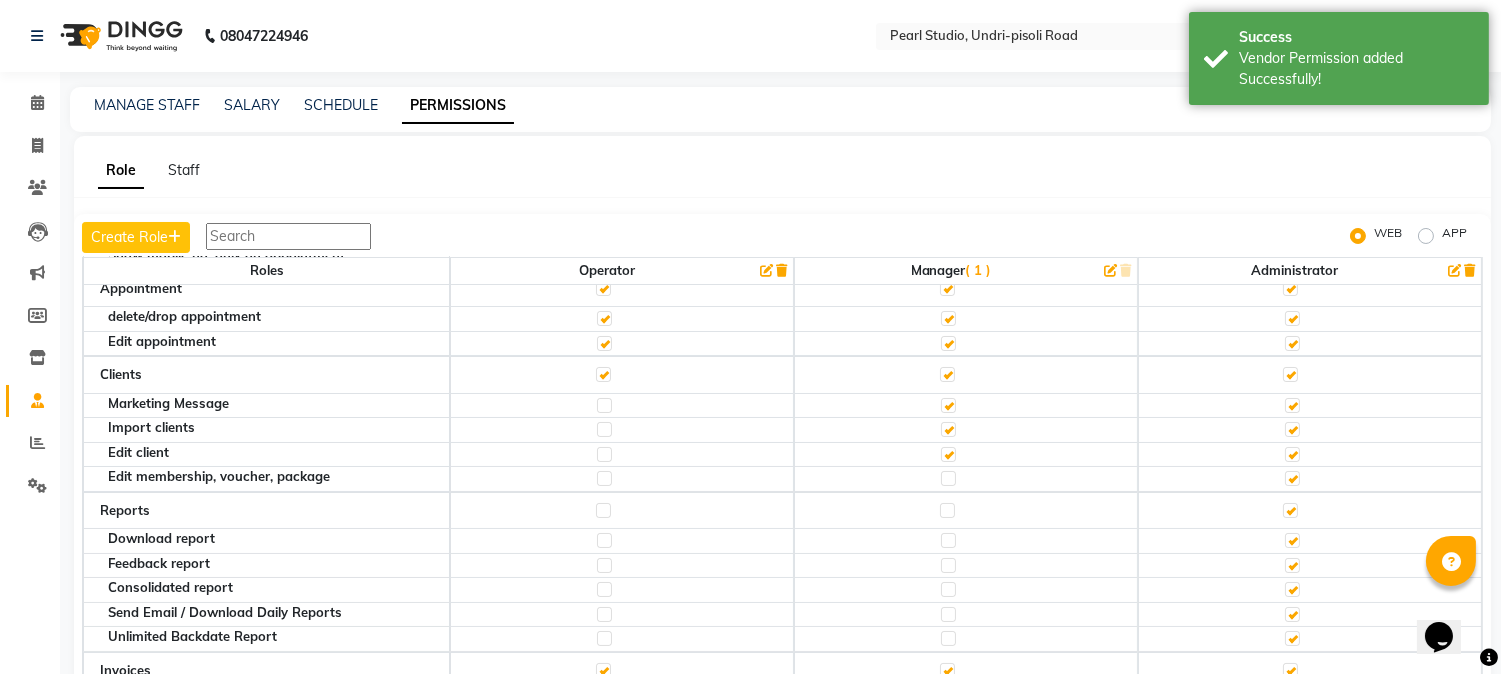 click 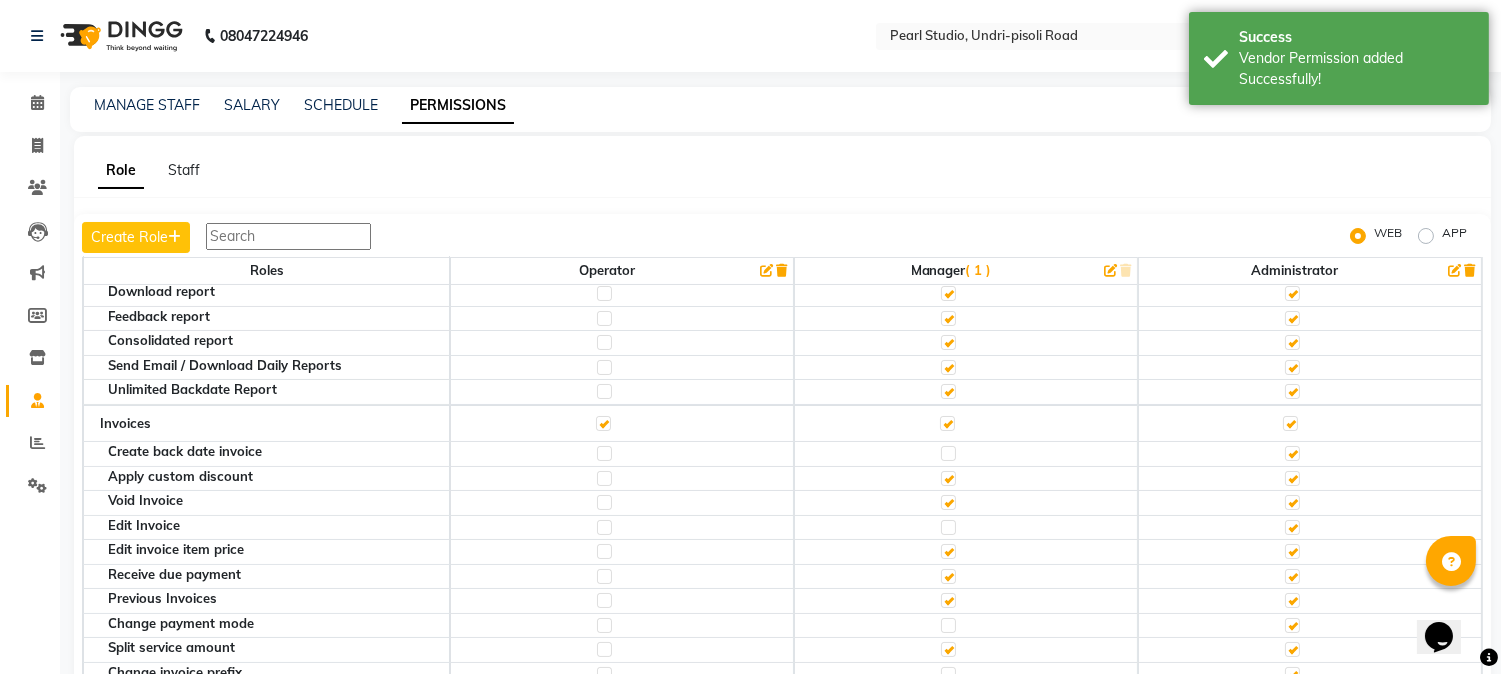 scroll, scrollTop: 441, scrollLeft: 0, axis: vertical 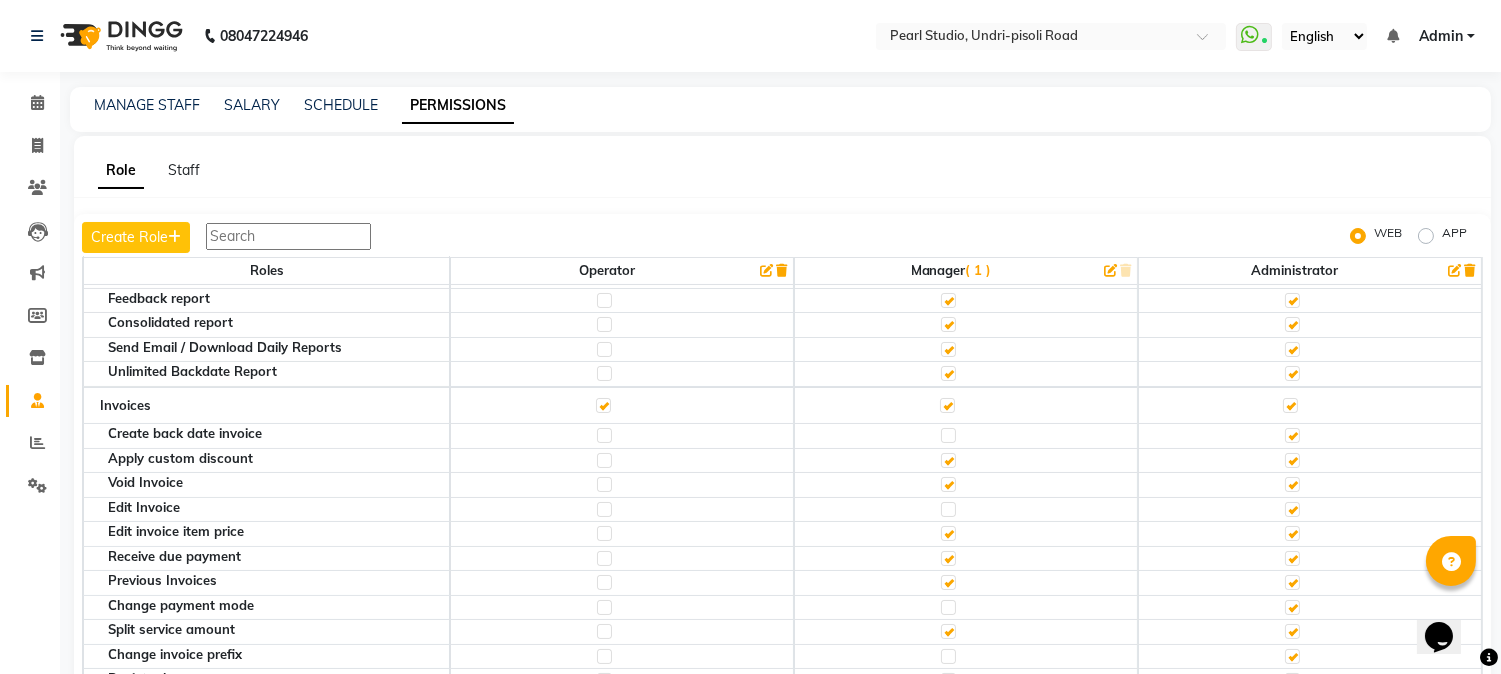 click 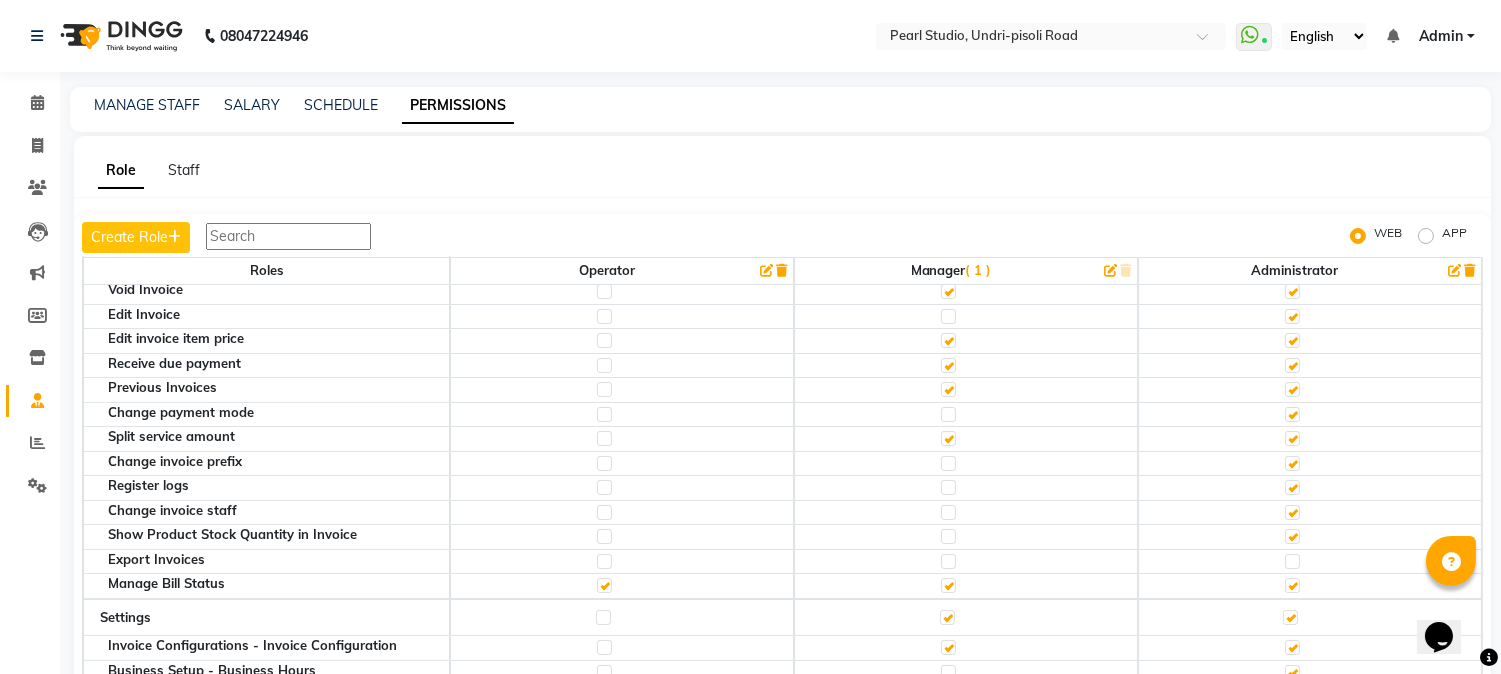 scroll, scrollTop: 652, scrollLeft: 0, axis: vertical 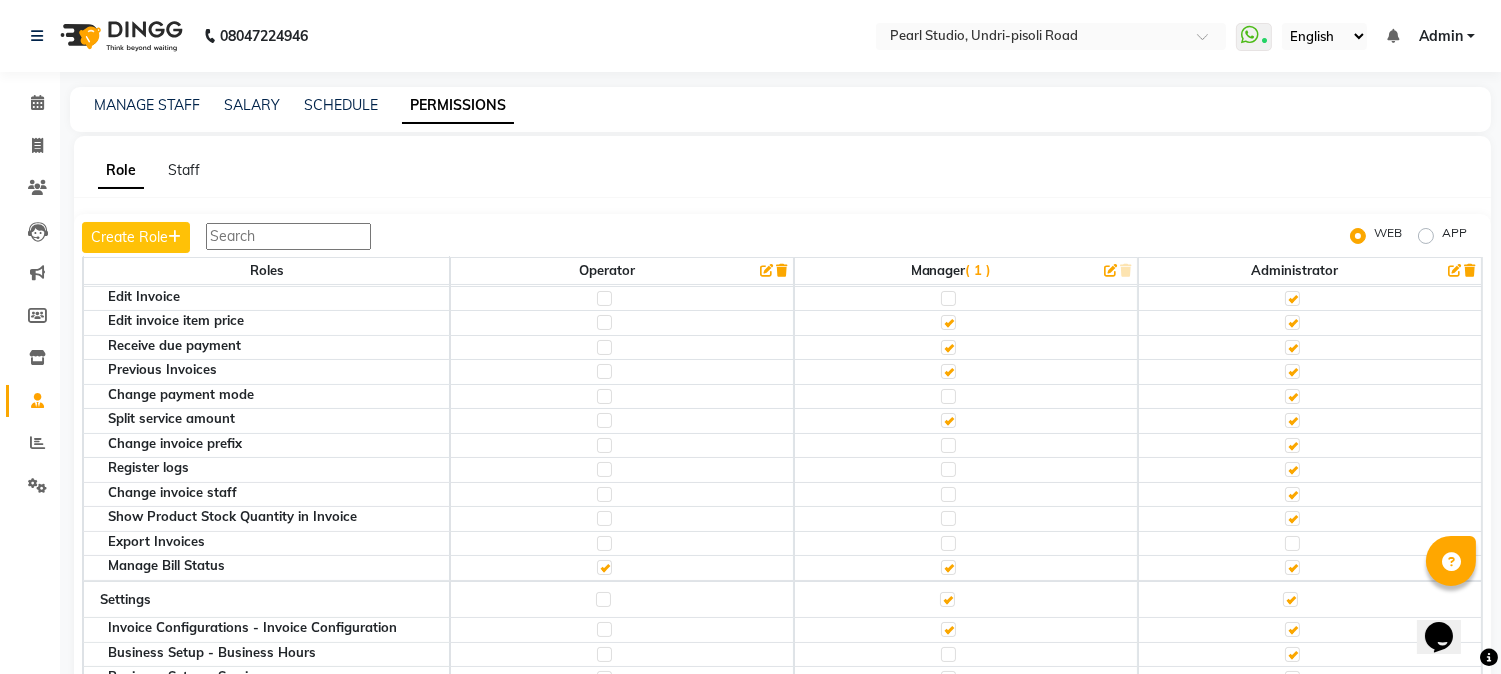 click 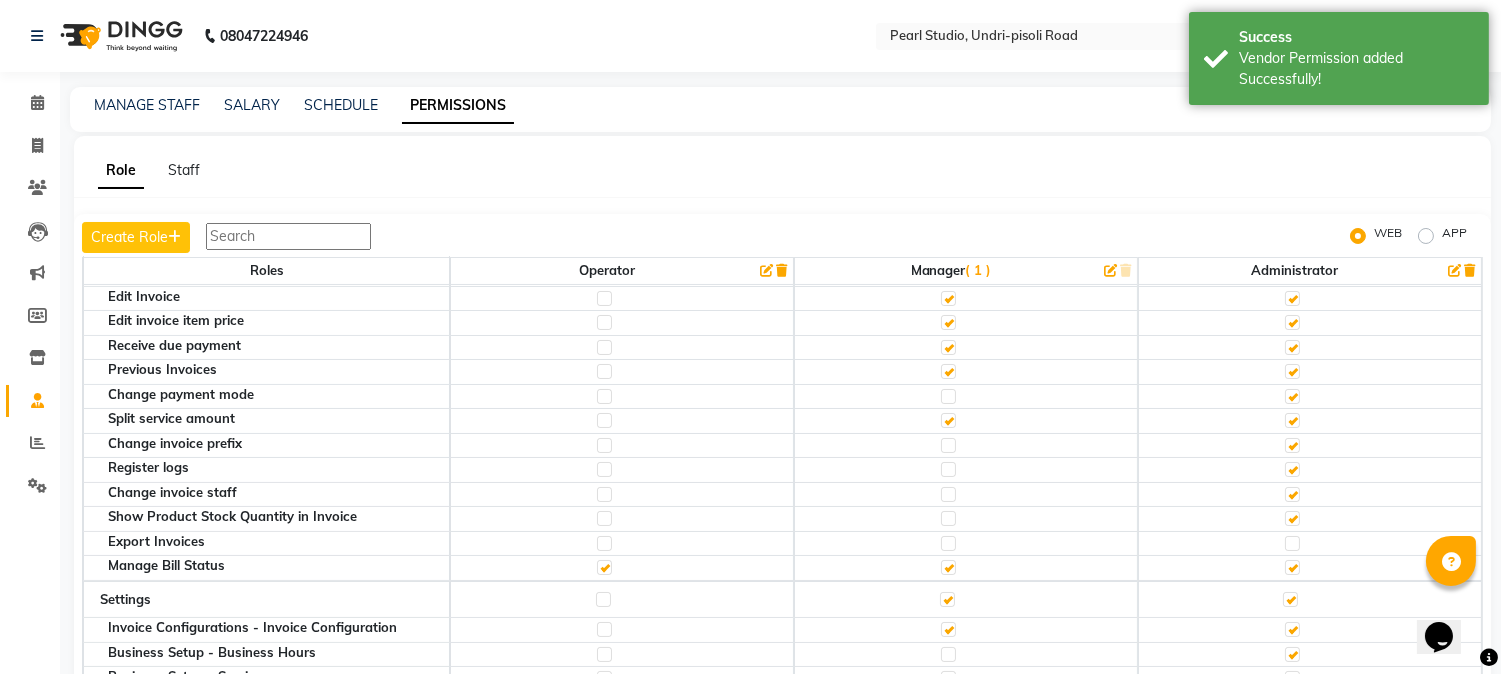 click 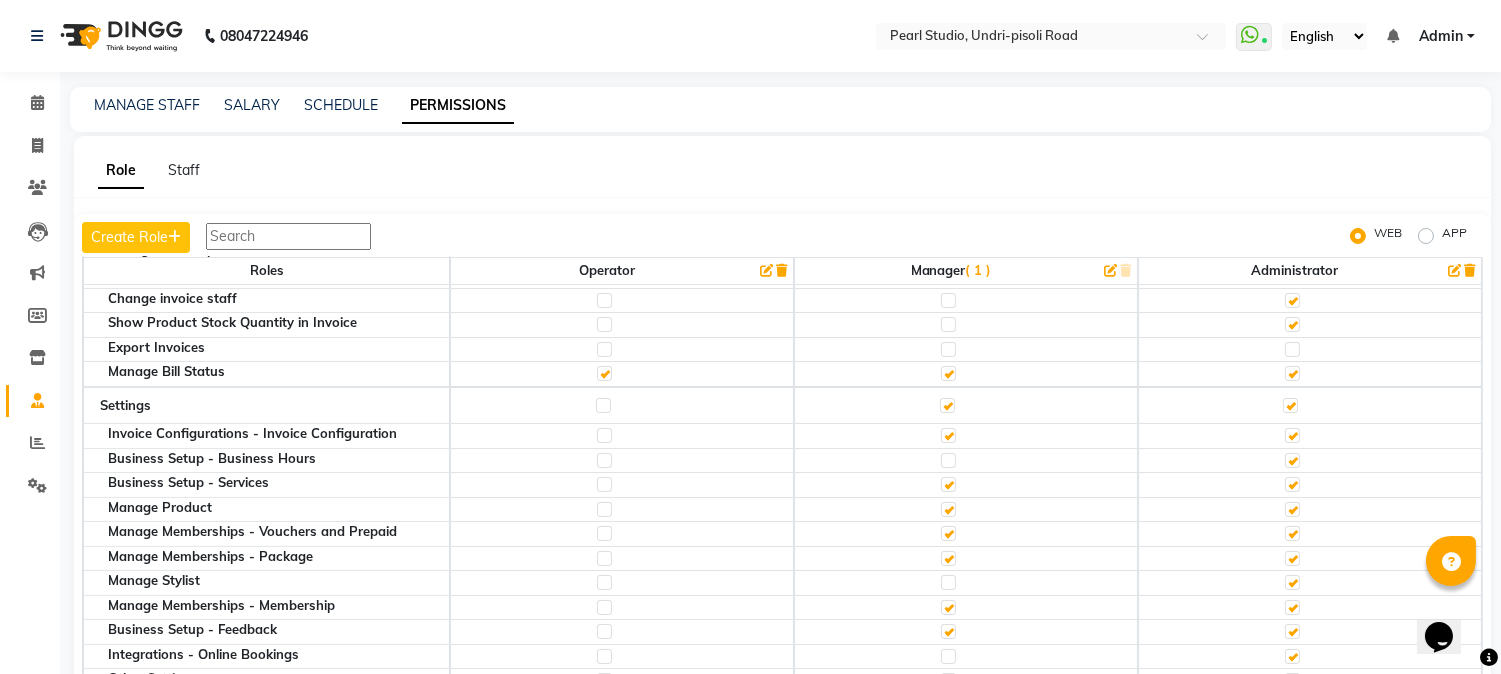 scroll, scrollTop: 882, scrollLeft: 0, axis: vertical 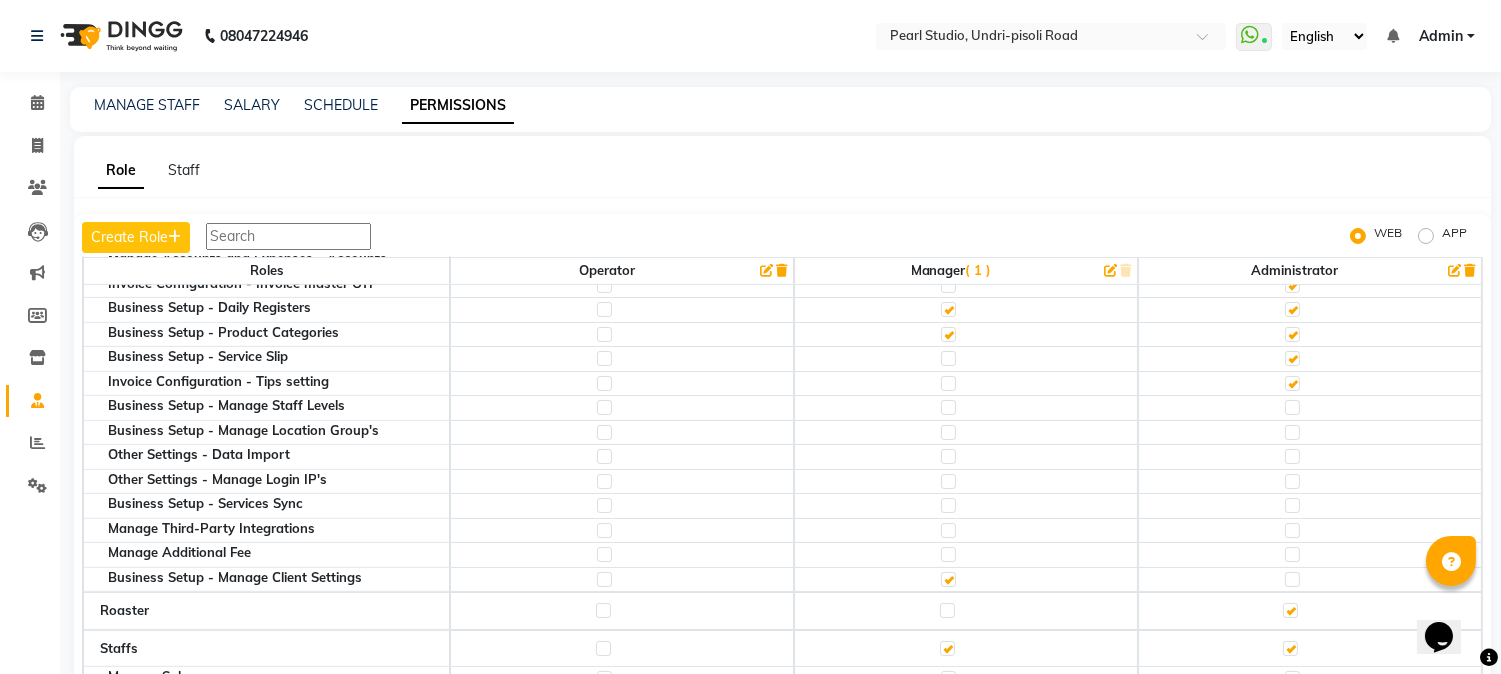 click on "Role Staff  Create Role  WEB APP Roles Operator  Manager   ( 1 ) Administrator  Calendar Total stats Employee stats Manage Attendance Block time Show mobile no. only on appointment Appointment delete/drop appointment Edit appointment Clients Marketing Message Import clients Edit client Edit membership, voucher, package Reports Download report Feedback report Consolidated report Send Email / Download Daily Reports Unlimited Backdate Report Invoices Create back date invoice Apply custom discount Void Invoice Edit Invoice Edit invoice item price Receive due payment Previous Invoices Change payment mode Split service amount Change invoice prefix Register logs Change invoice staff Show Product Stock Quantity in Invoice Export Invoices Manage Bill Status Settings Invoice Configurations - Invoice Configuration Business Setup - Business Hours Business Setup - Services Manage Product Manage Memberships - Vouchers and Prepaid Manage Memberships - Package Manage Stylist Manage Memberships - Membership Other Setting" 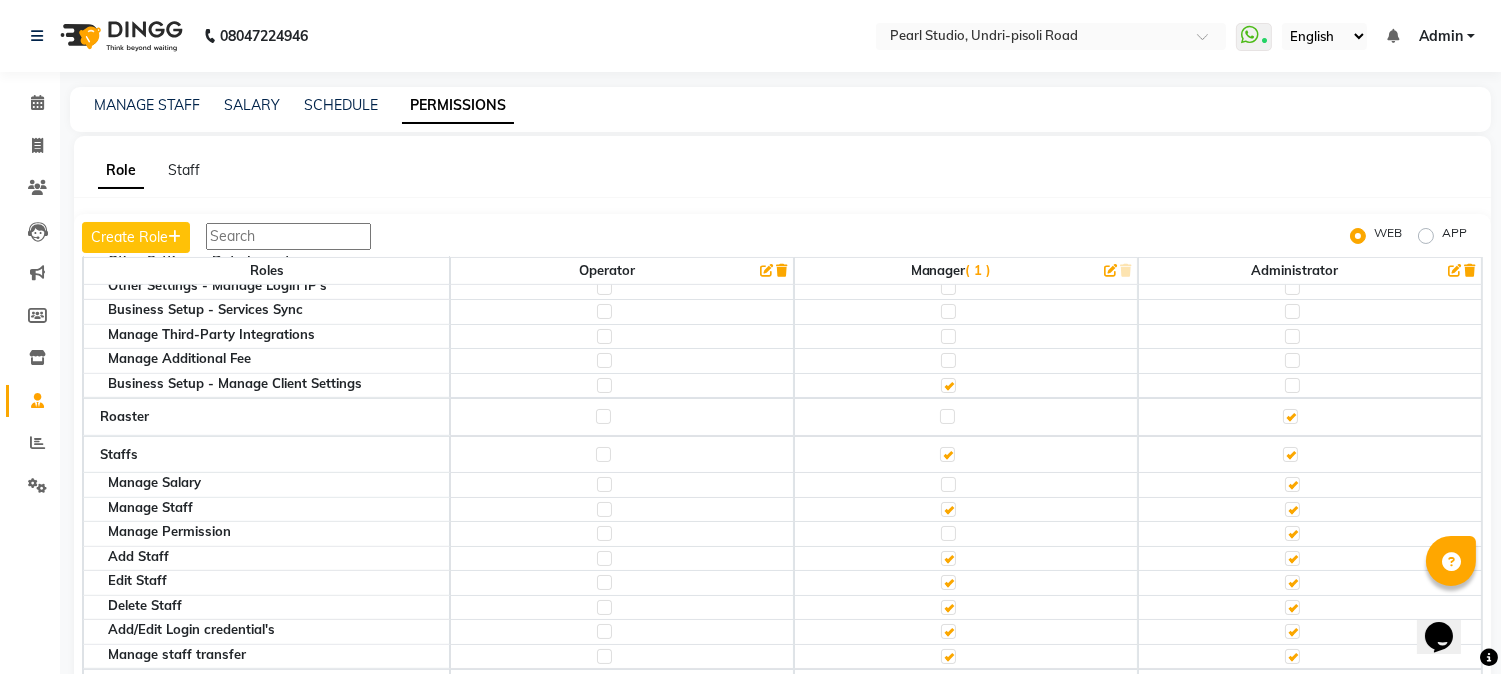 scroll, scrollTop: 1807, scrollLeft: 0, axis: vertical 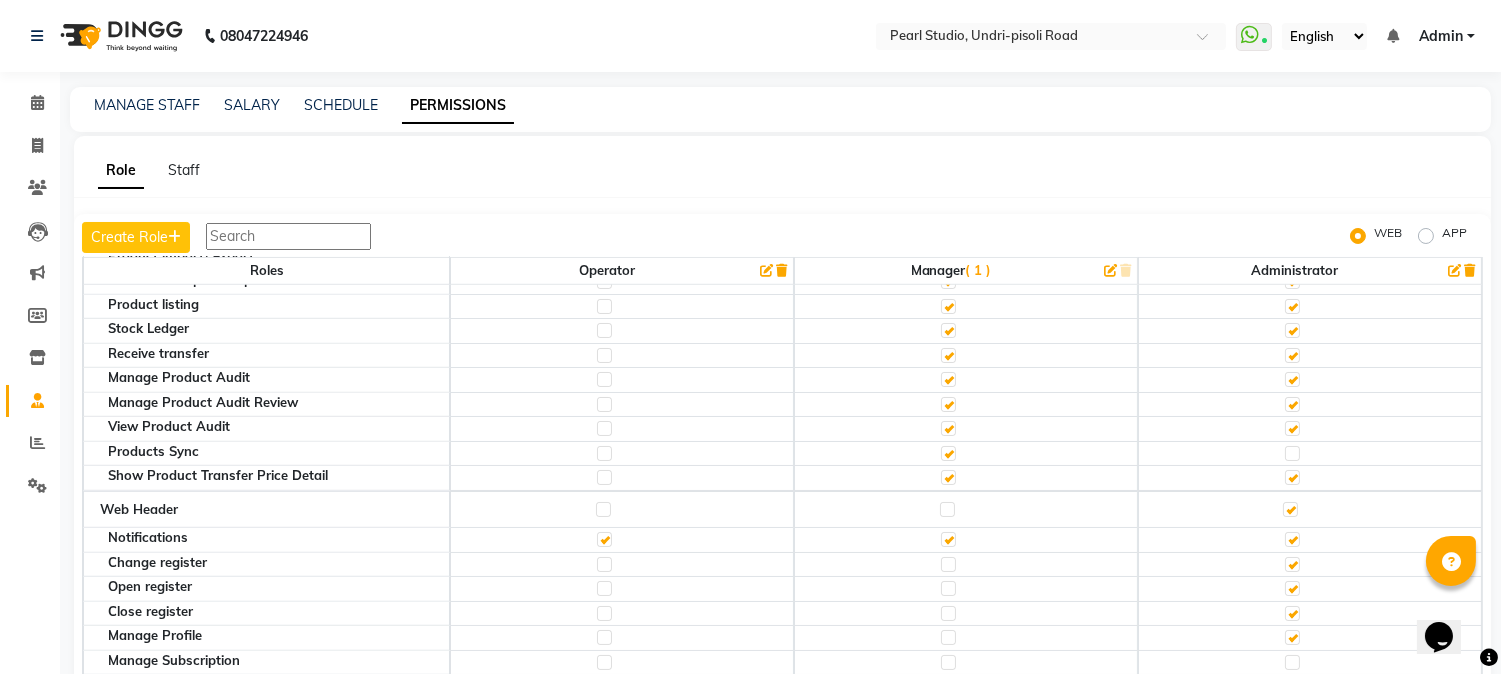 click 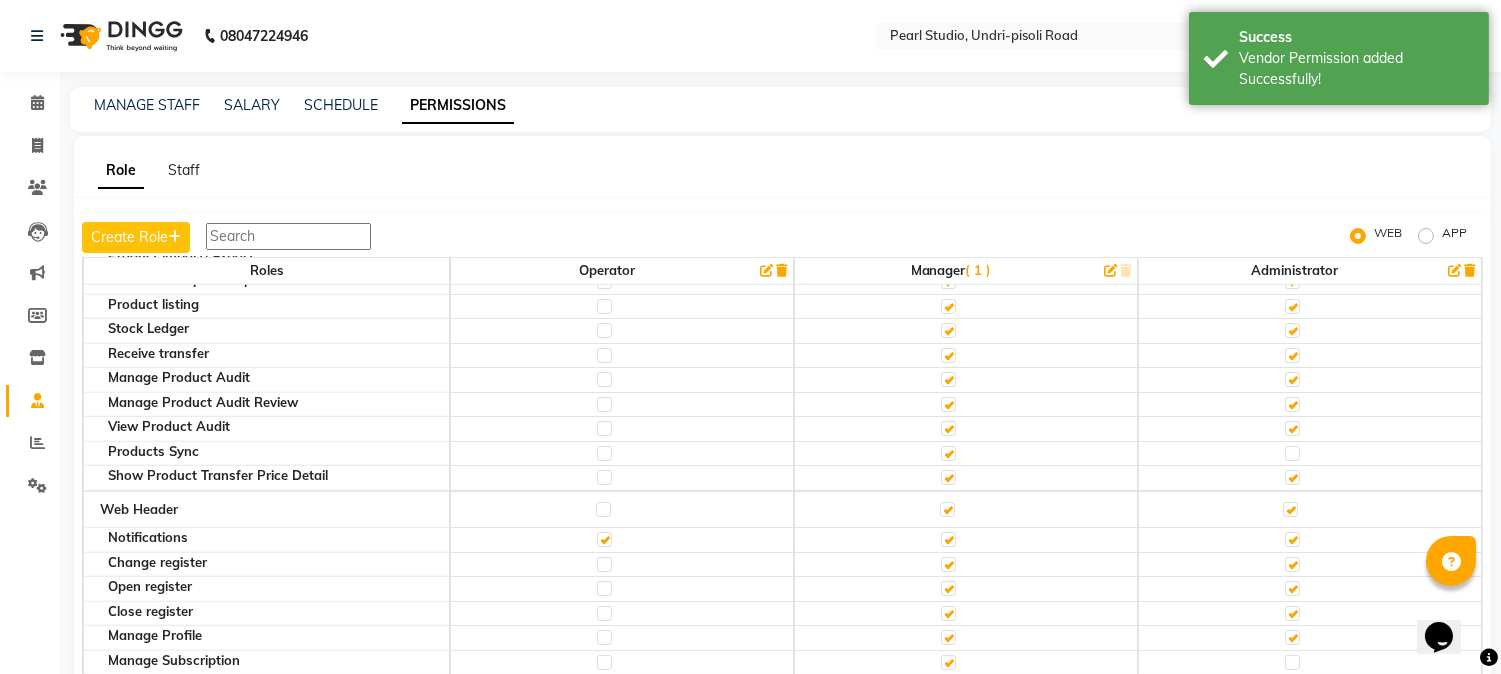 click 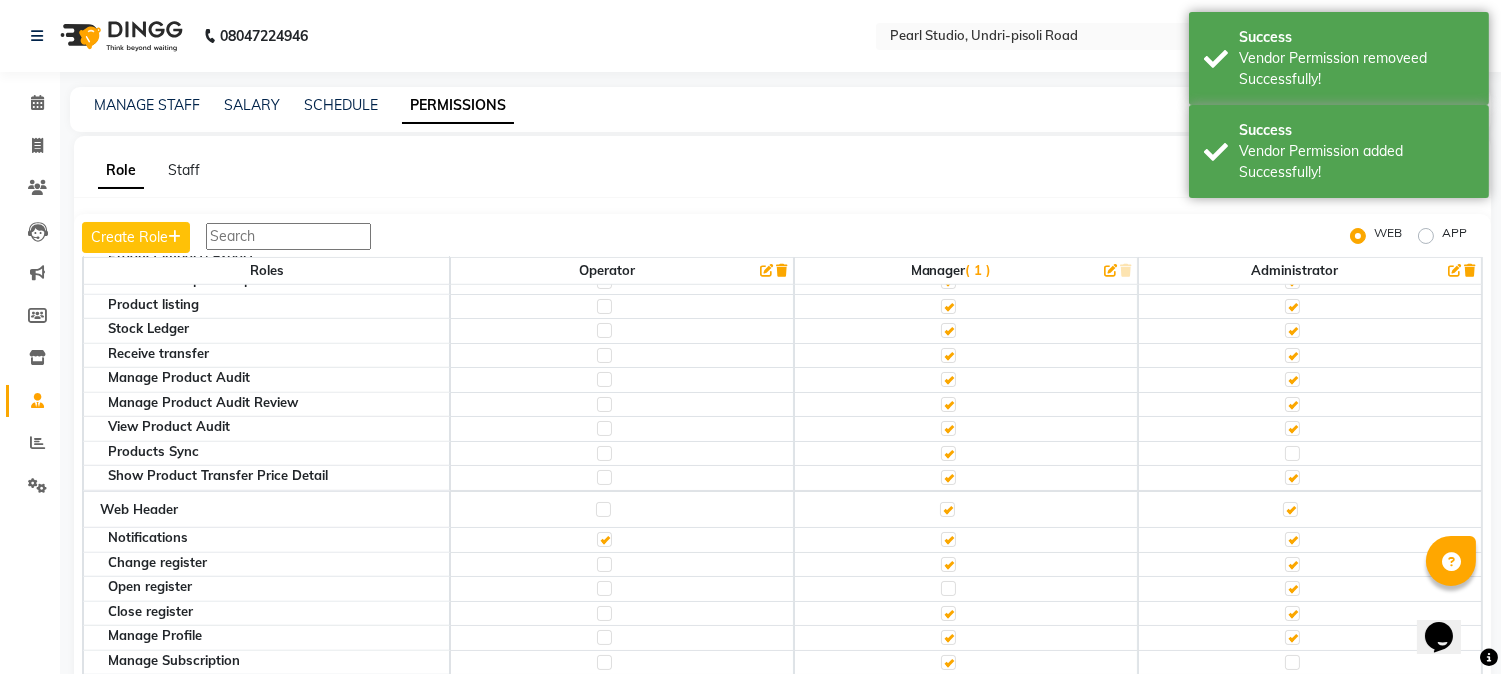 click 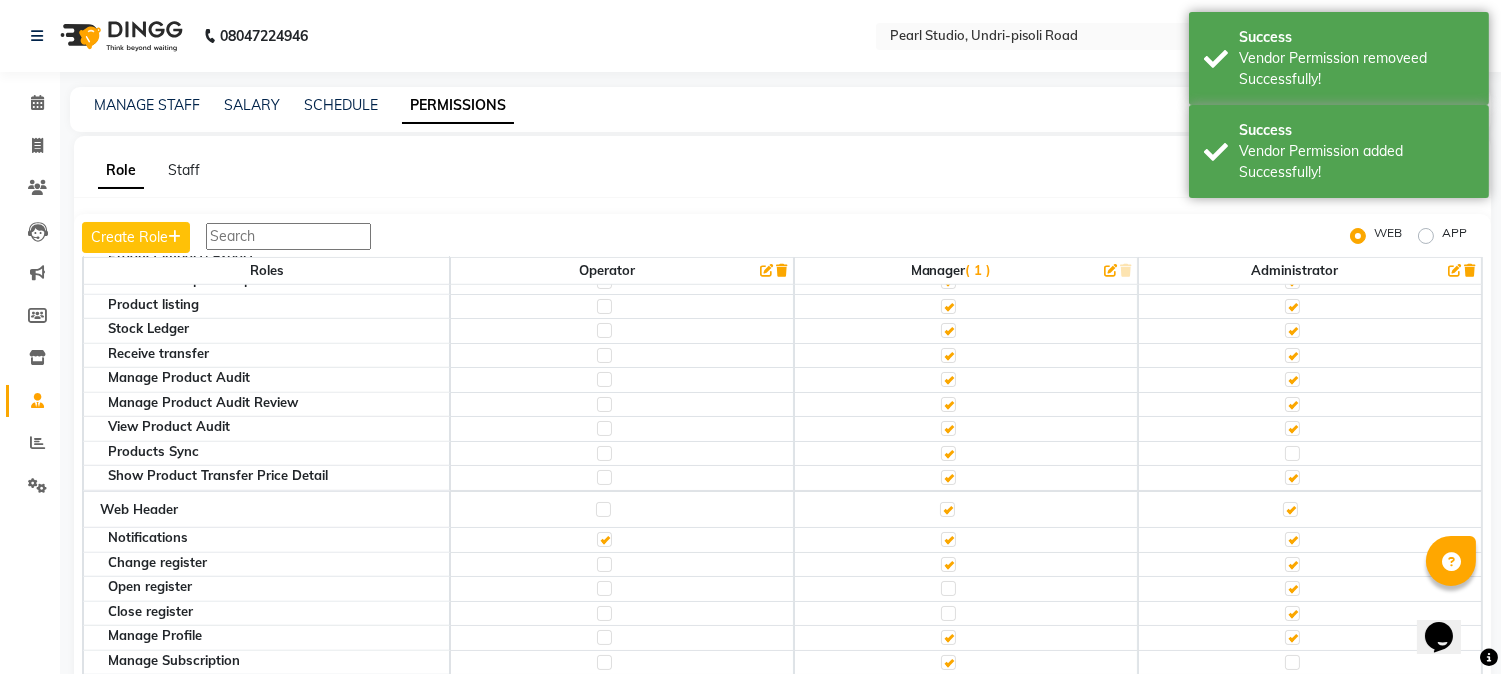 click 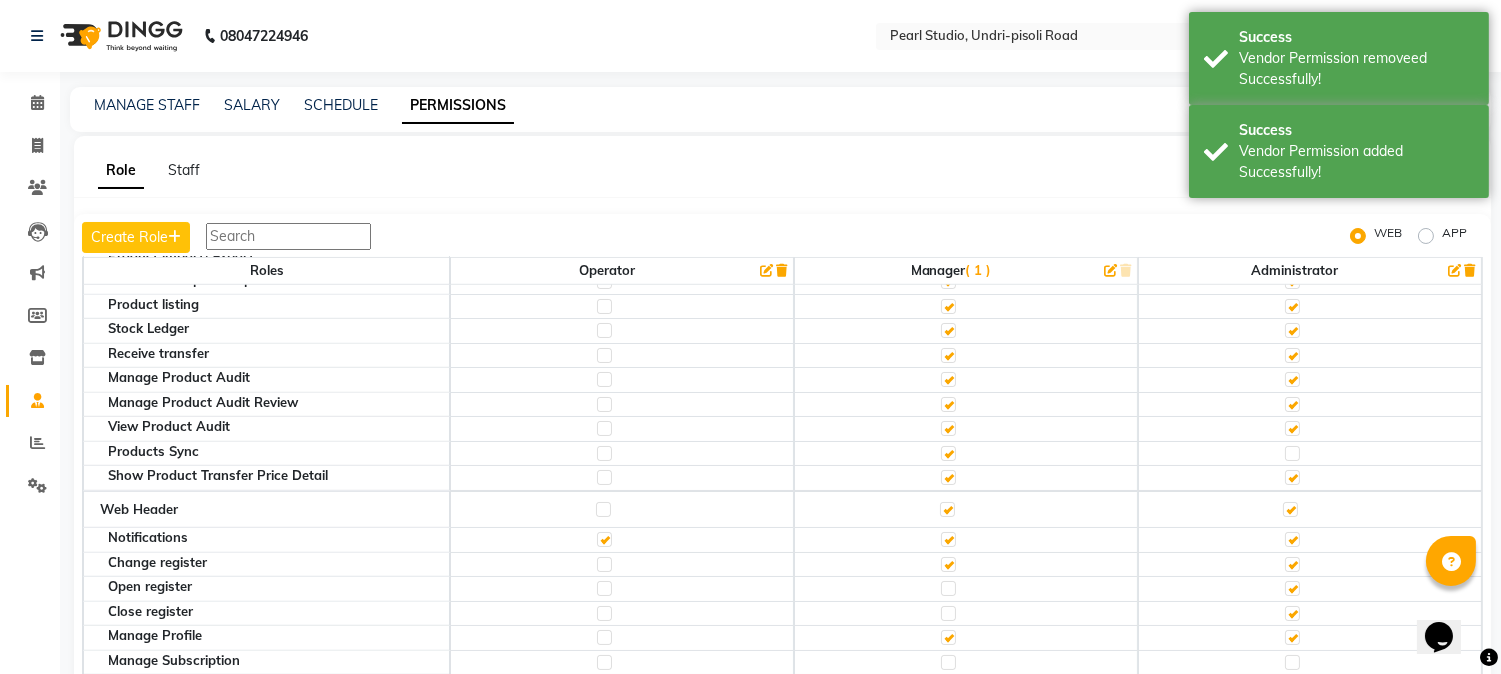 click 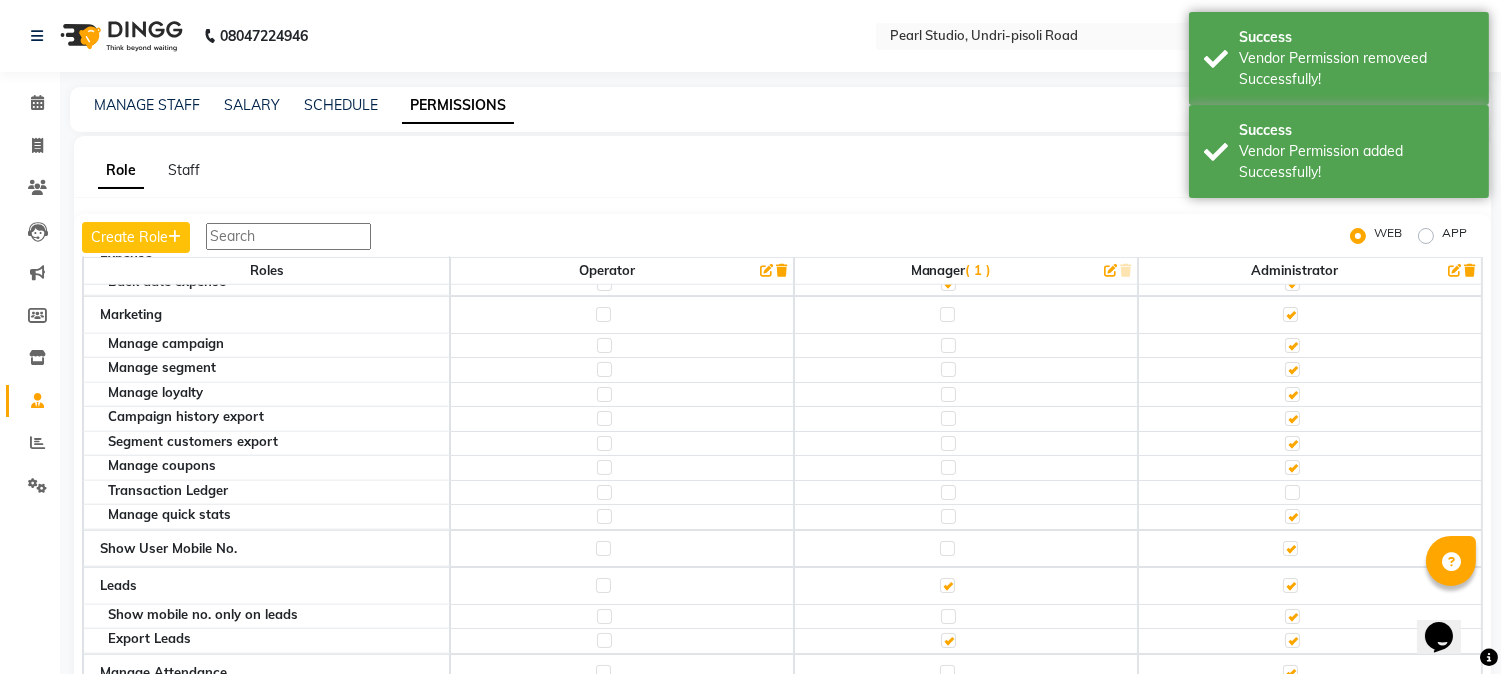 scroll, scrollTop: 3006, scrollLeft: 0, axis: vertical 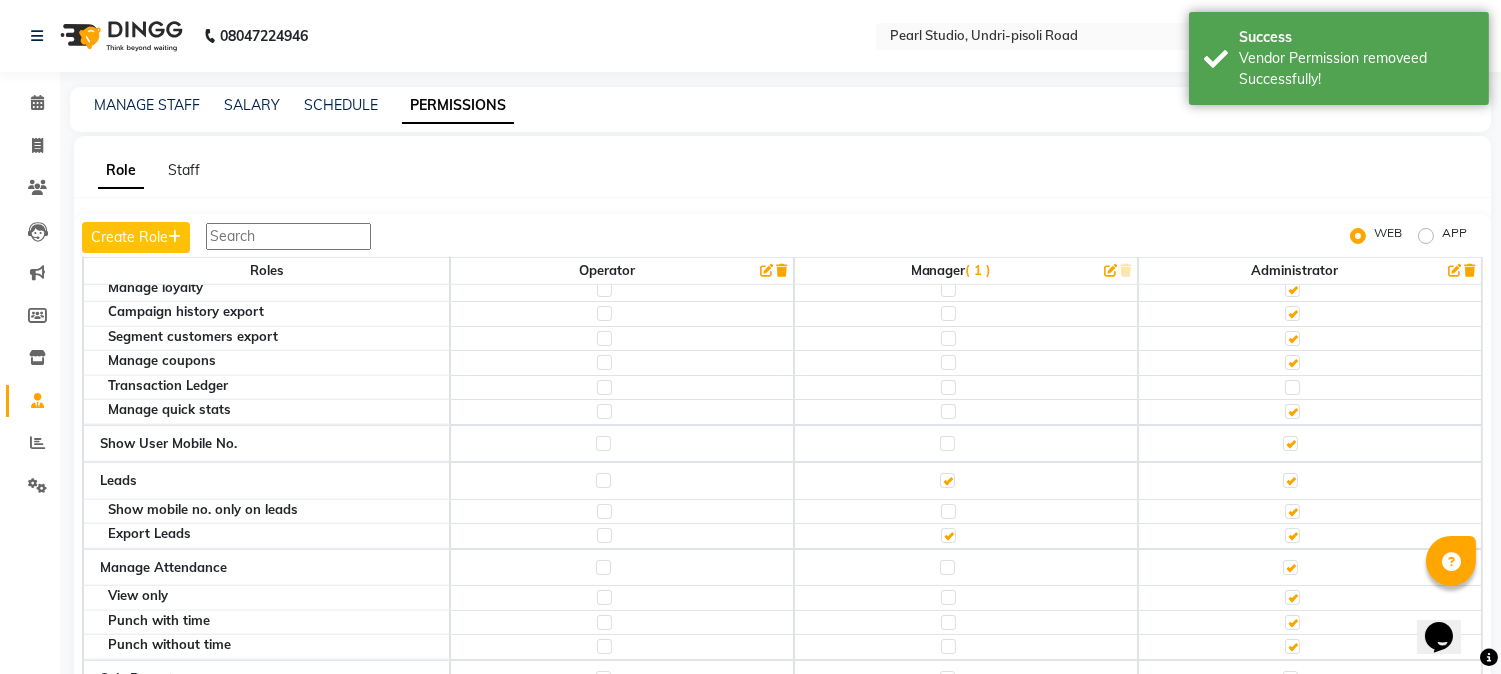 click 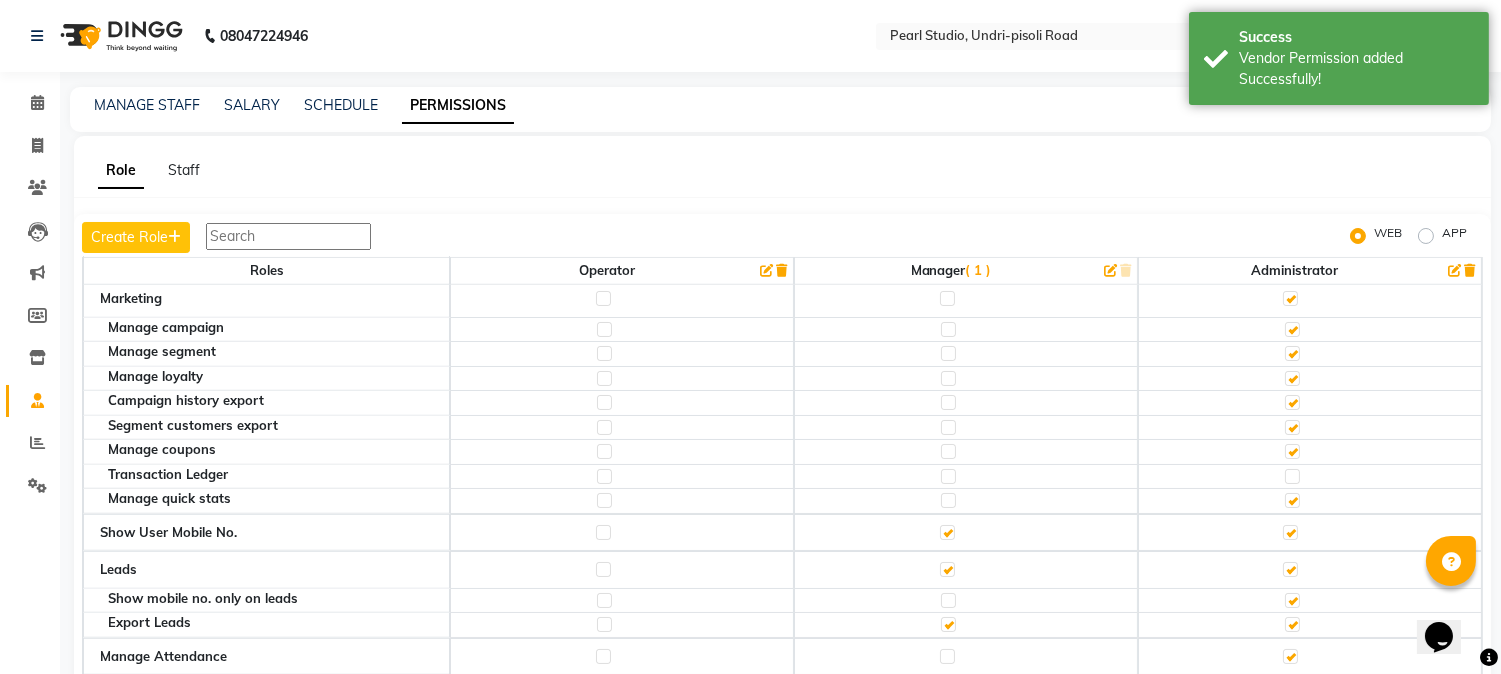 scroll, scrollTop: 2873, scrollLeft: 0, axis: vertical 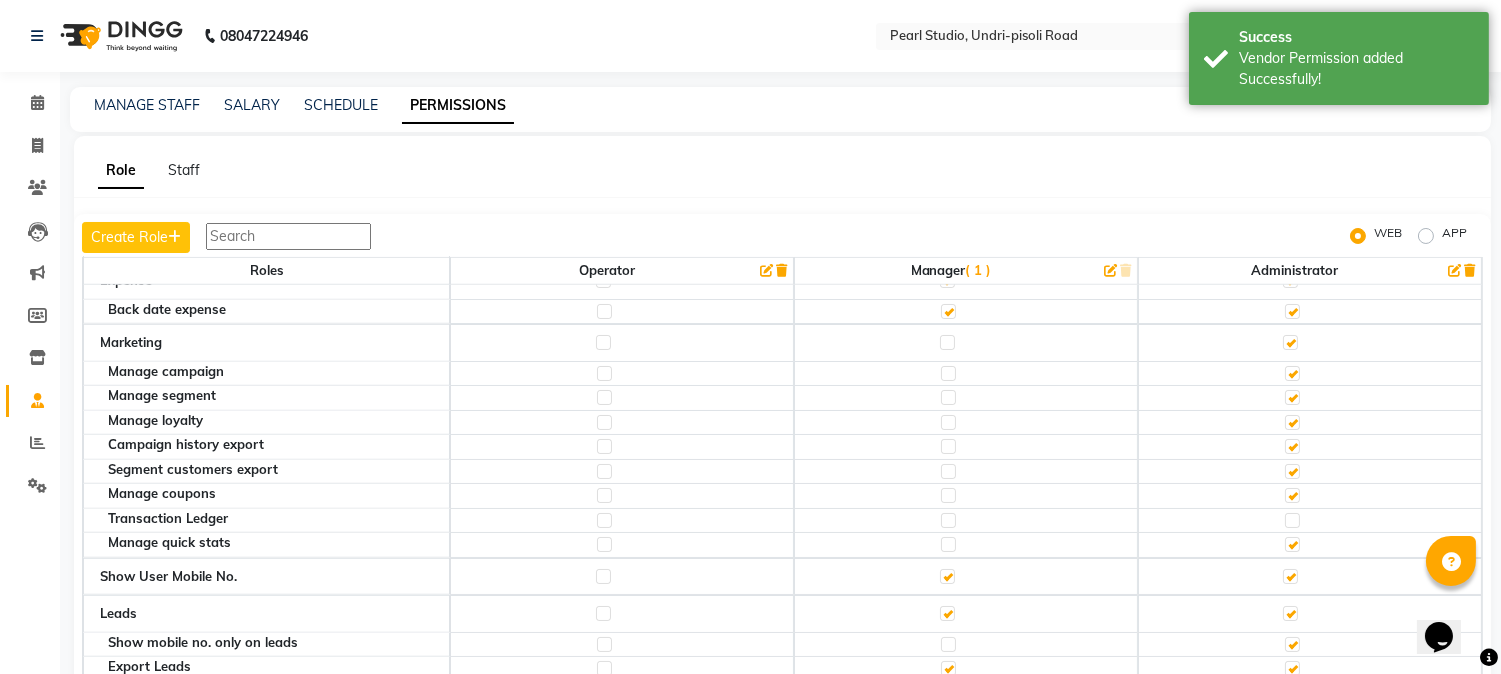click 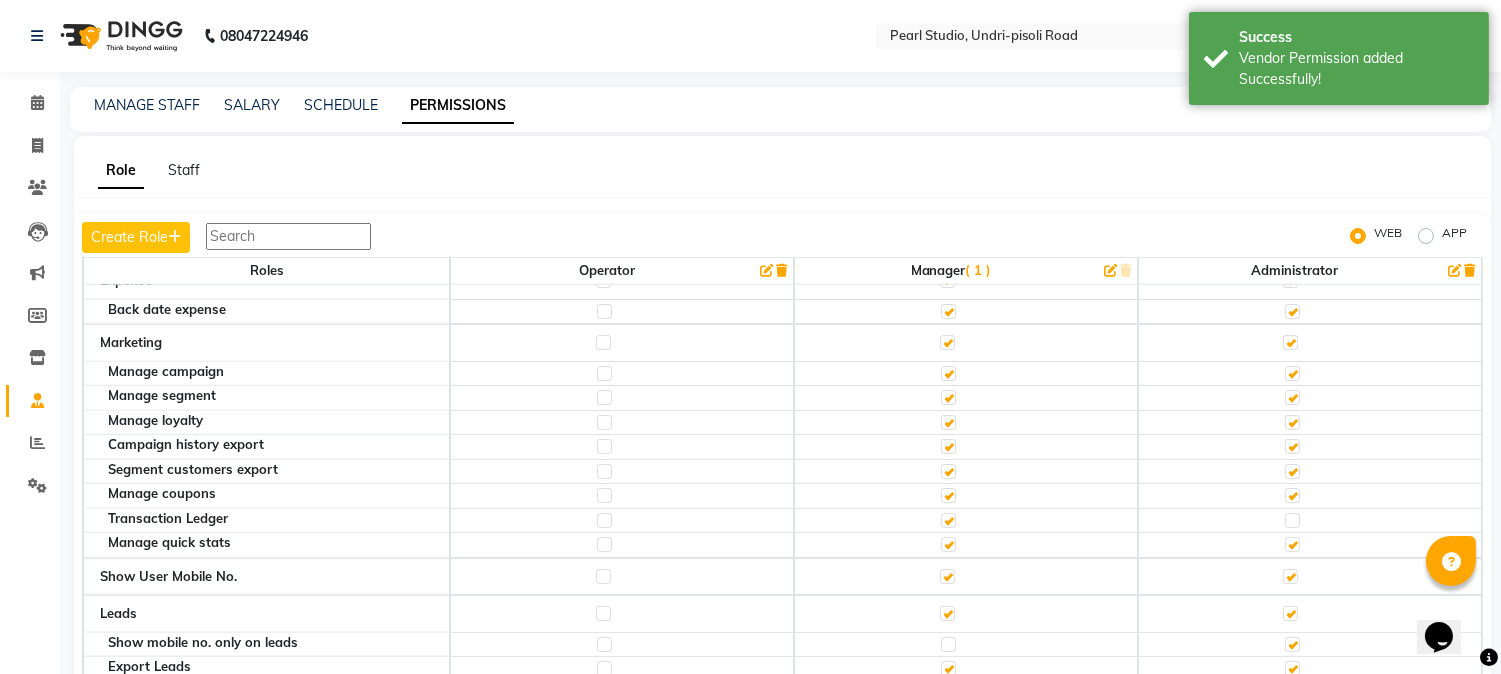 click 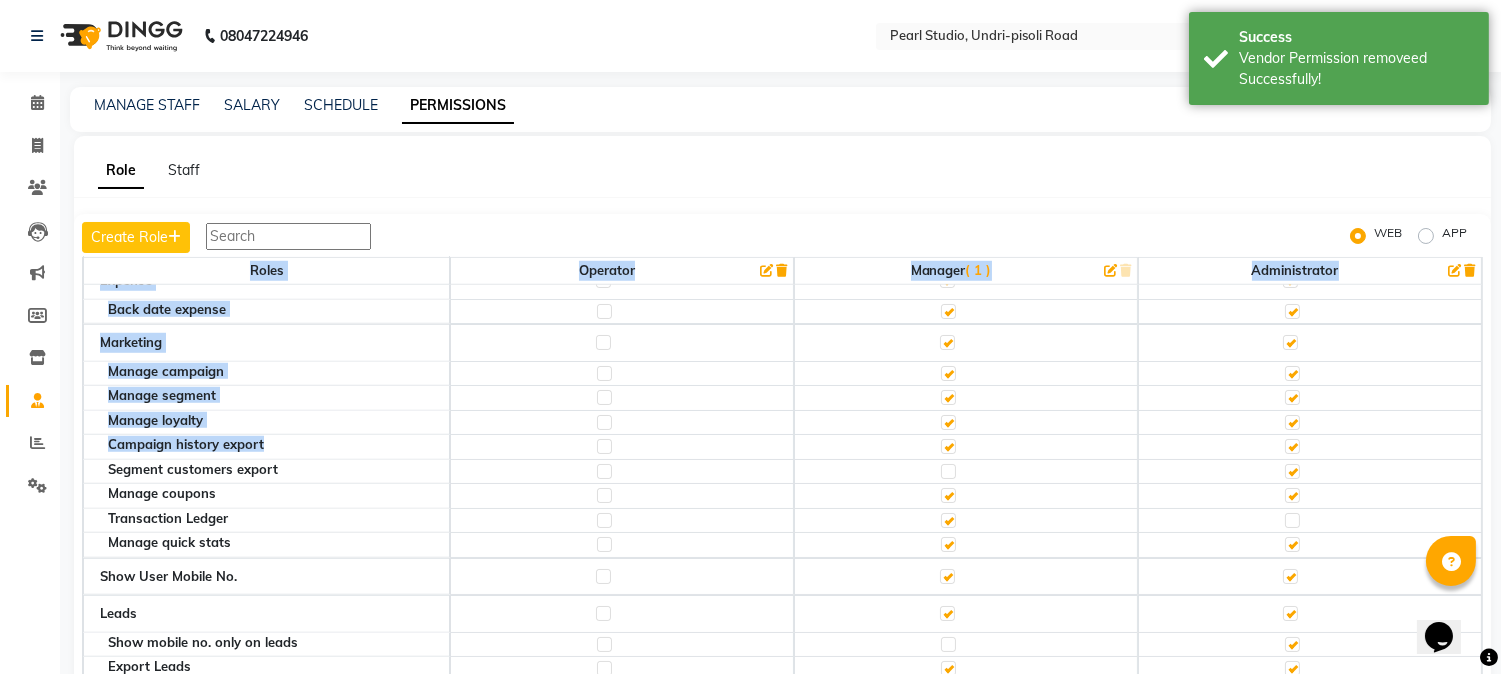 drag, startPoint x: 944, startPoint y: 458, endPoint x: 1474, endPoint y: 470, distance: 530.1358 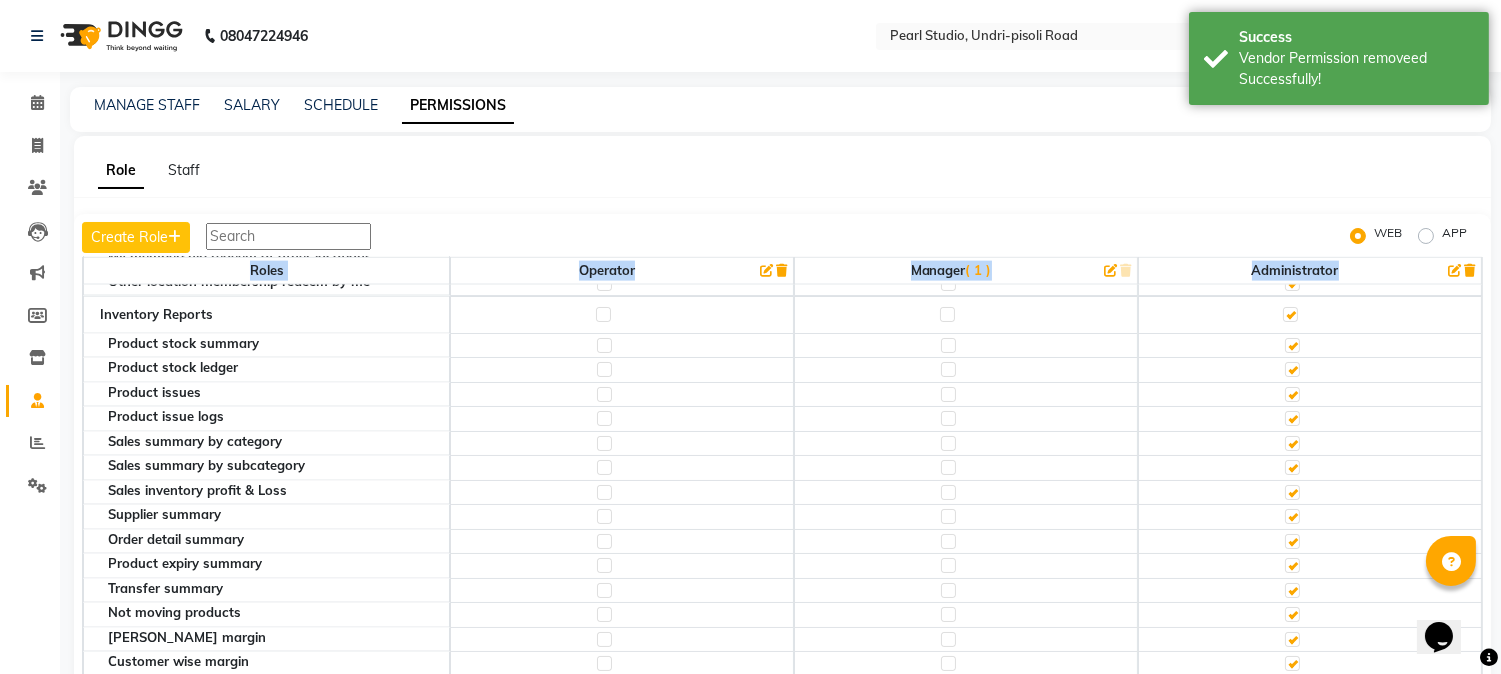 scroll, scrollTop: 5094, scrollLeft: 0, axis: vertical 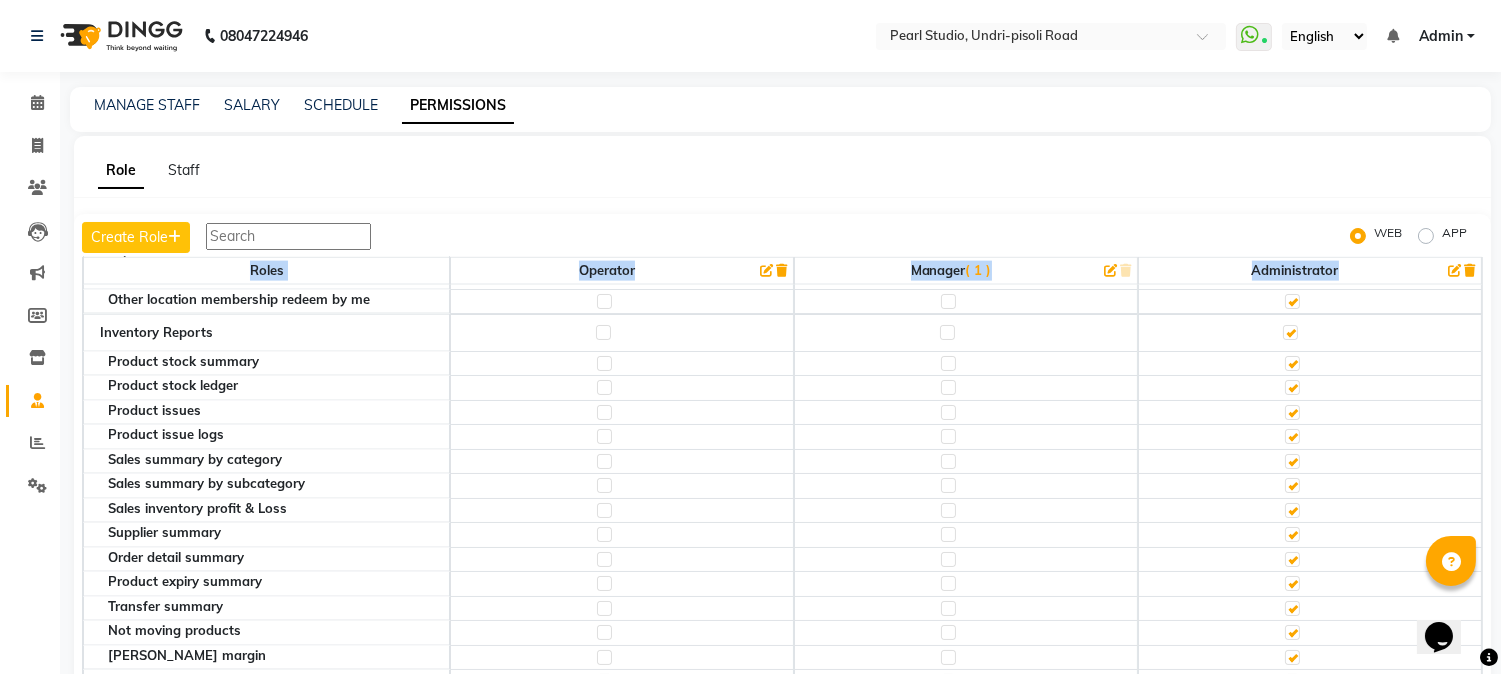 click 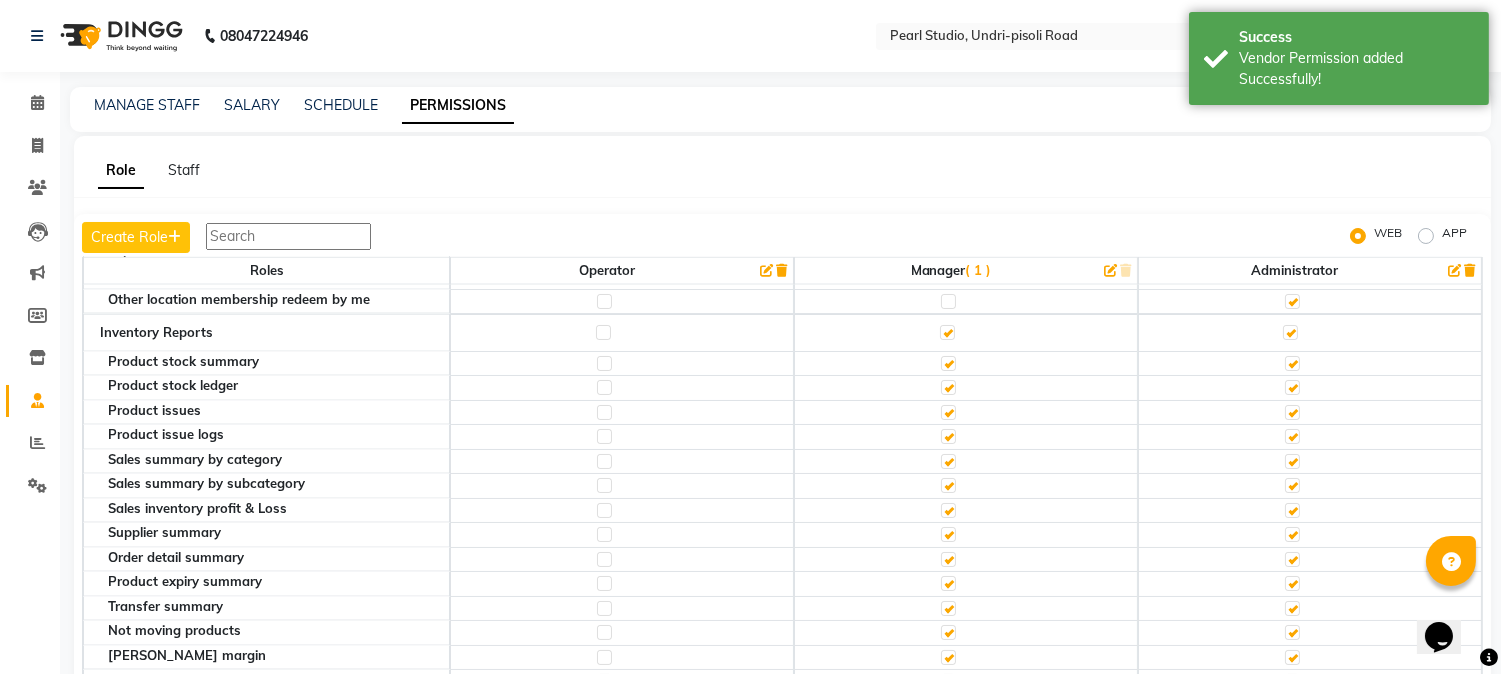 drag, startPoint x: 1475, startPoint y: 605, endPoint x: 1475, endPoint y: 589, distance: 16 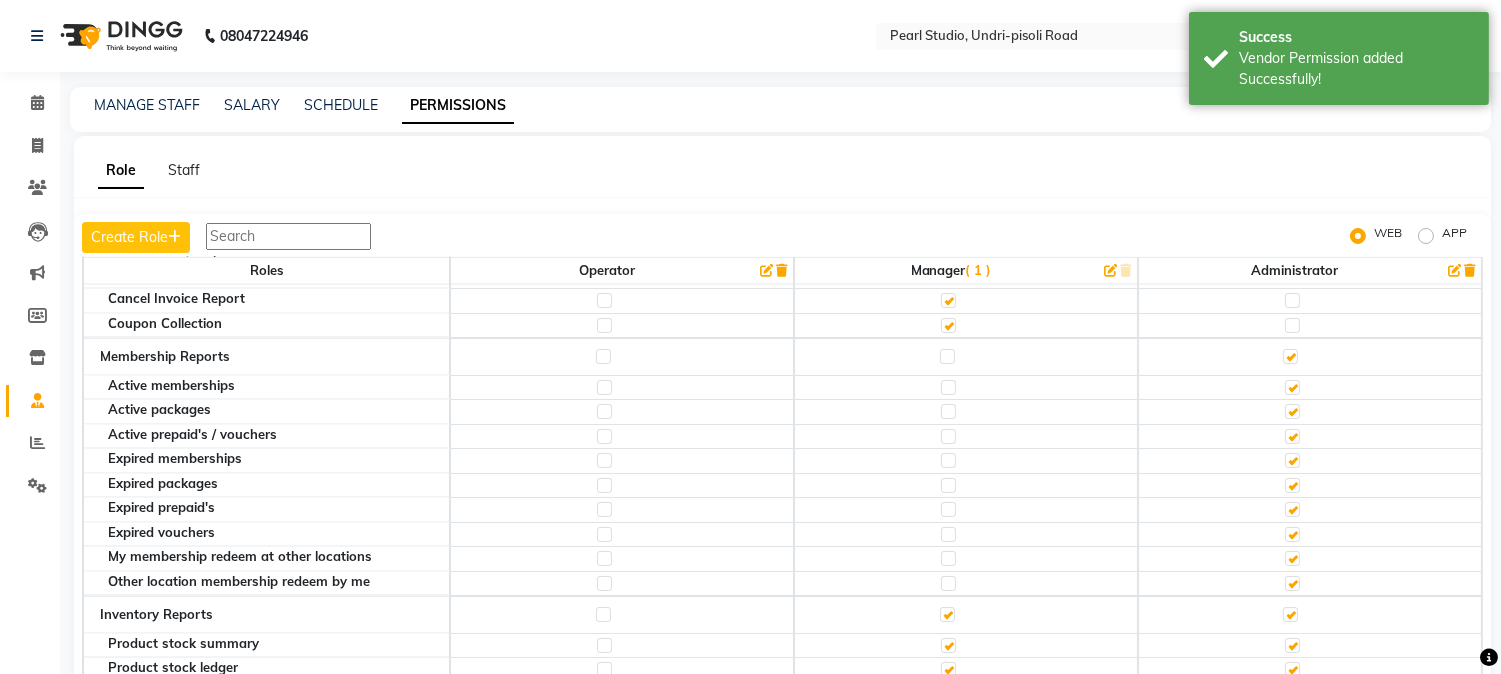 scroll, scrollTop: 4795, scrollLeft: 0, axis: vertical 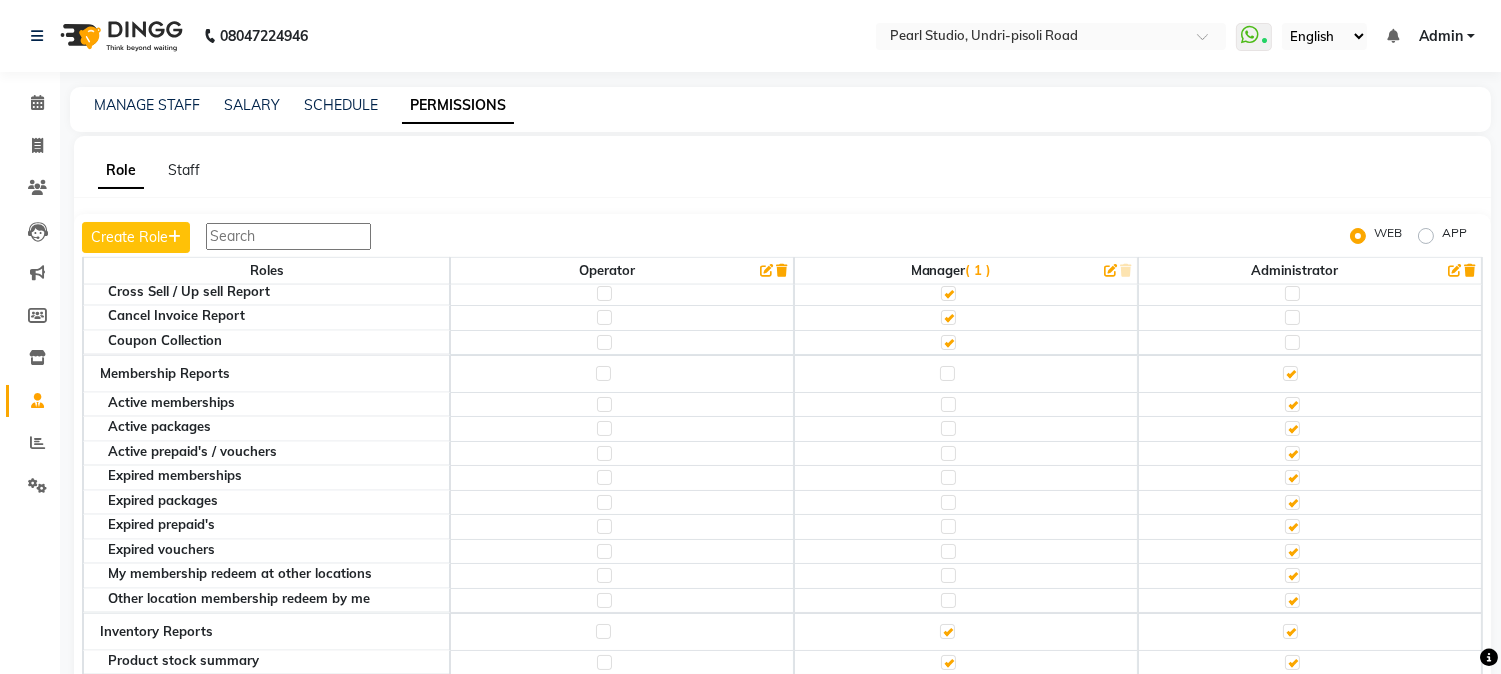 click 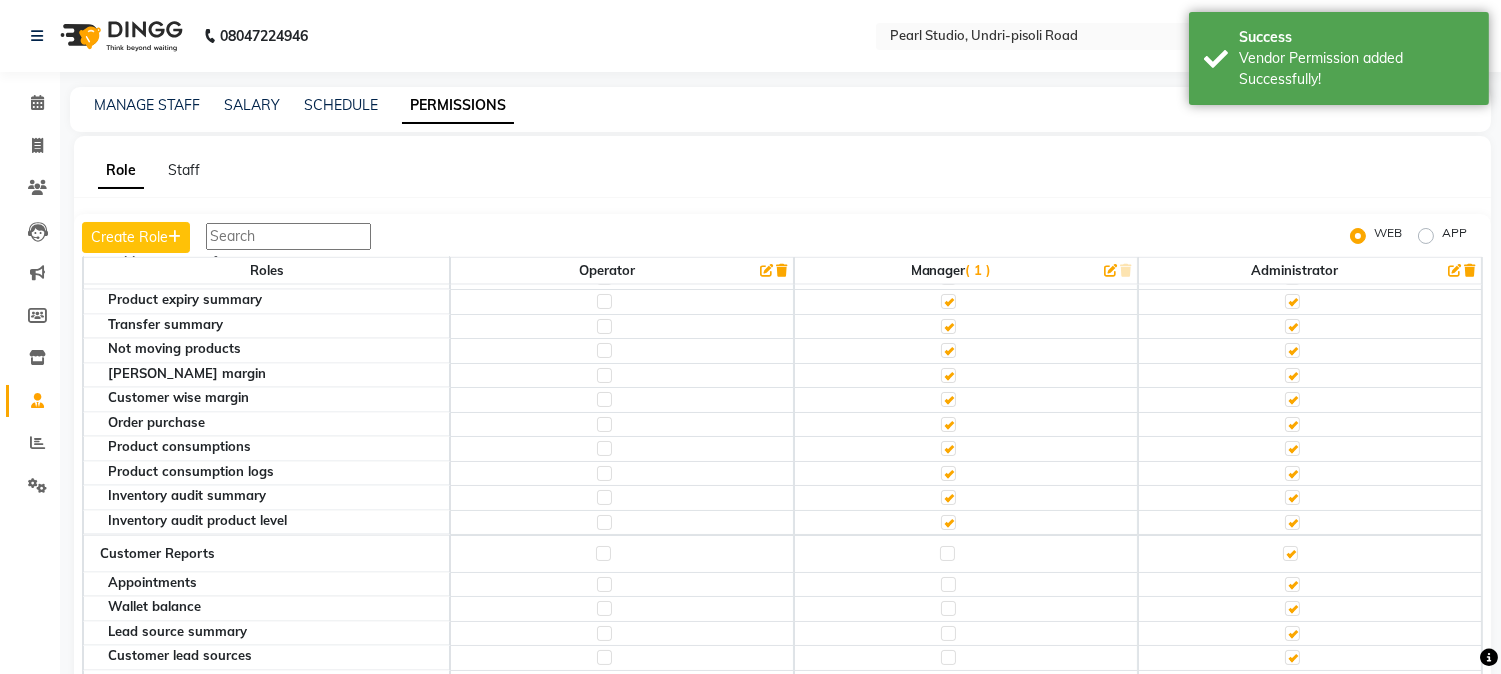 scroll, scrollTop: 5358, scrollLeft: 0, axis: vertical 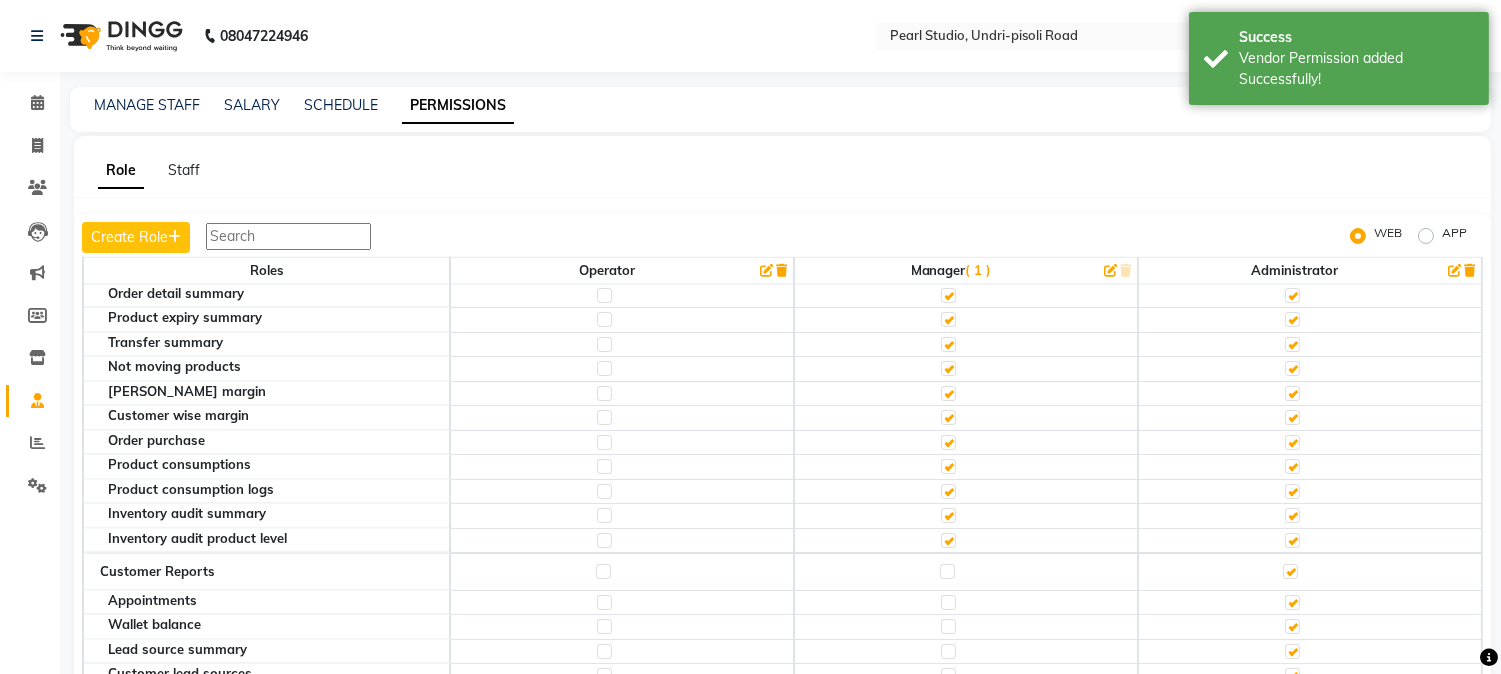 click 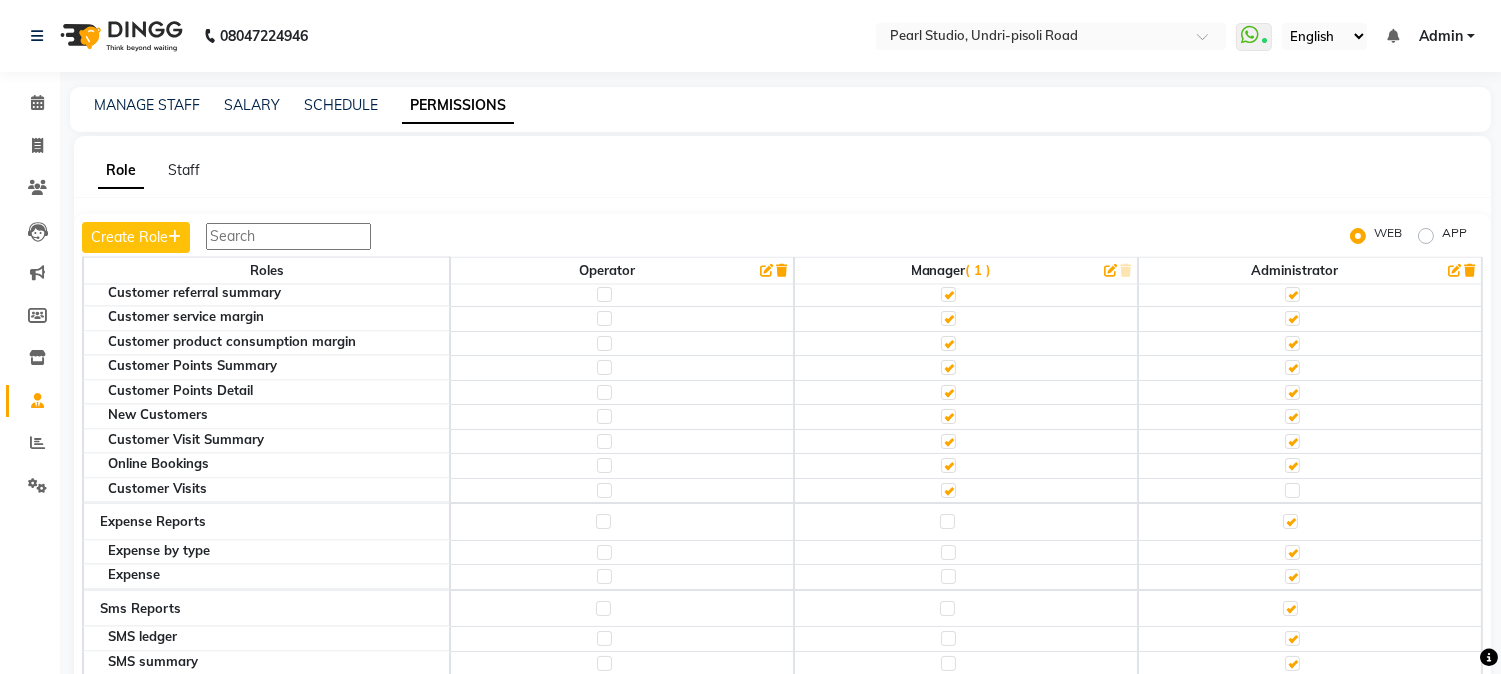 scroll, scrollTop: 5835, scrollLeft: 0, axis: vertical 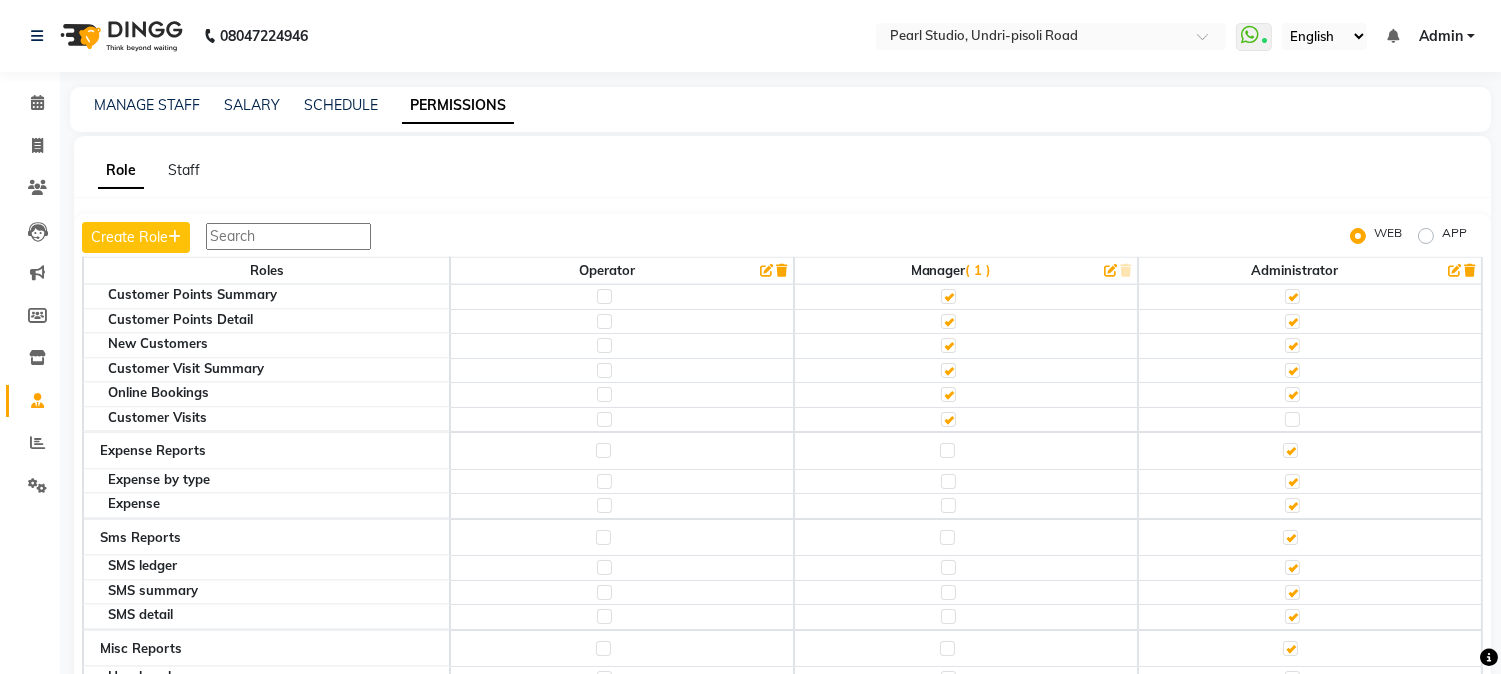 click 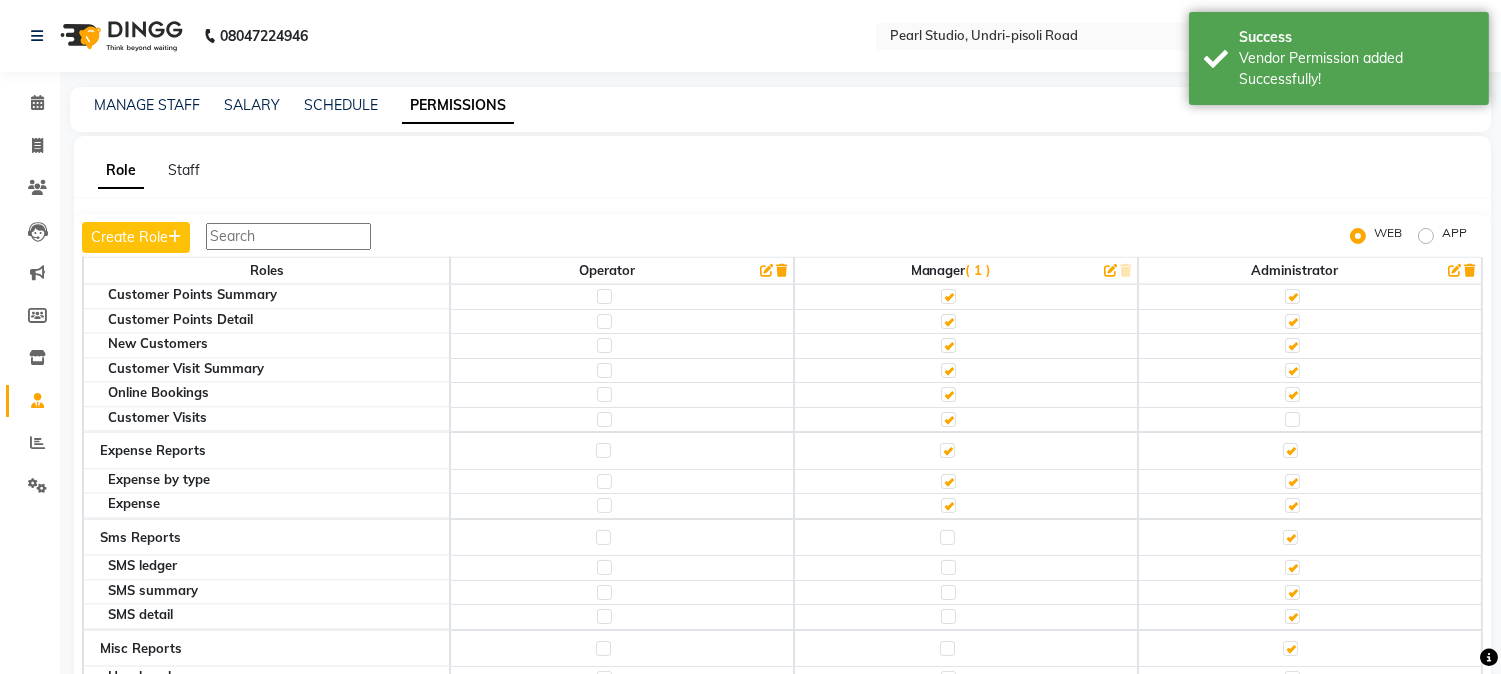 click 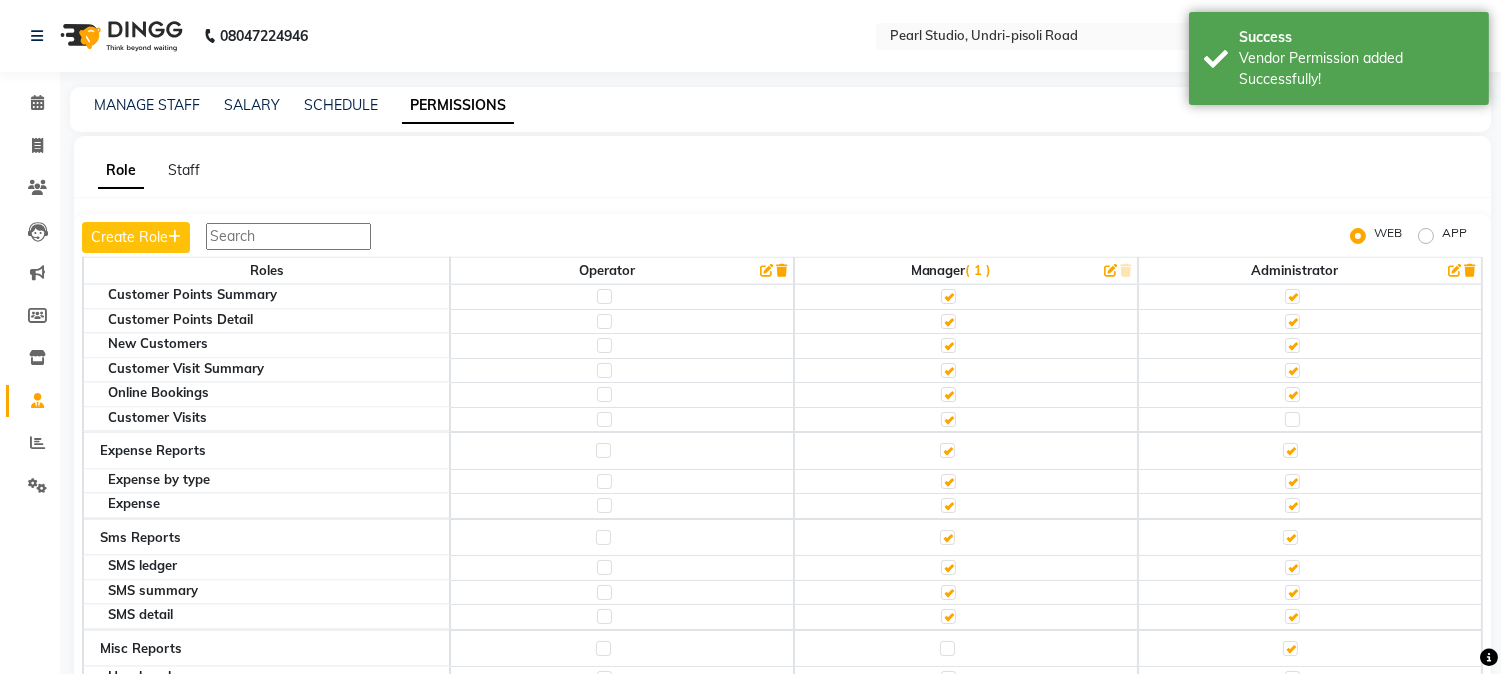 click 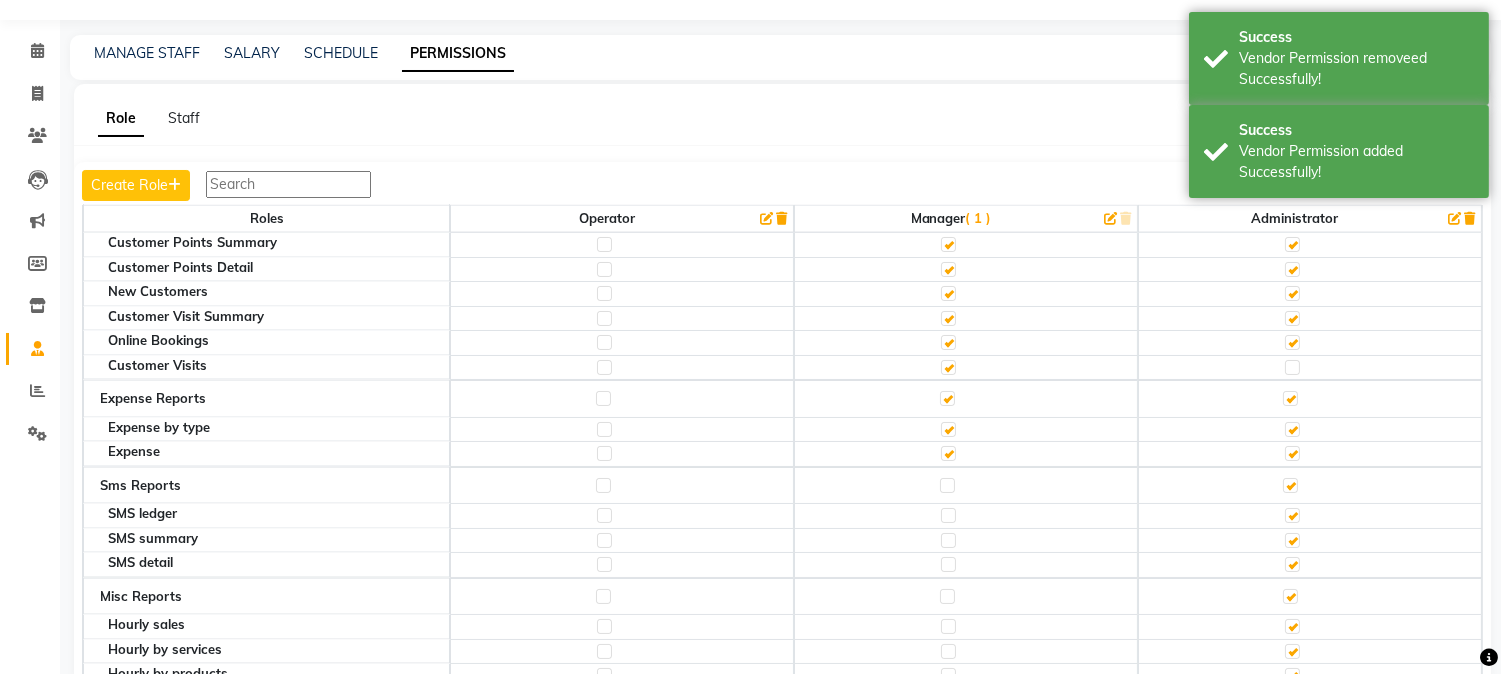 scroll, scrollTop: 93, scrollLeft: 0, axis: vertical 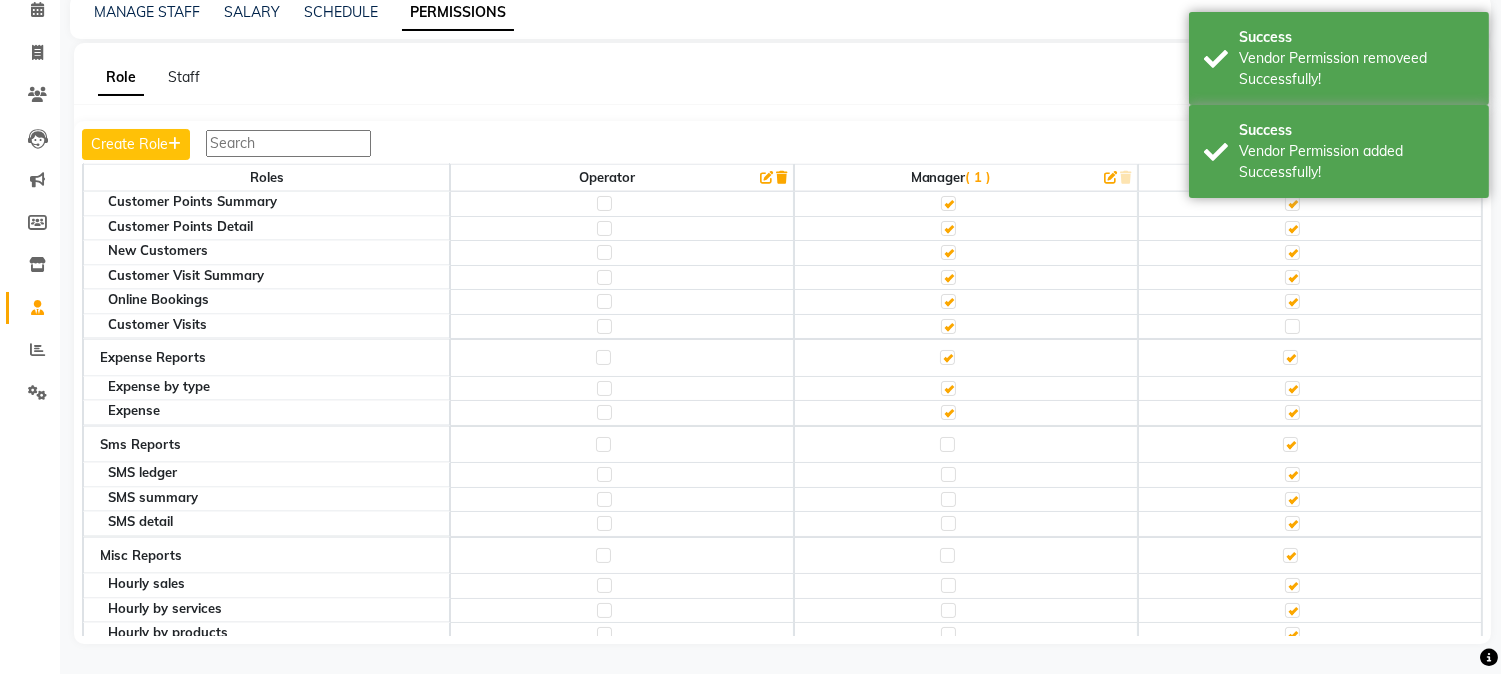 click 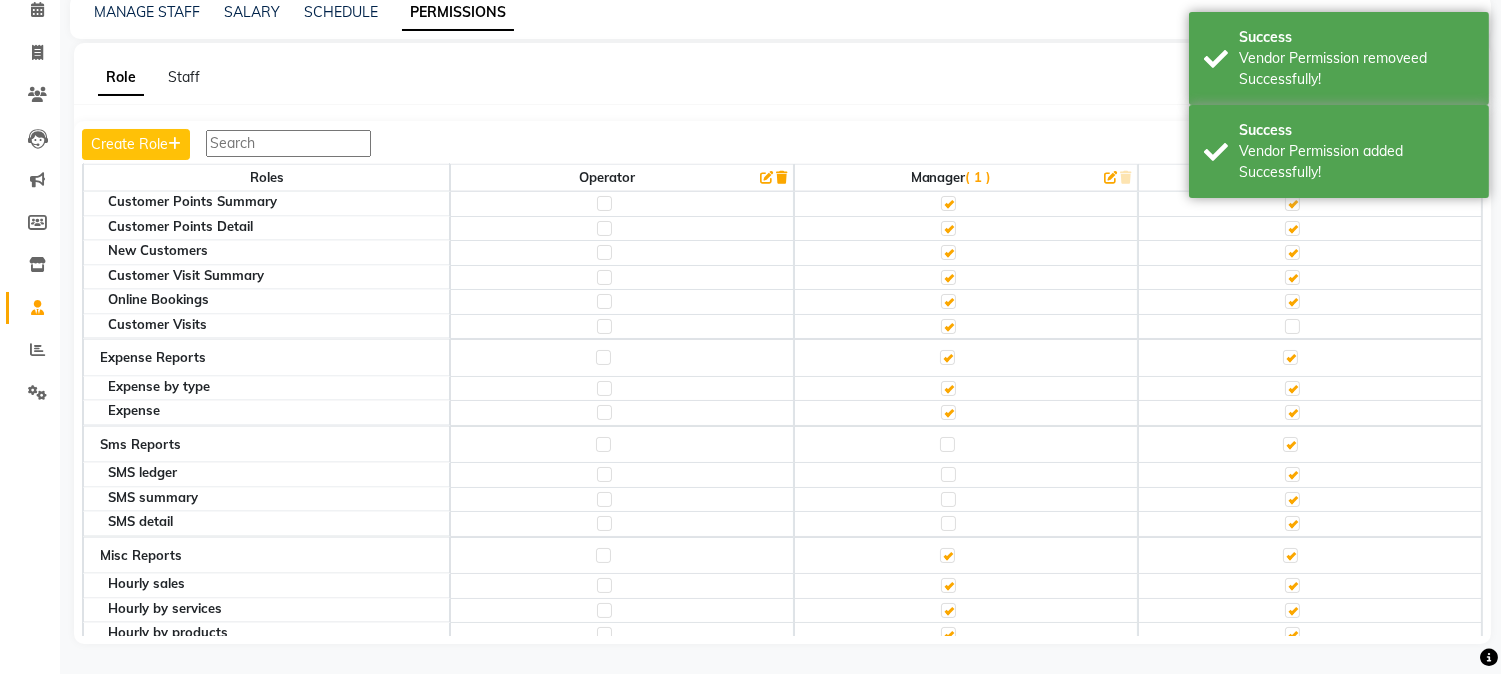 drag, startPoint x: 943, startPoint y: 461, endPoint x: 938, endPoint y: 470, distance: 10.29563 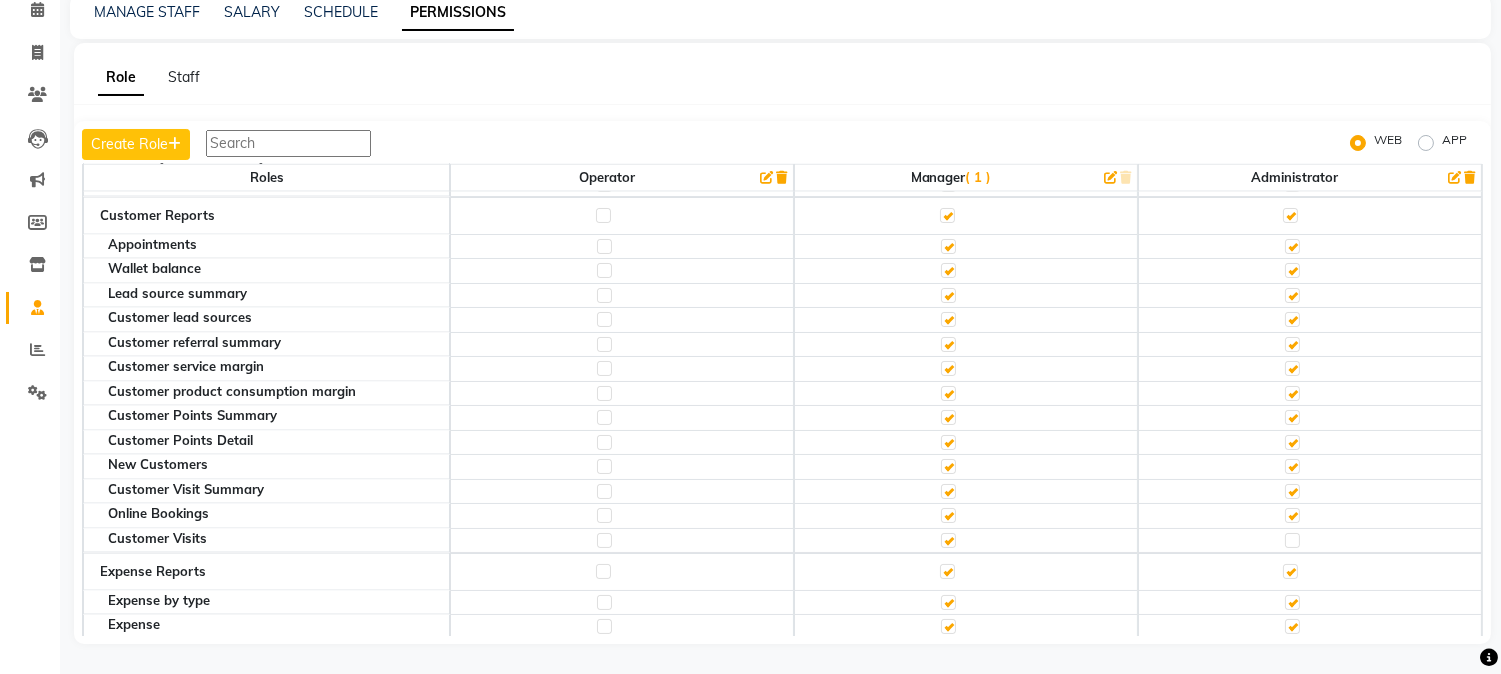 scroll, scrollTop: 5502, scrollLeft: 0, axis: vertical 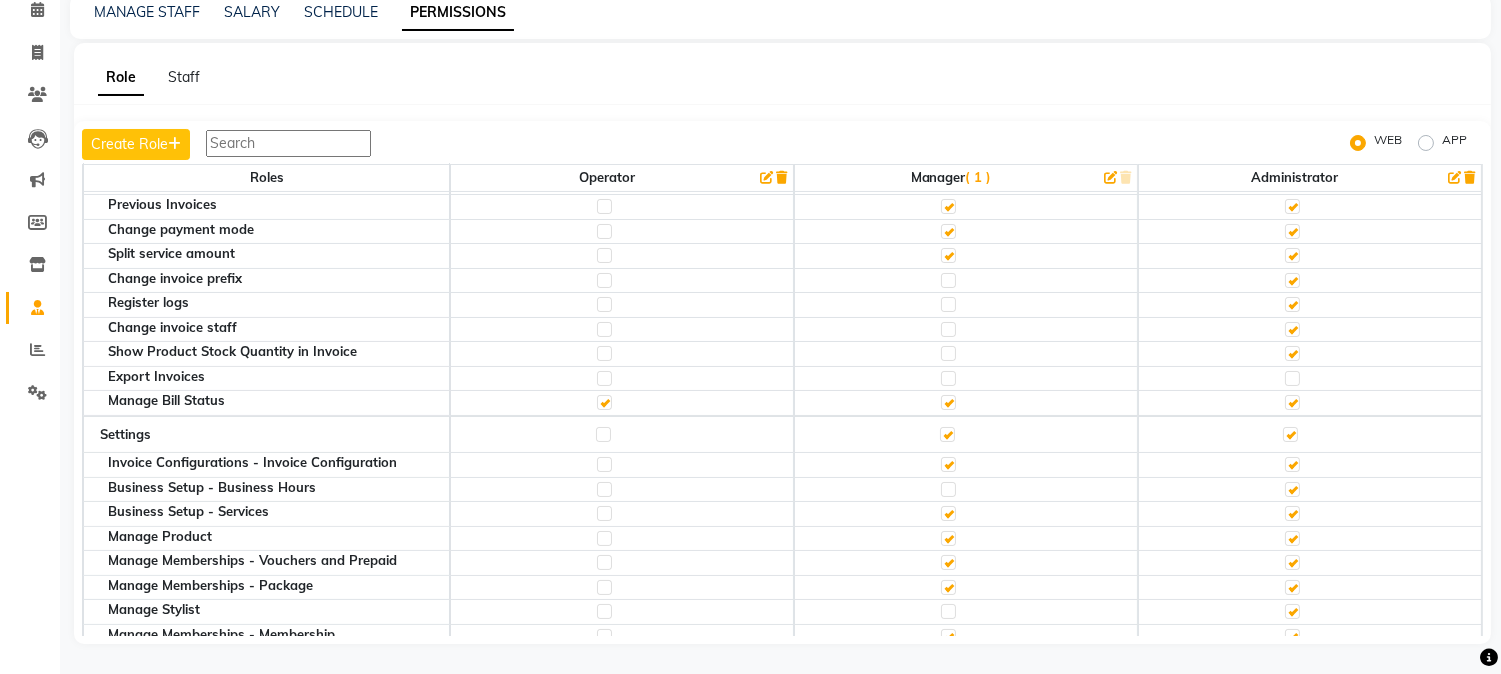 click 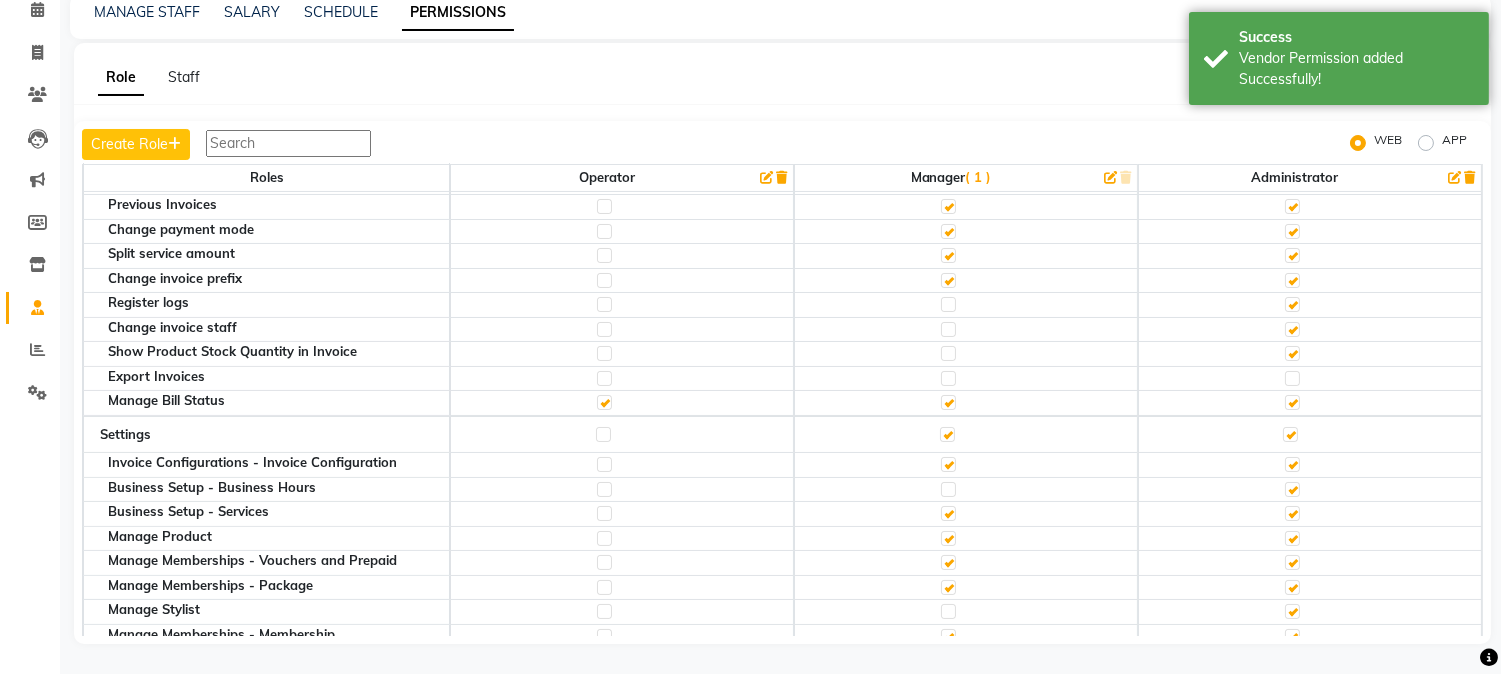 click 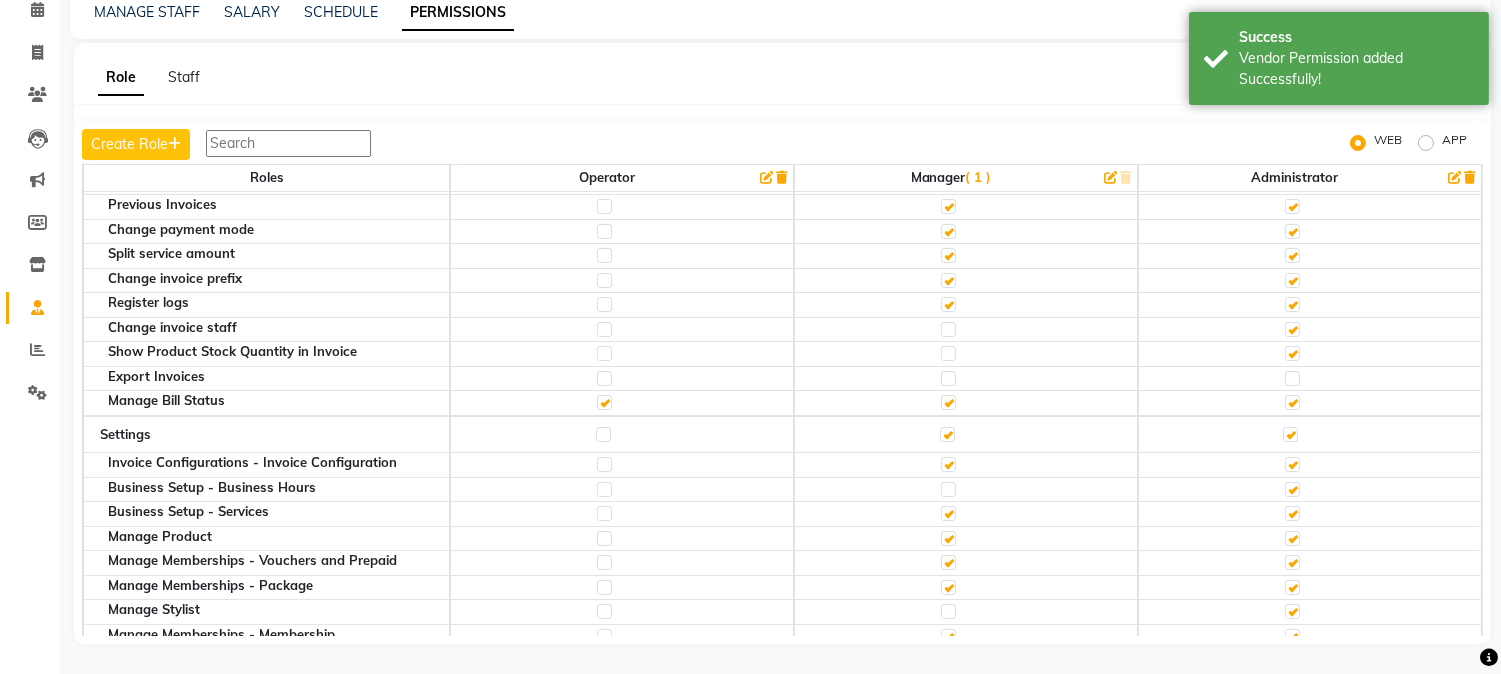 click 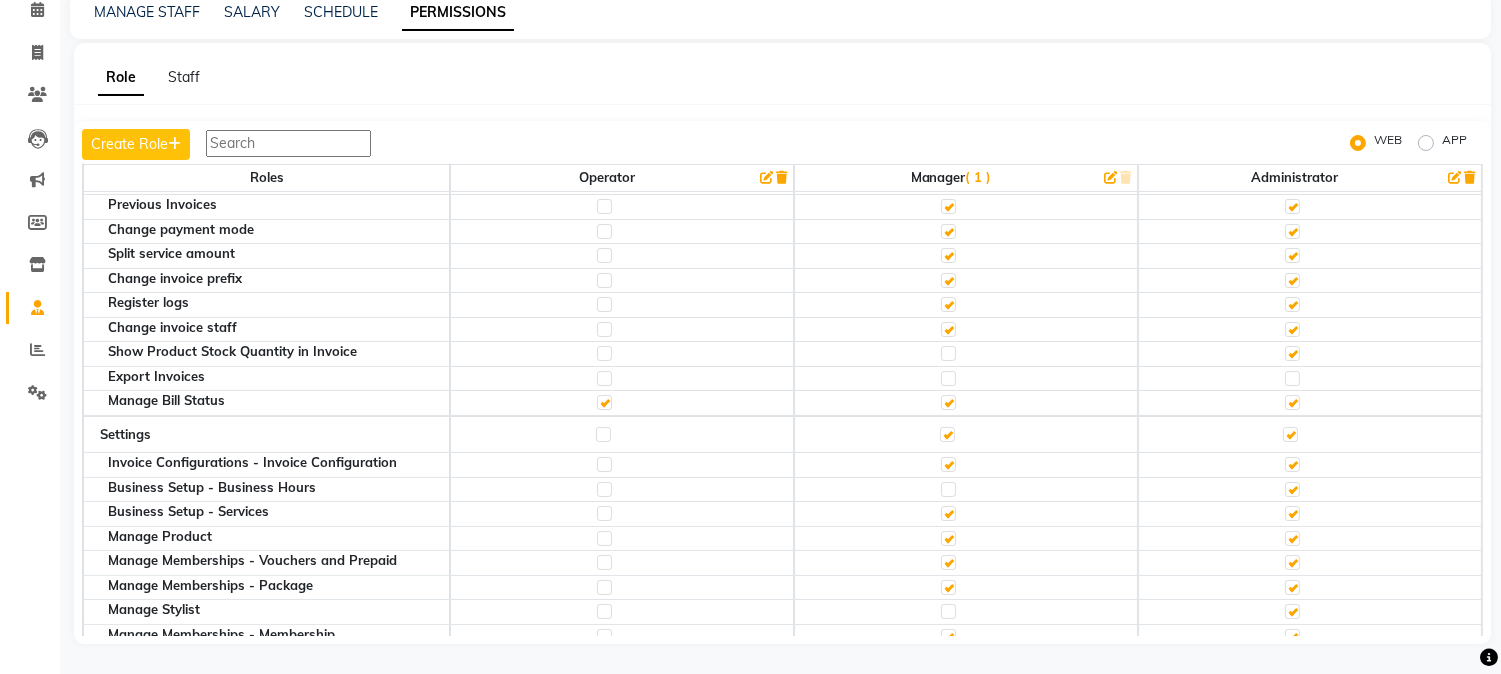 click 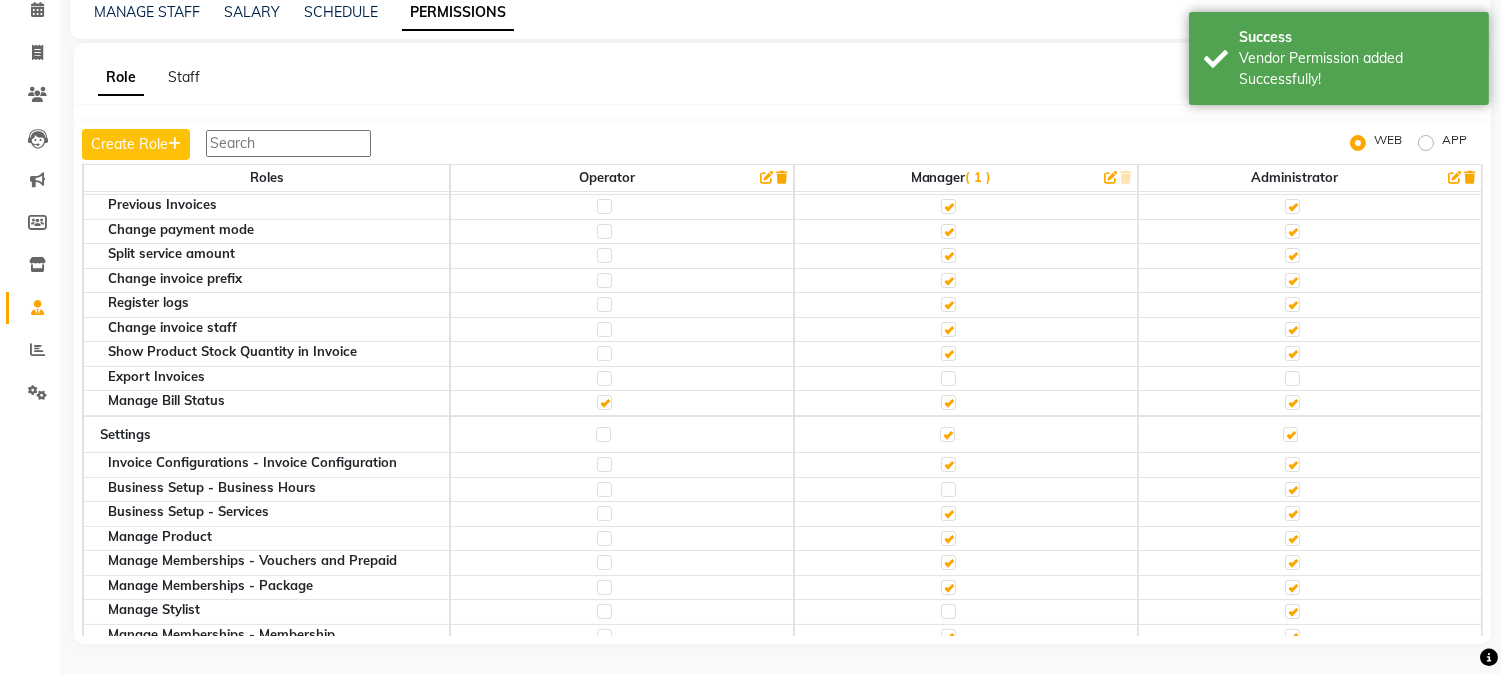 click 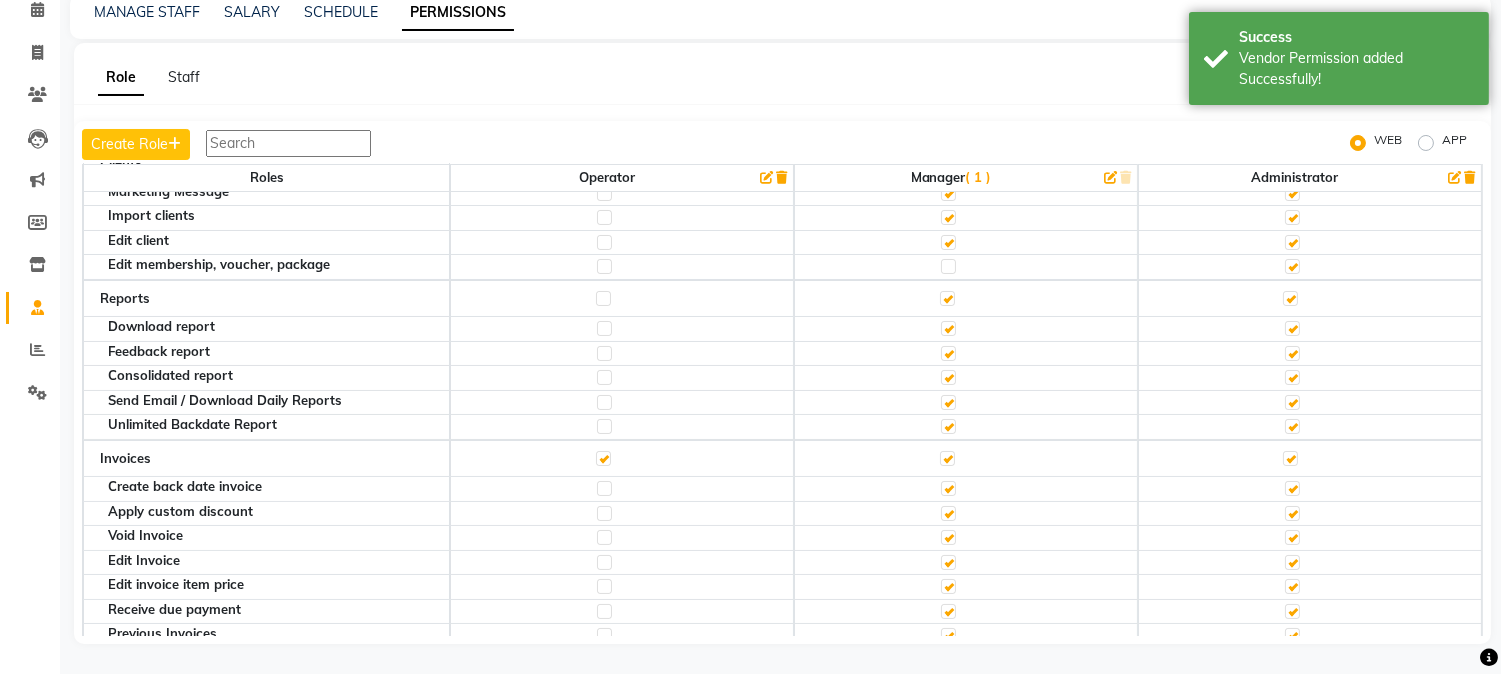 scroll, scrollTop: 222, scrollLeft: 0, axis: vertical 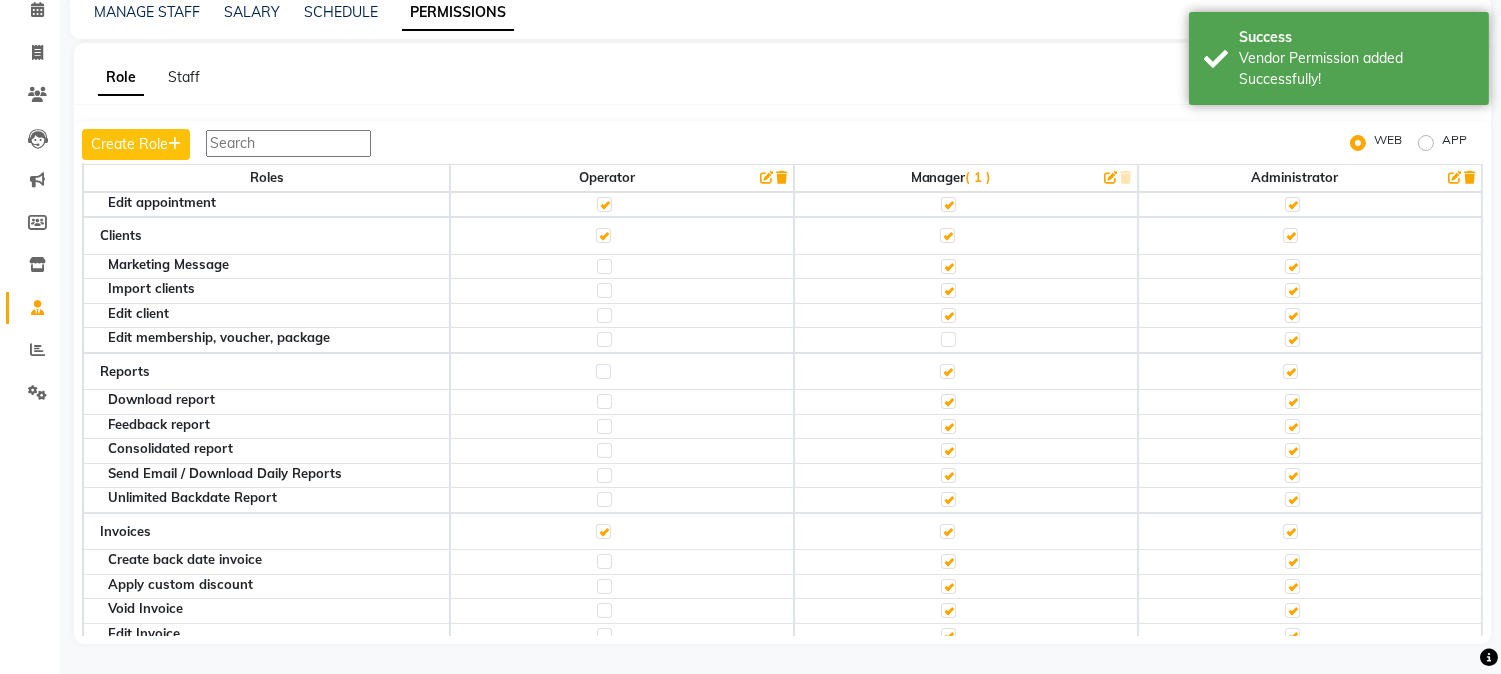 click 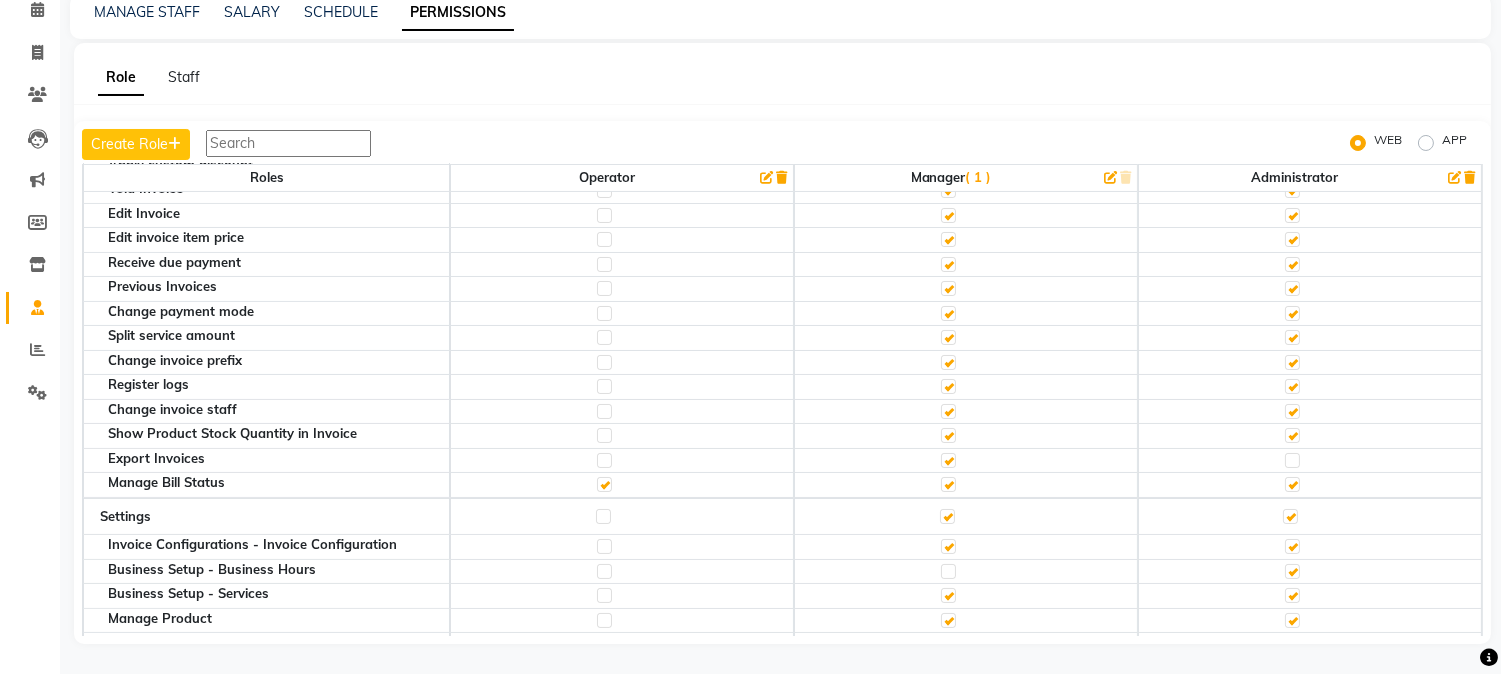 scroll, scrollTop: 666, scrollLeft: 0, axis: vertical 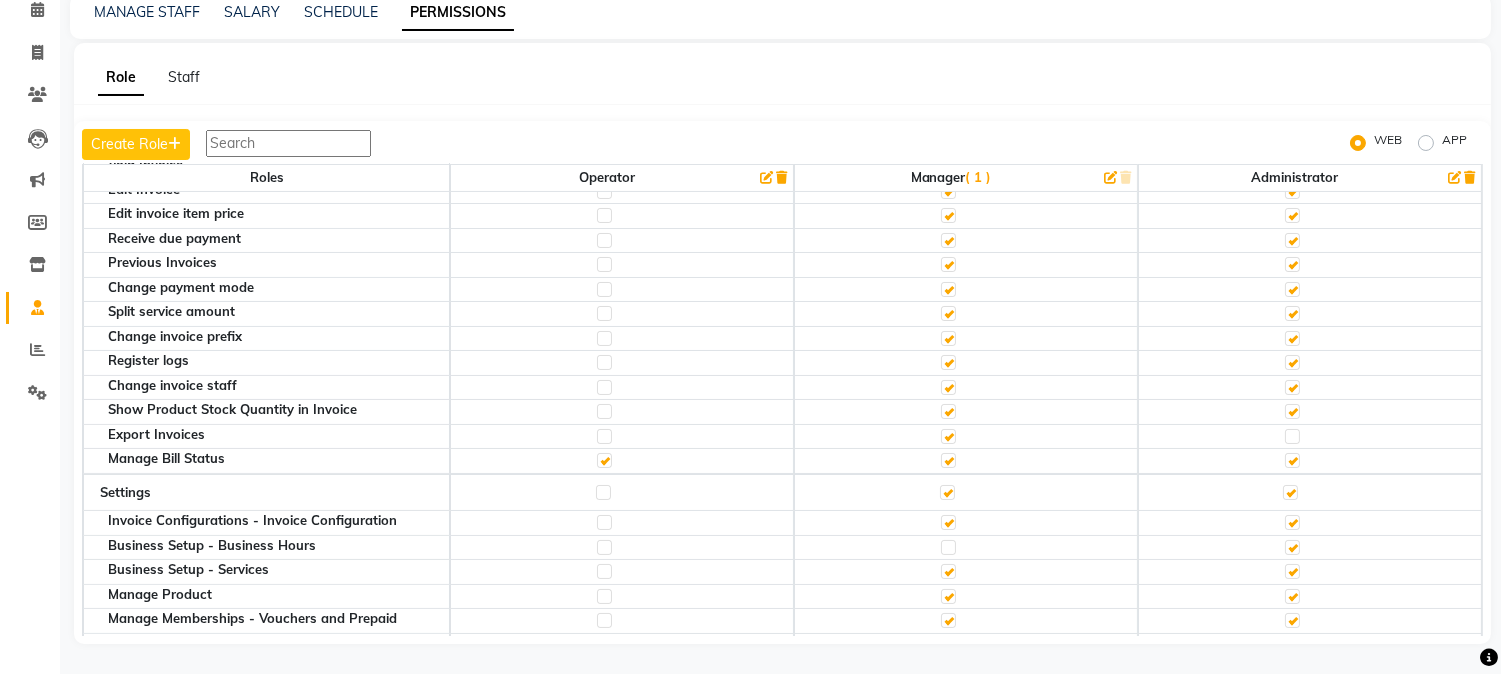 click 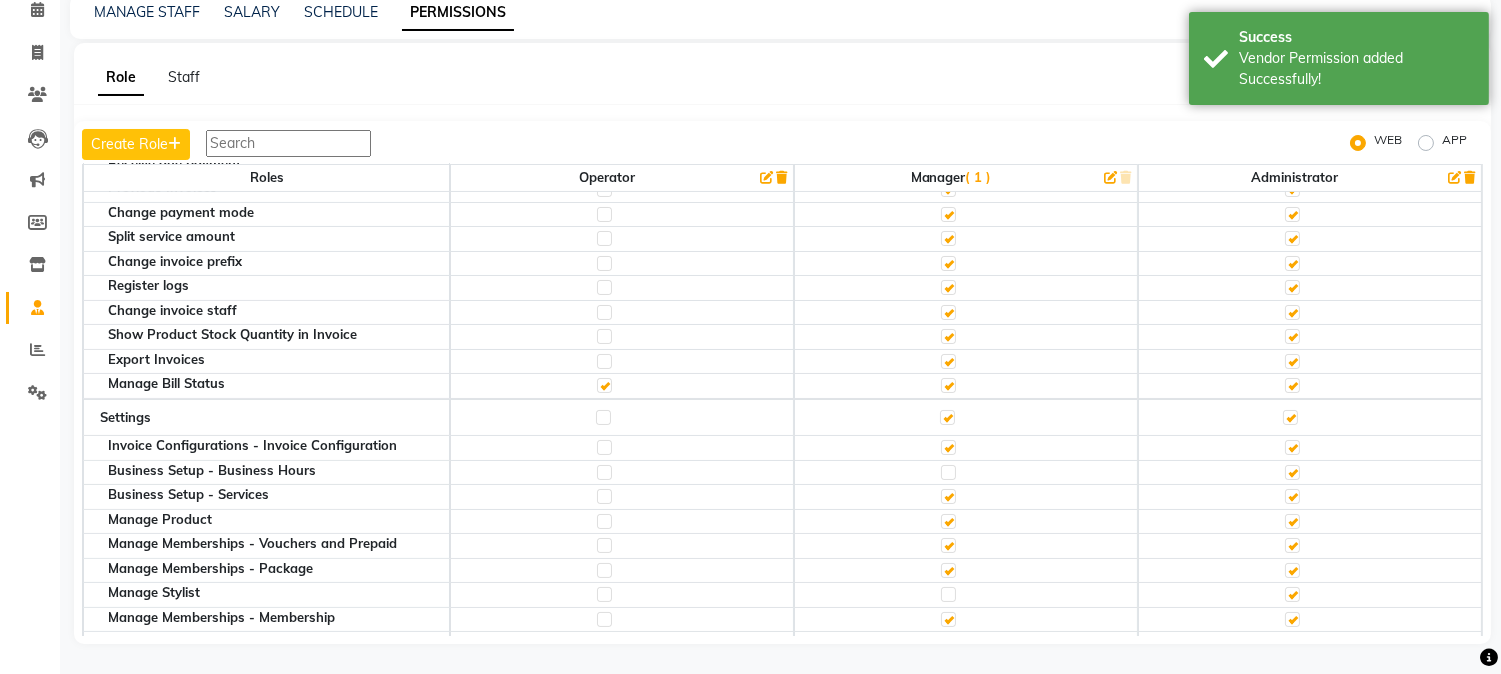 scroll, scrollTop: 777, scrollLeft: 0, axis: vertical 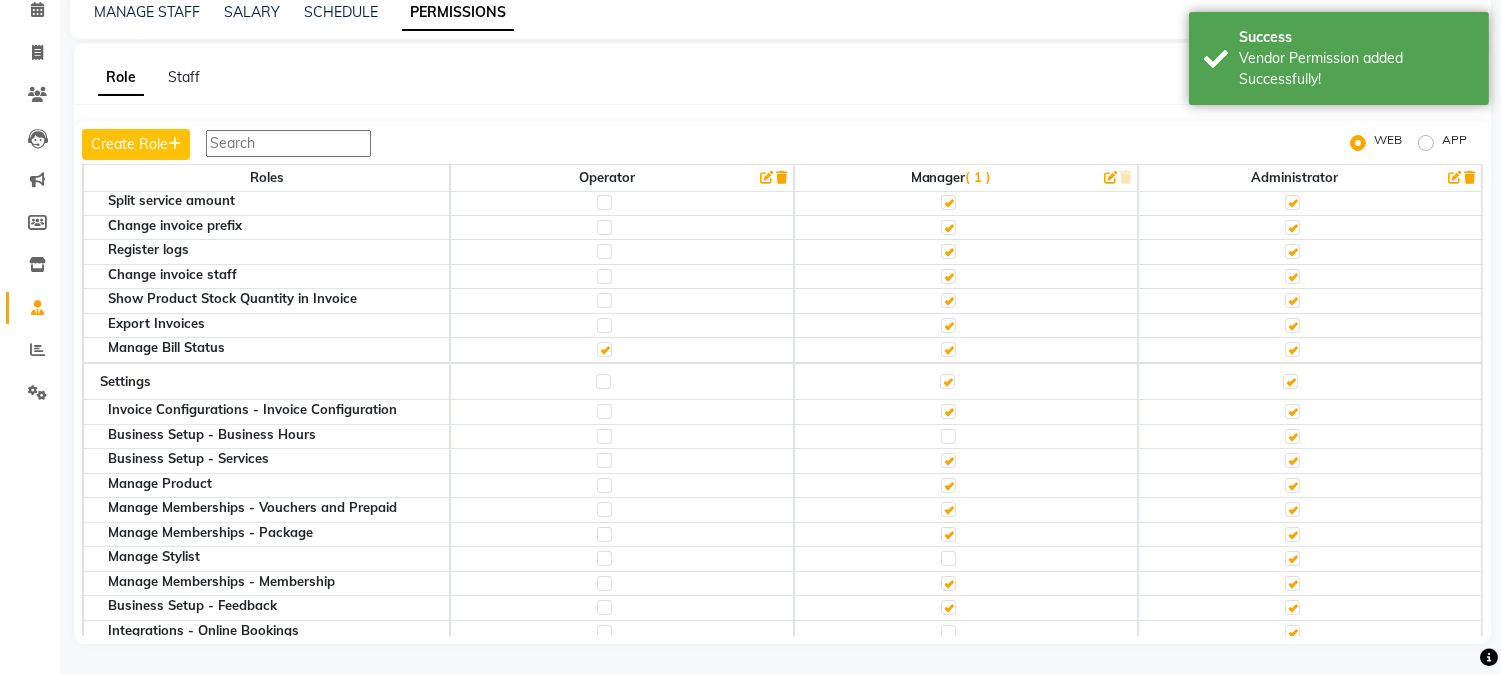 click 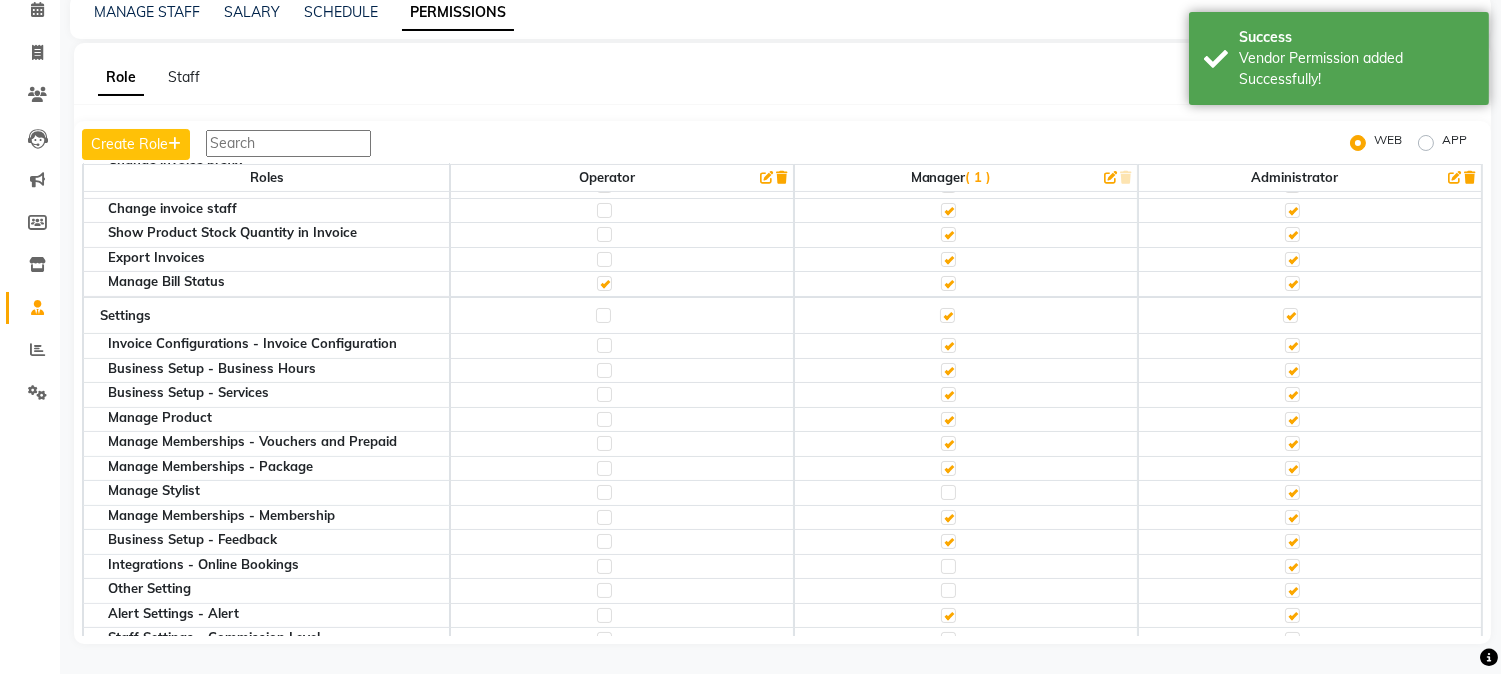 scroll, scrollTop: 888, scrollLeft: 0, axis: vertical 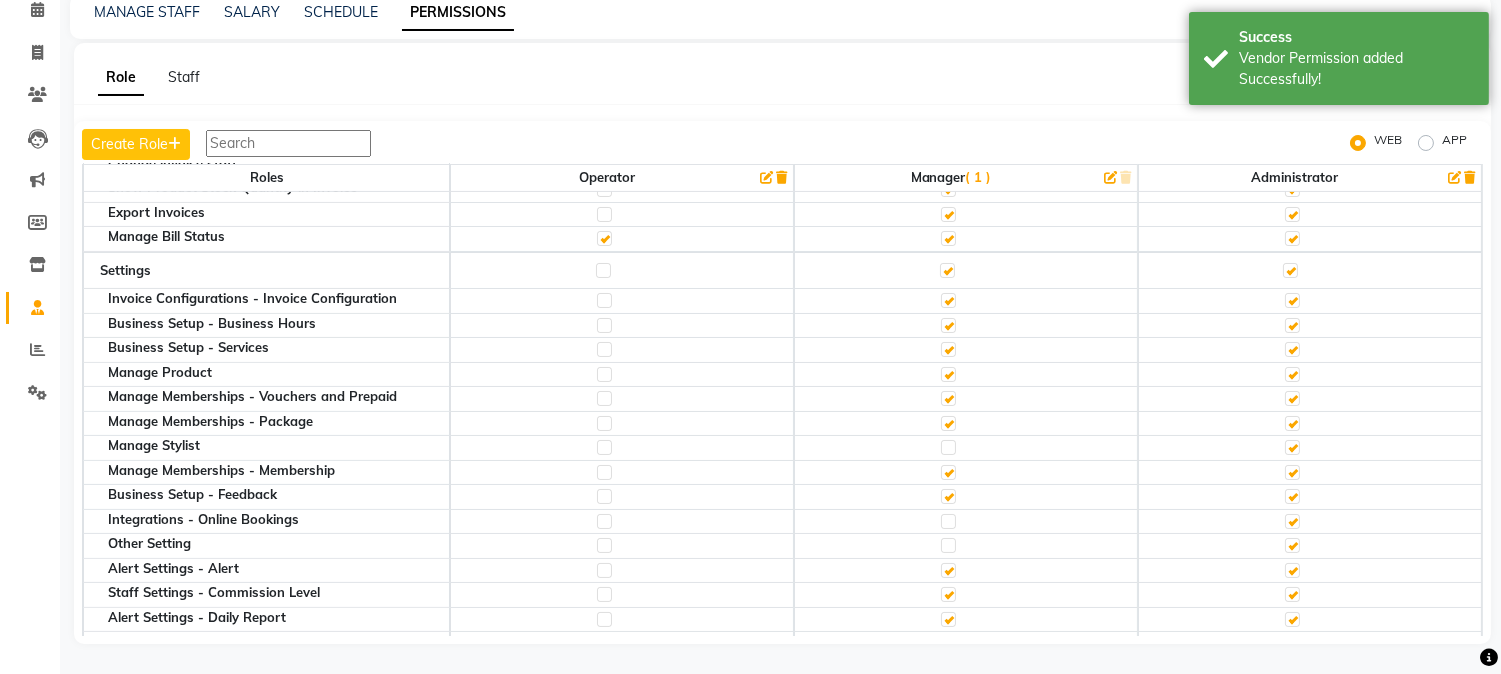 click 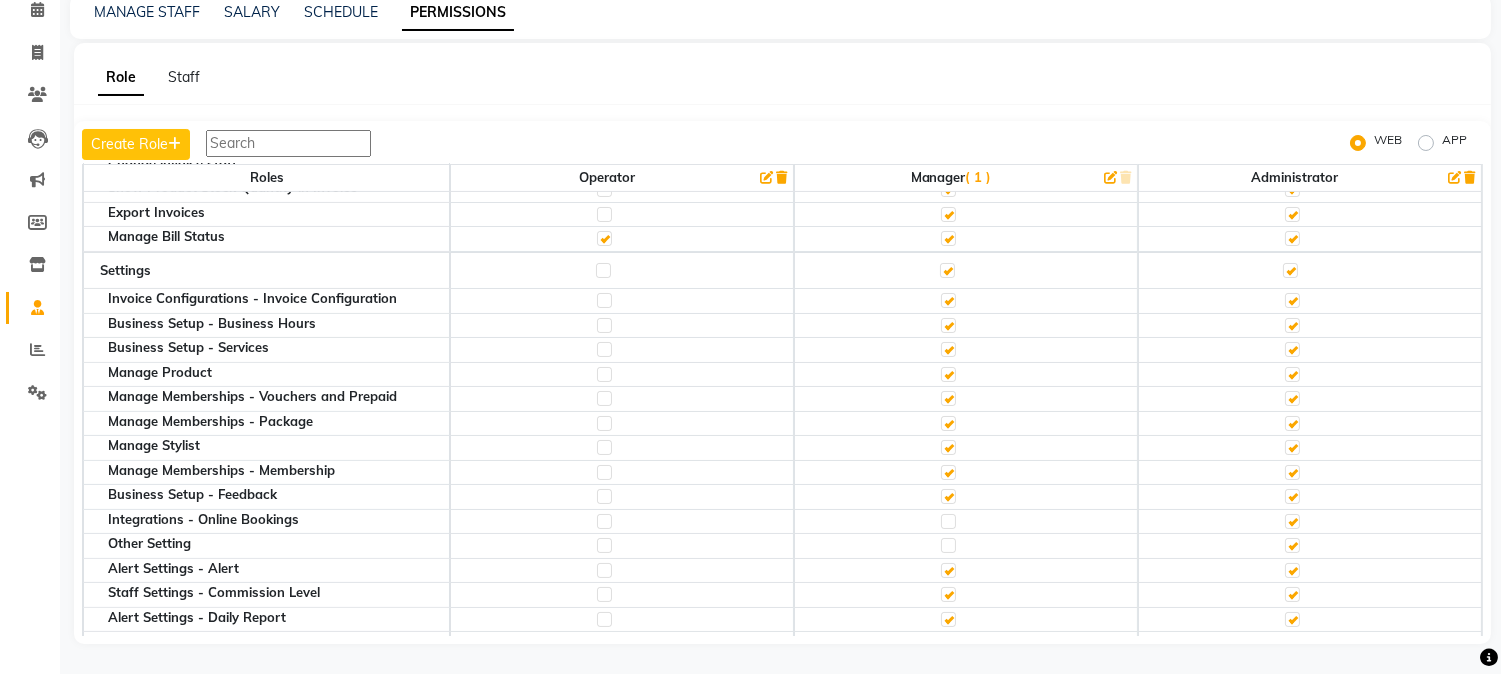 click 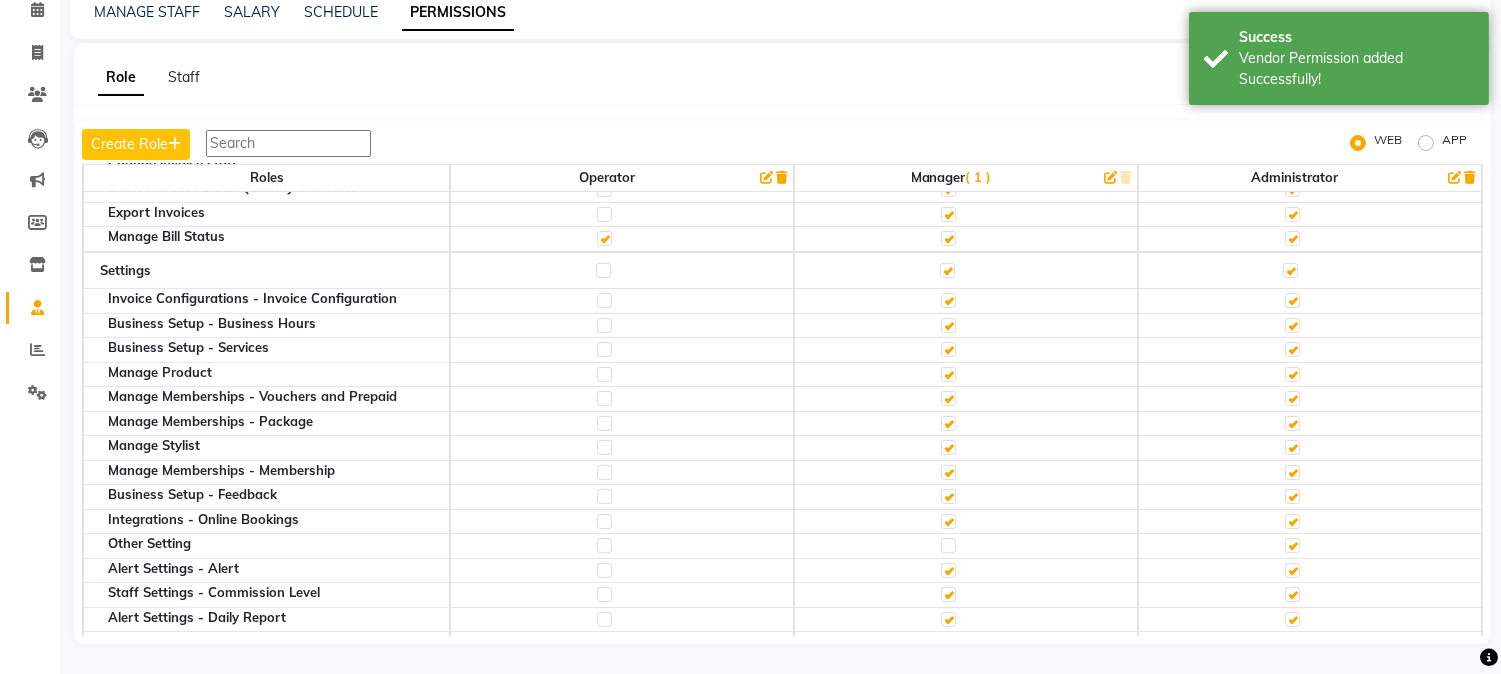 click 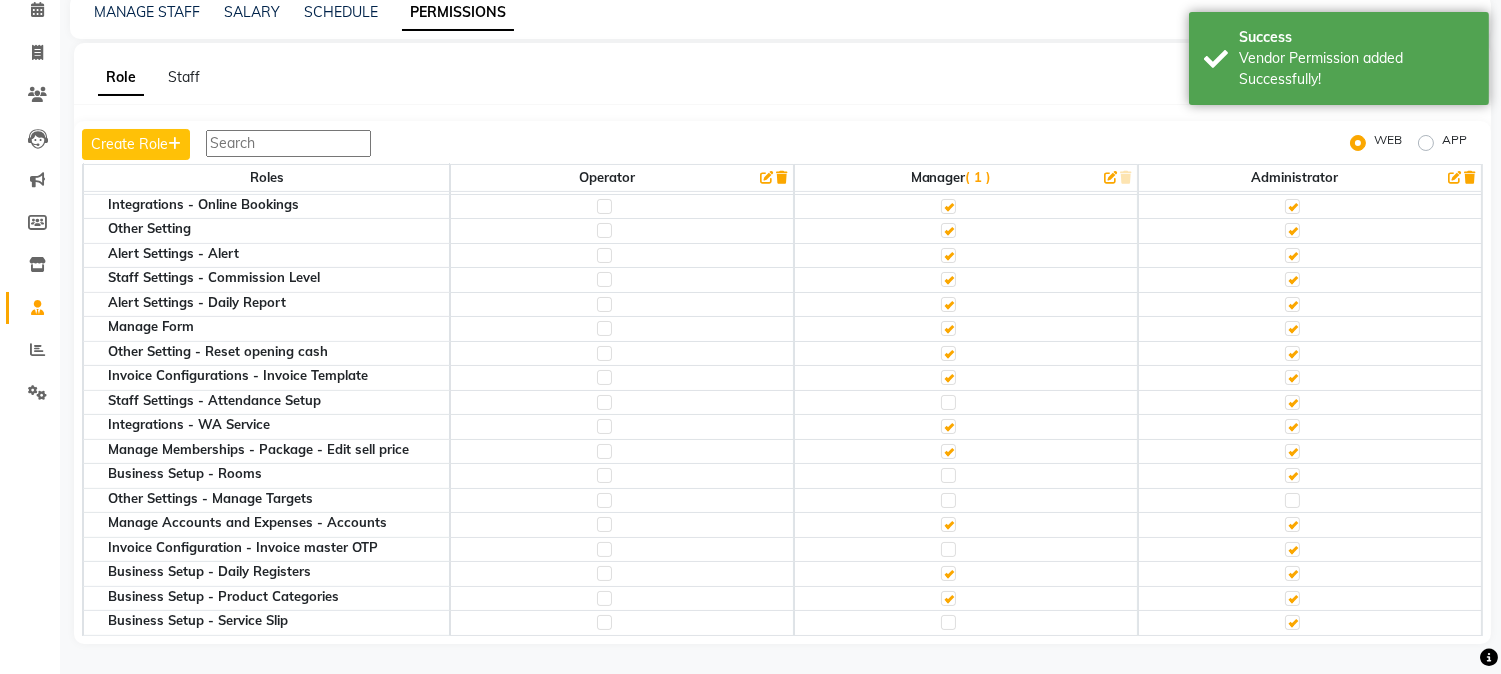 scroll, scrollTop: 1222, scrollLeft: 0, axis: vertical 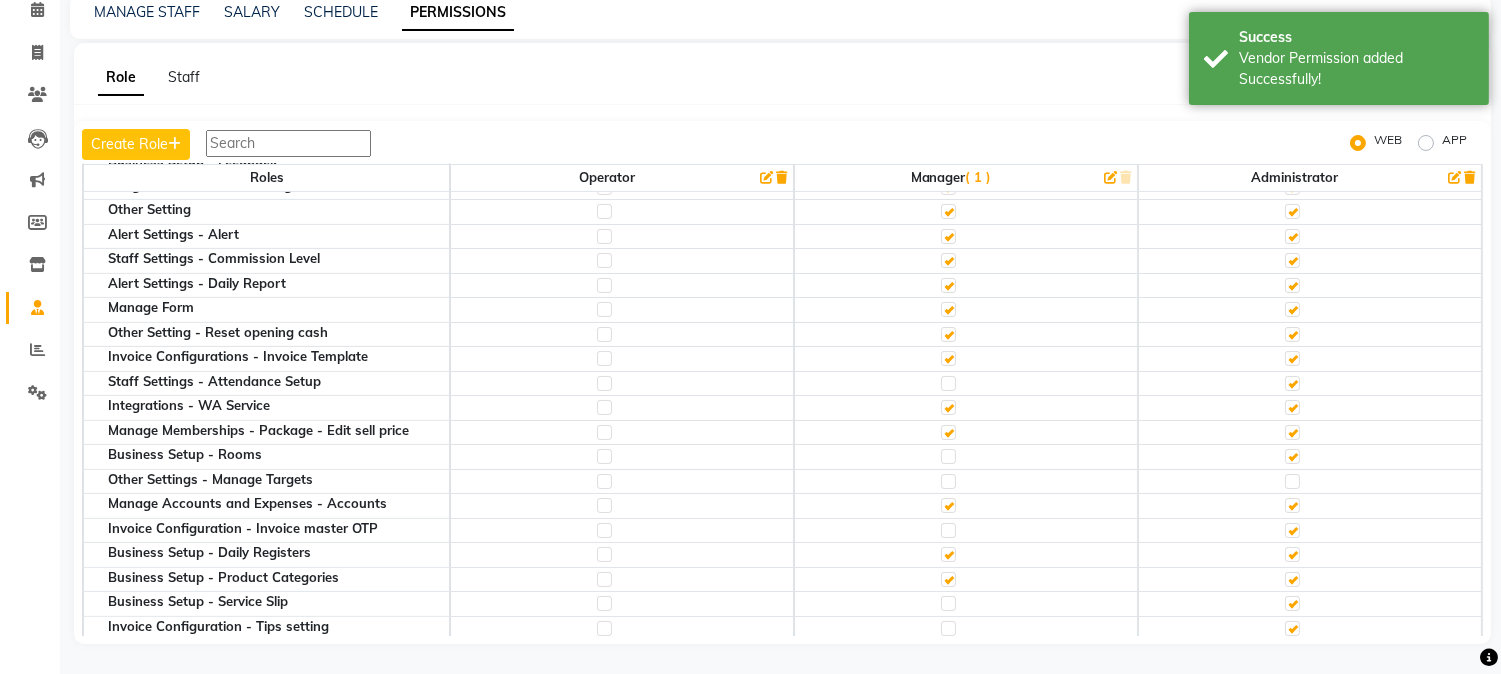 click 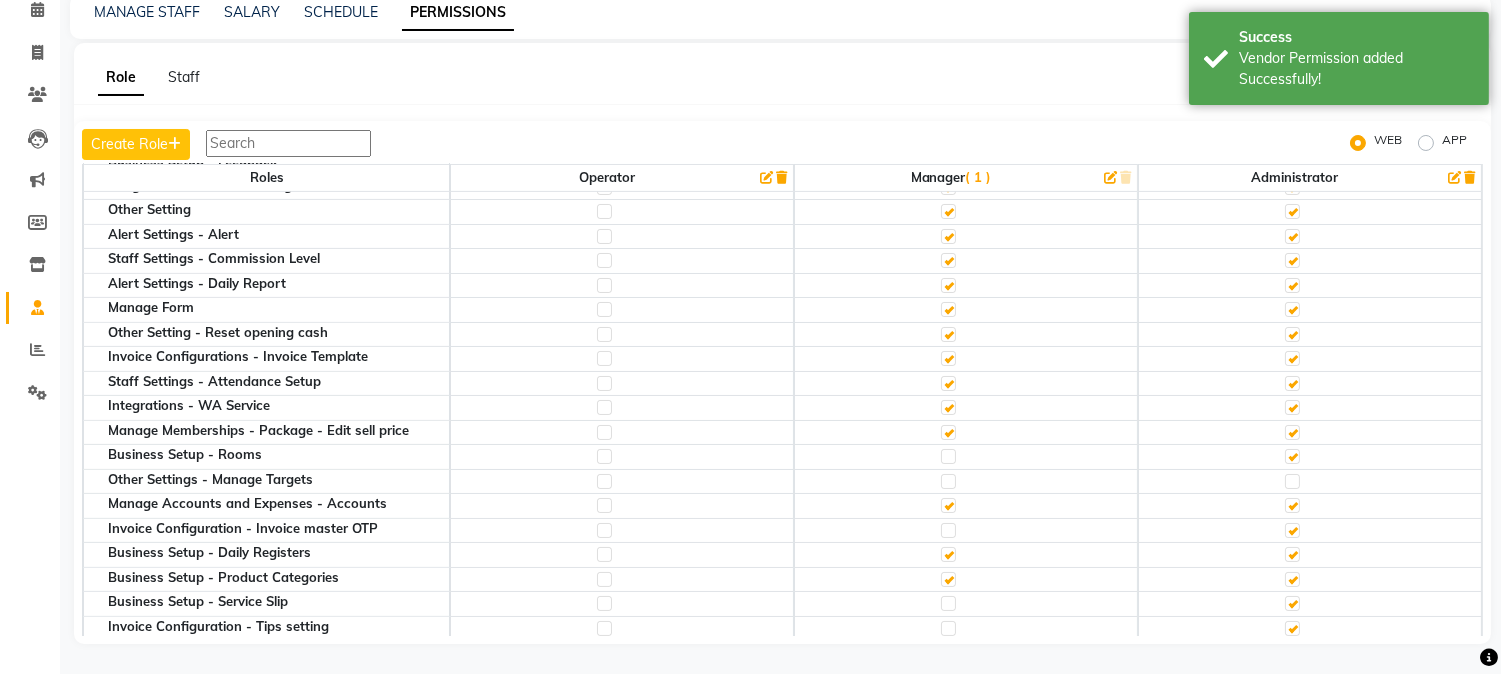 click 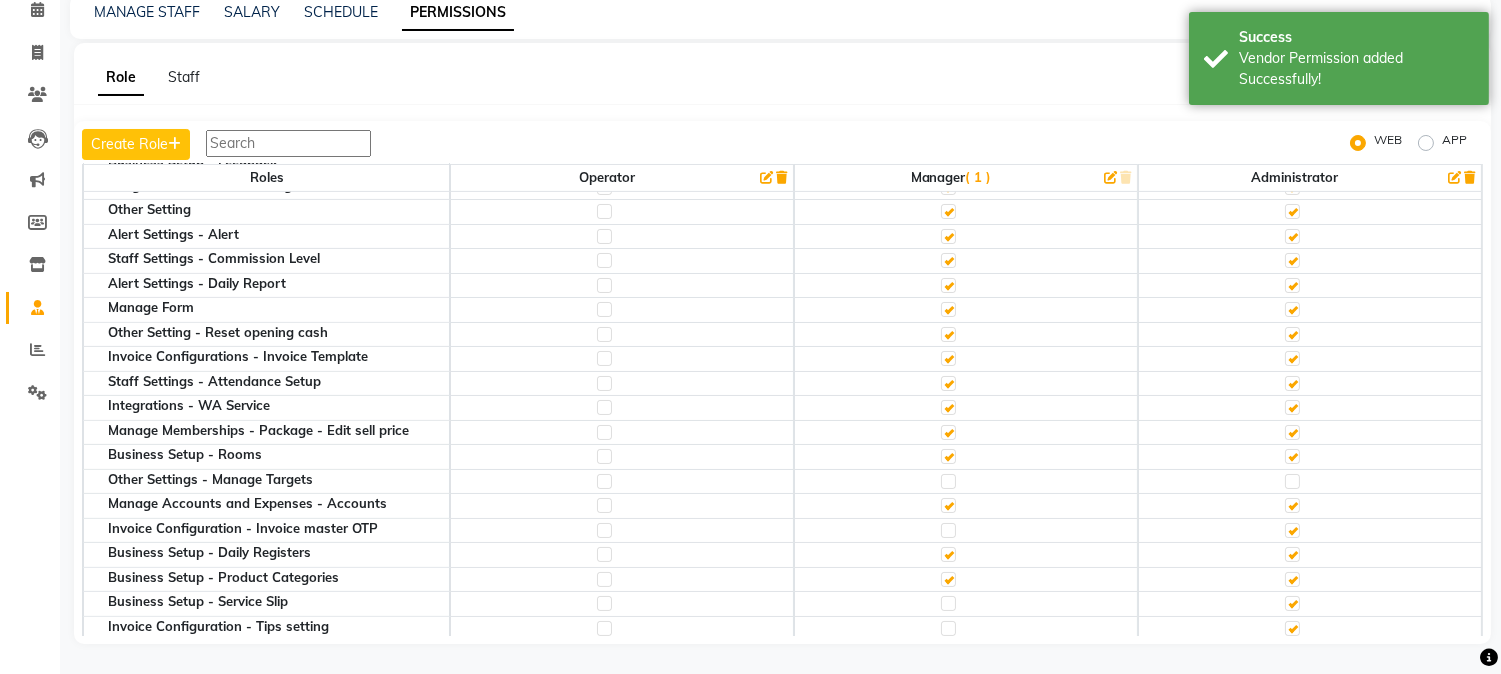 click 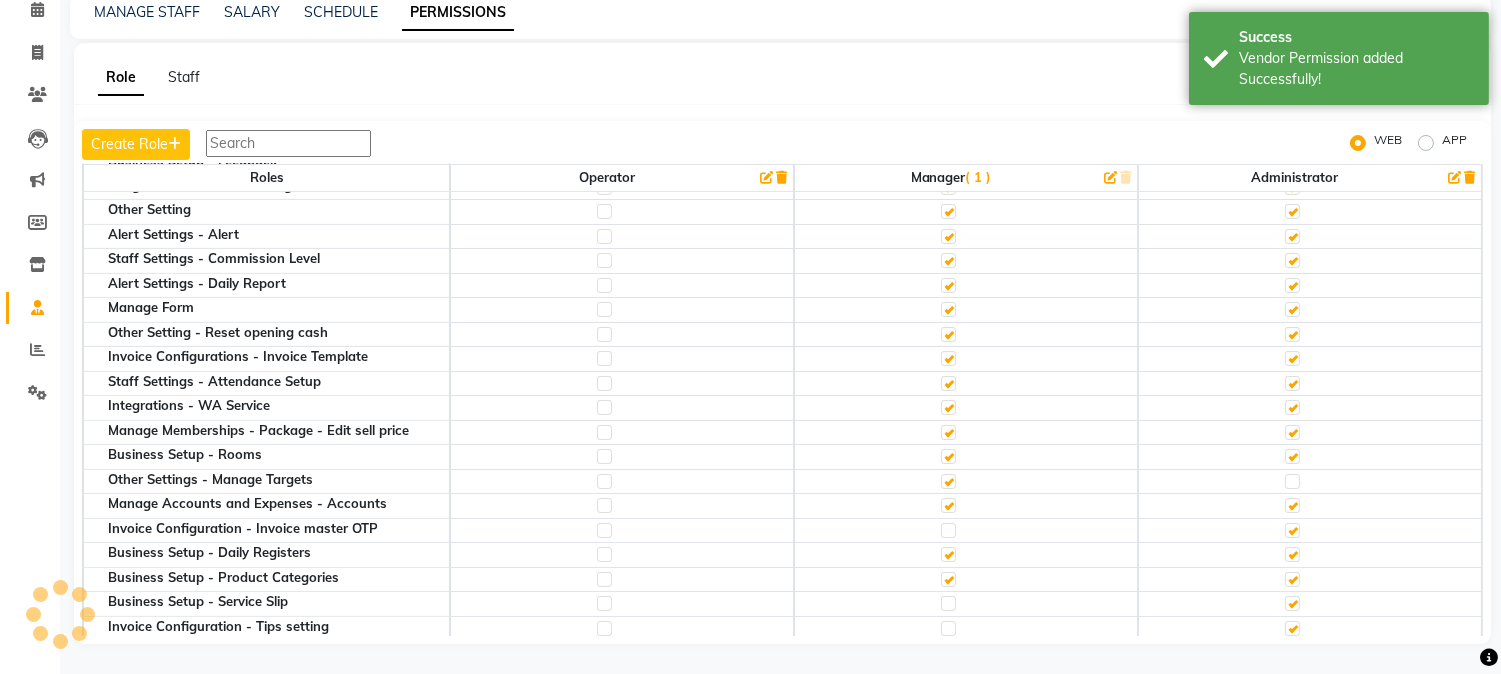 click 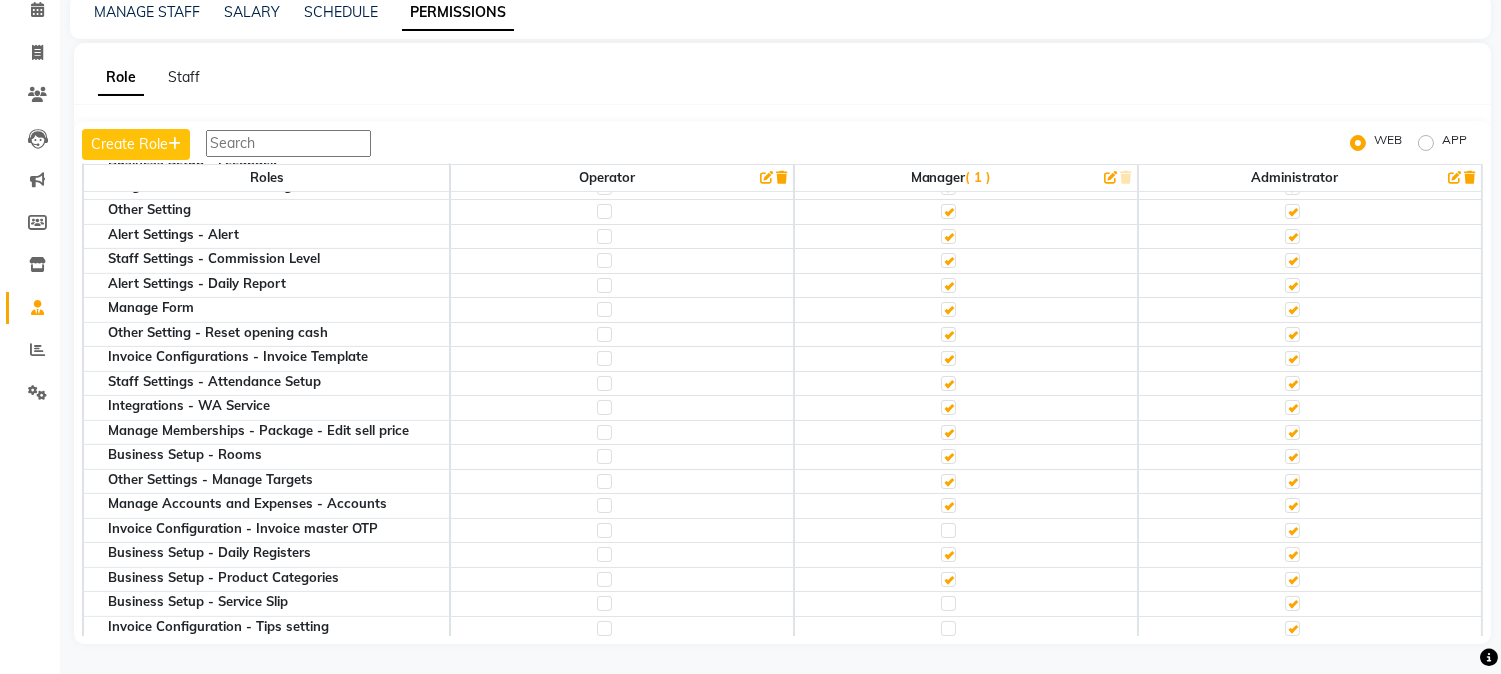click 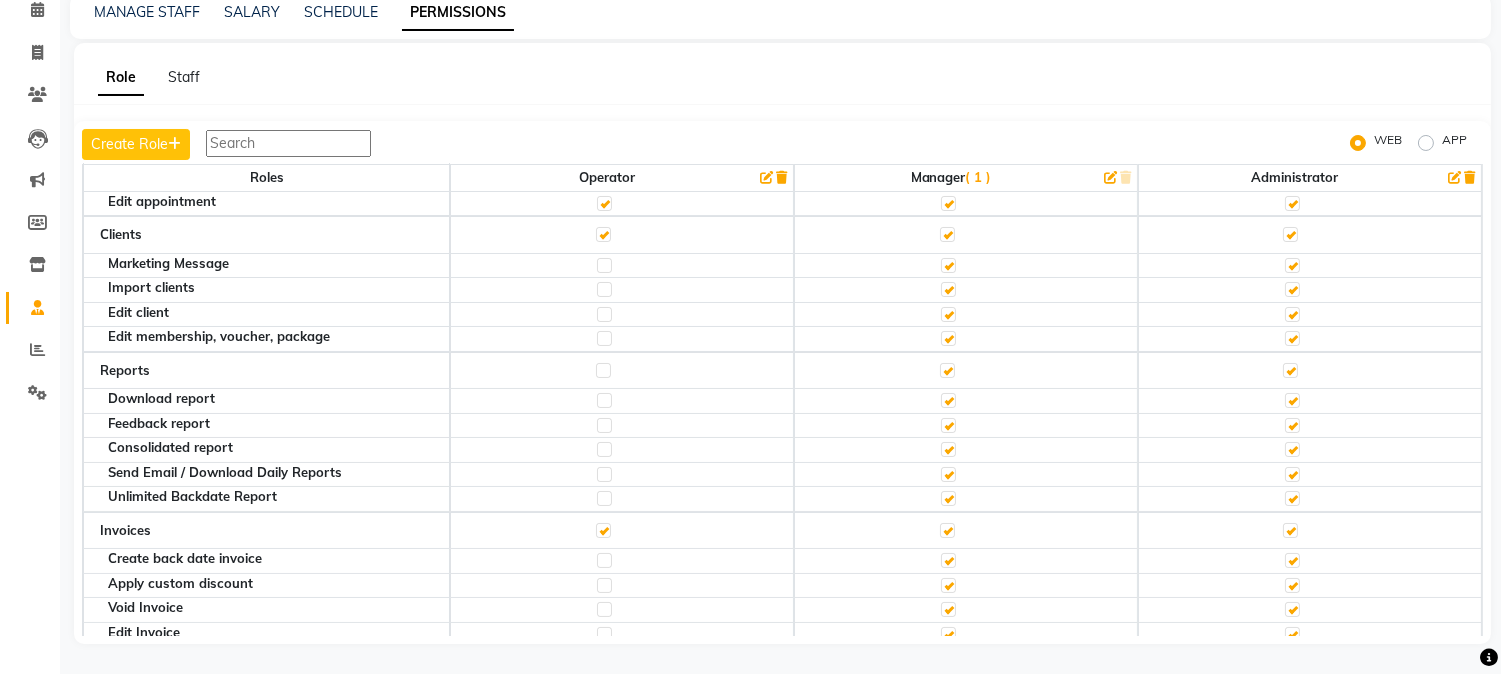 scroll, scrollTop: 222, scrollLeft: 0, axis: vertical 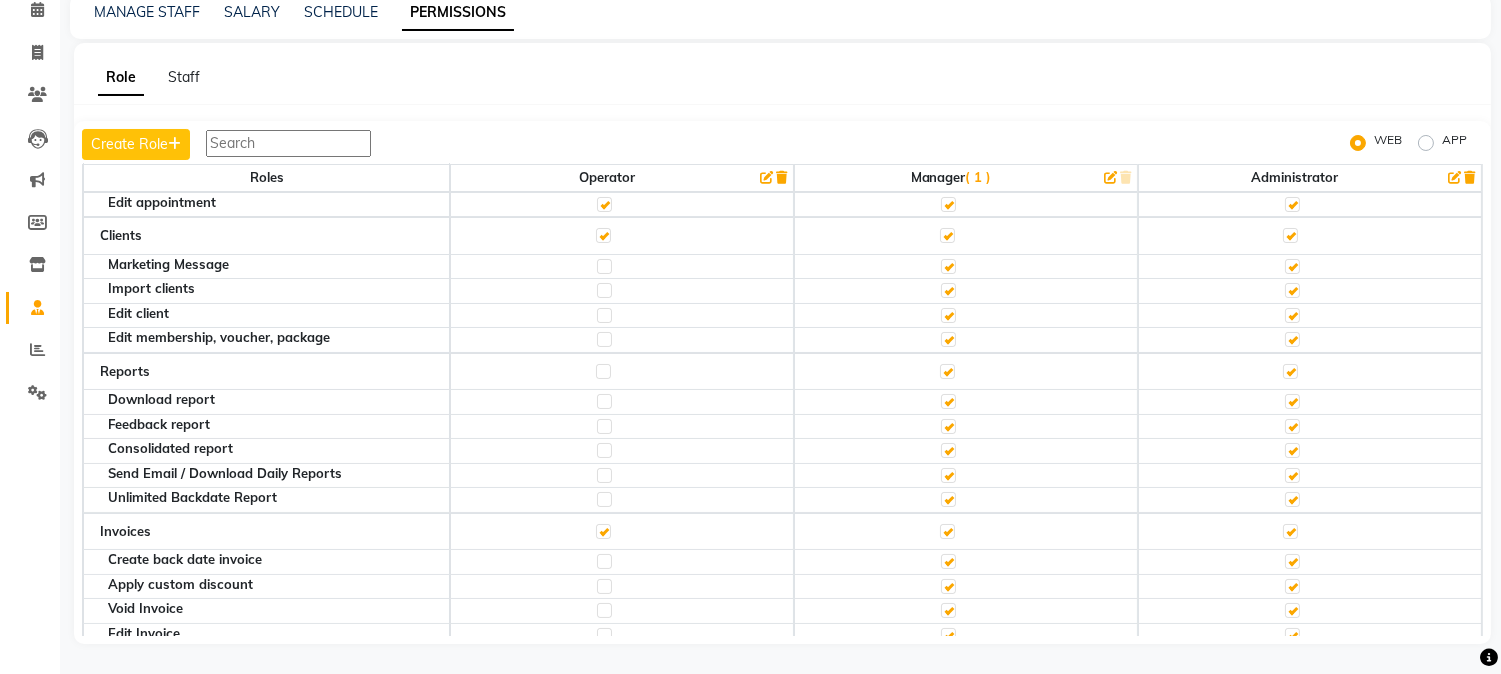 click 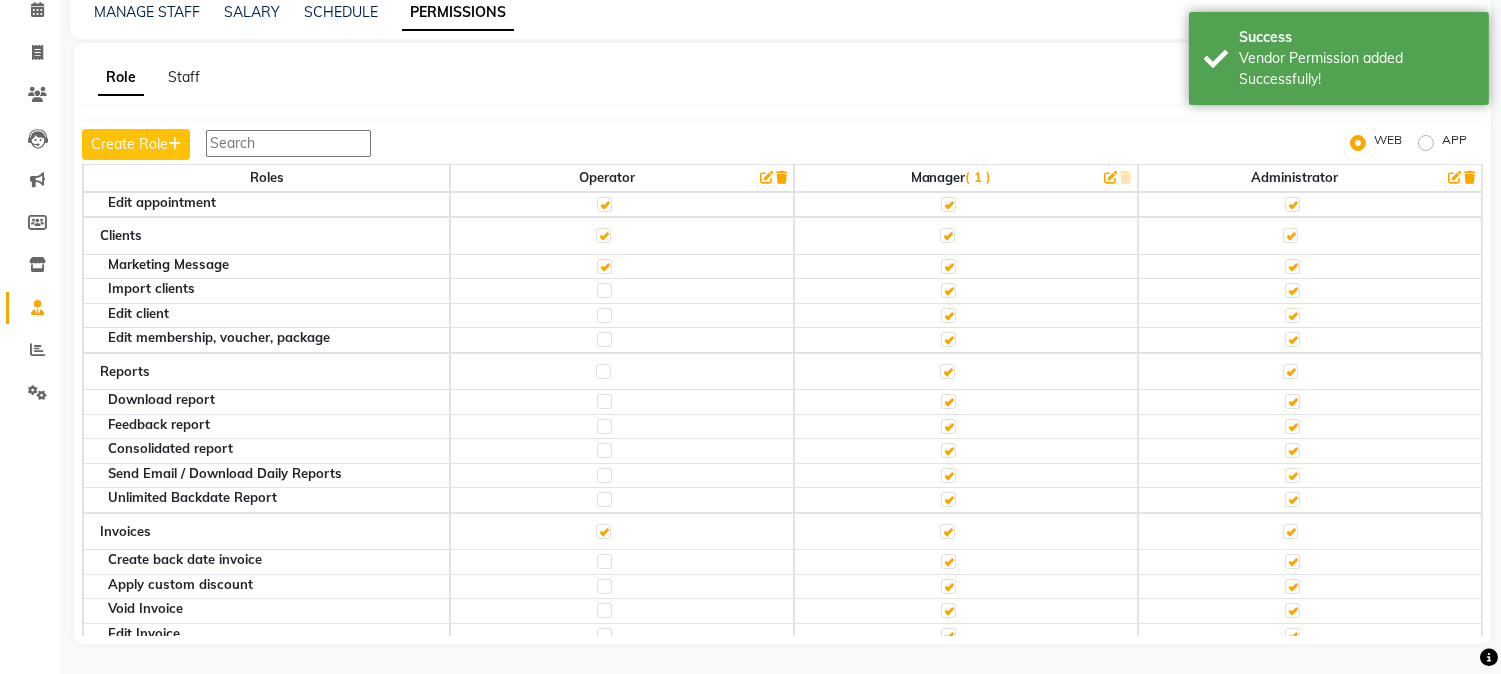 click 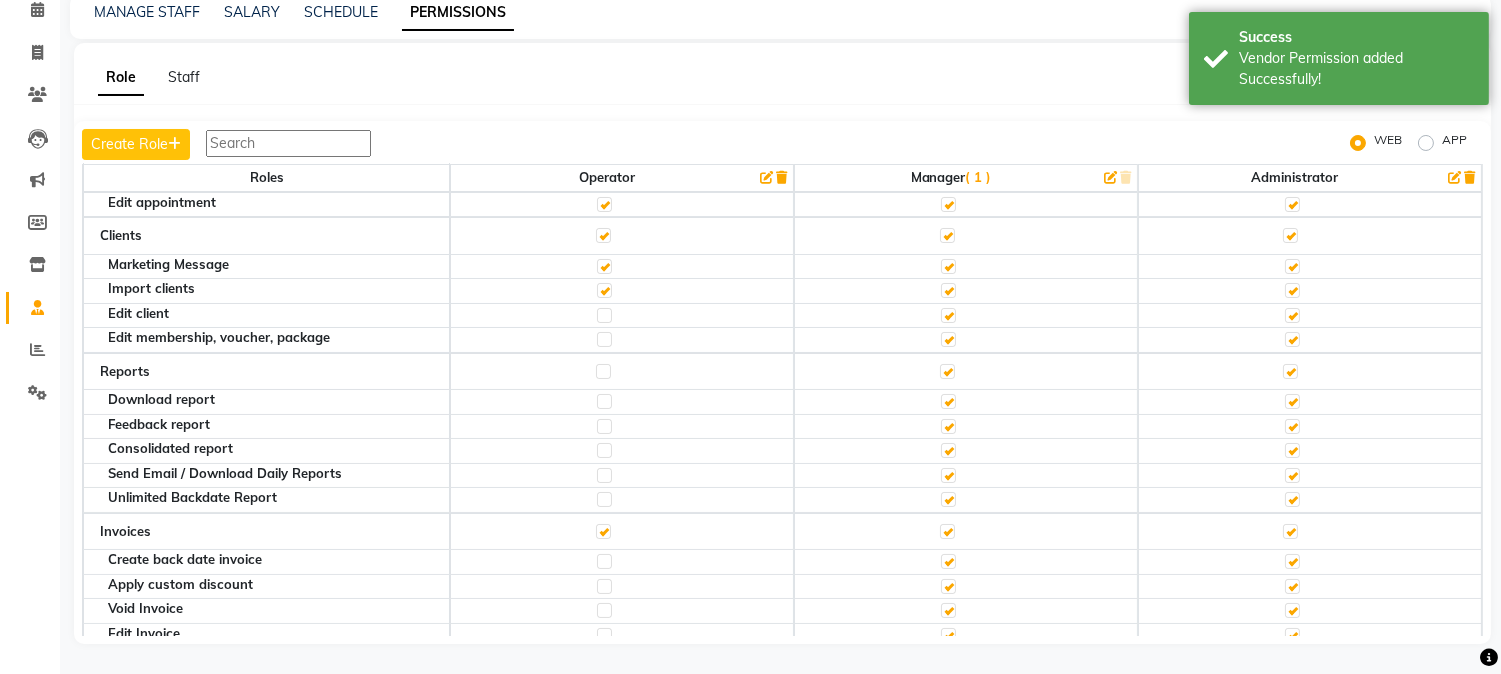 click 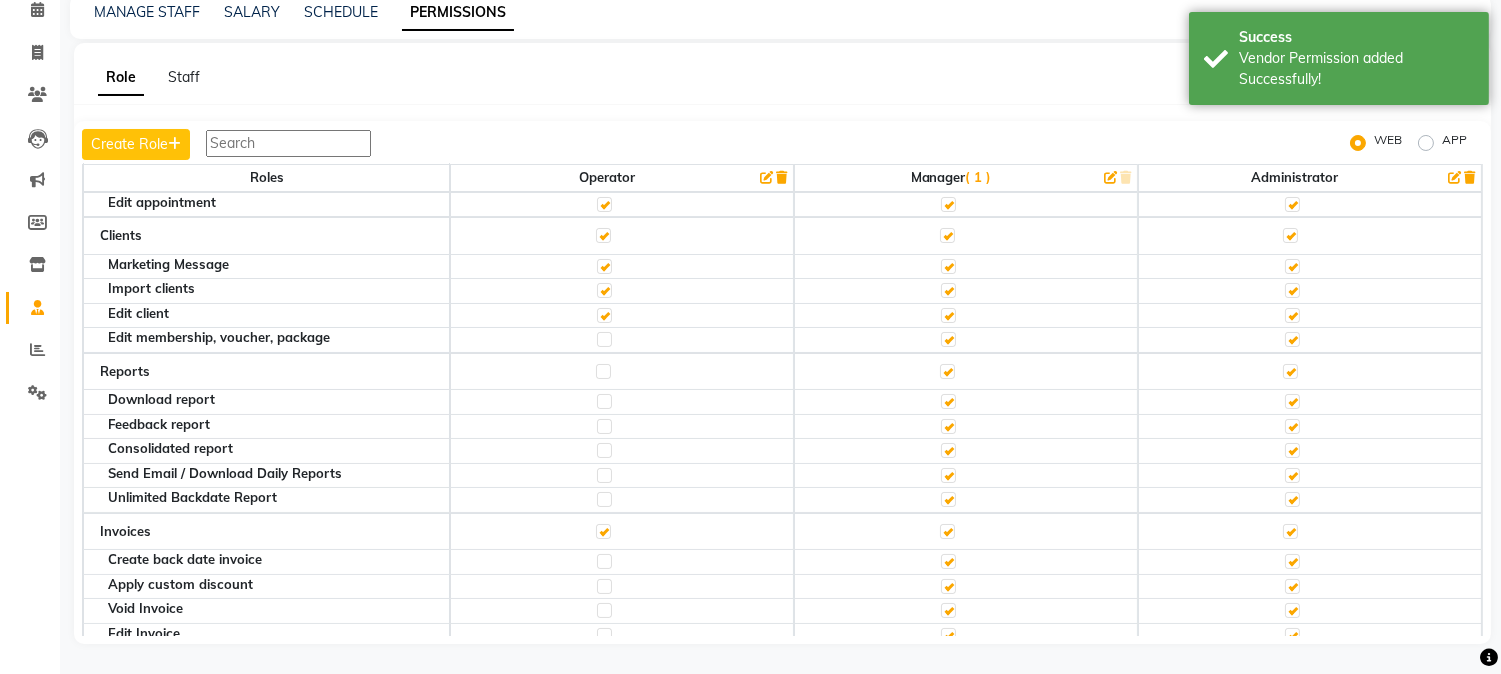 click 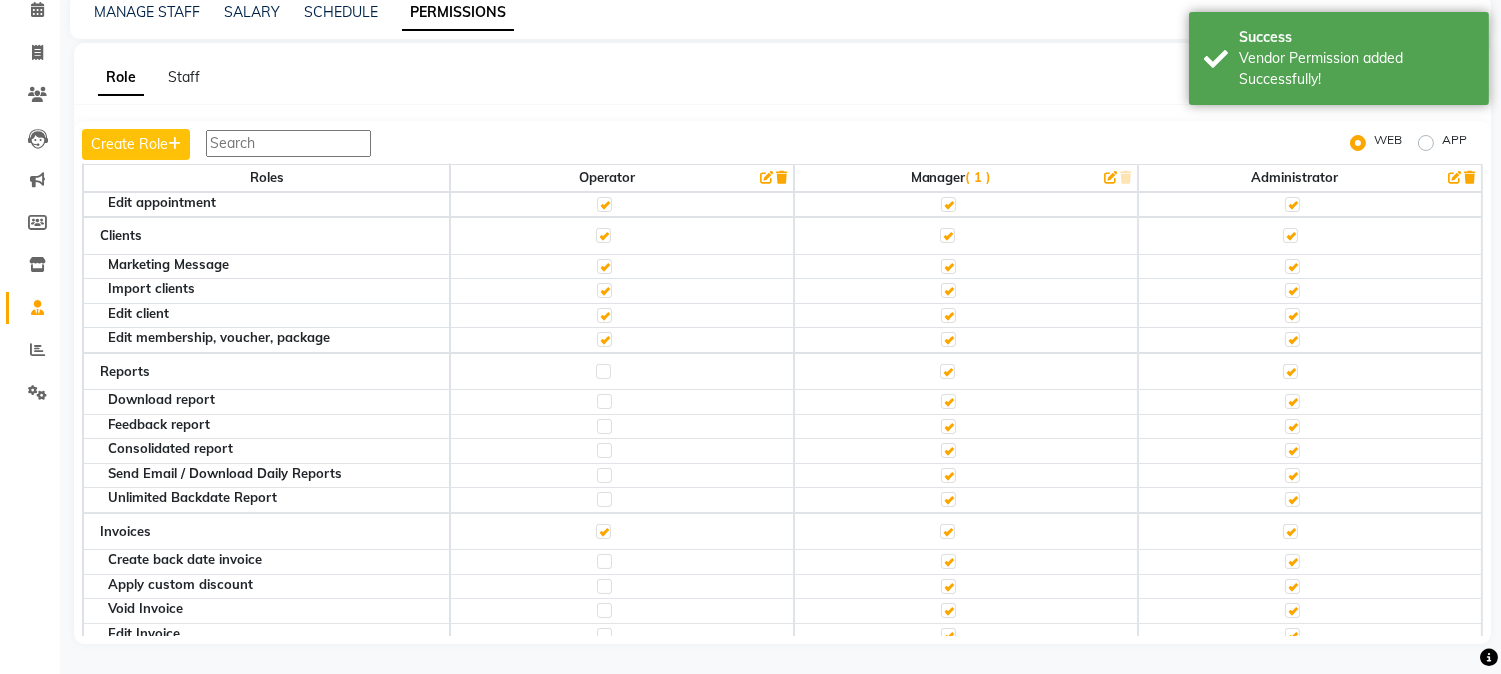 click 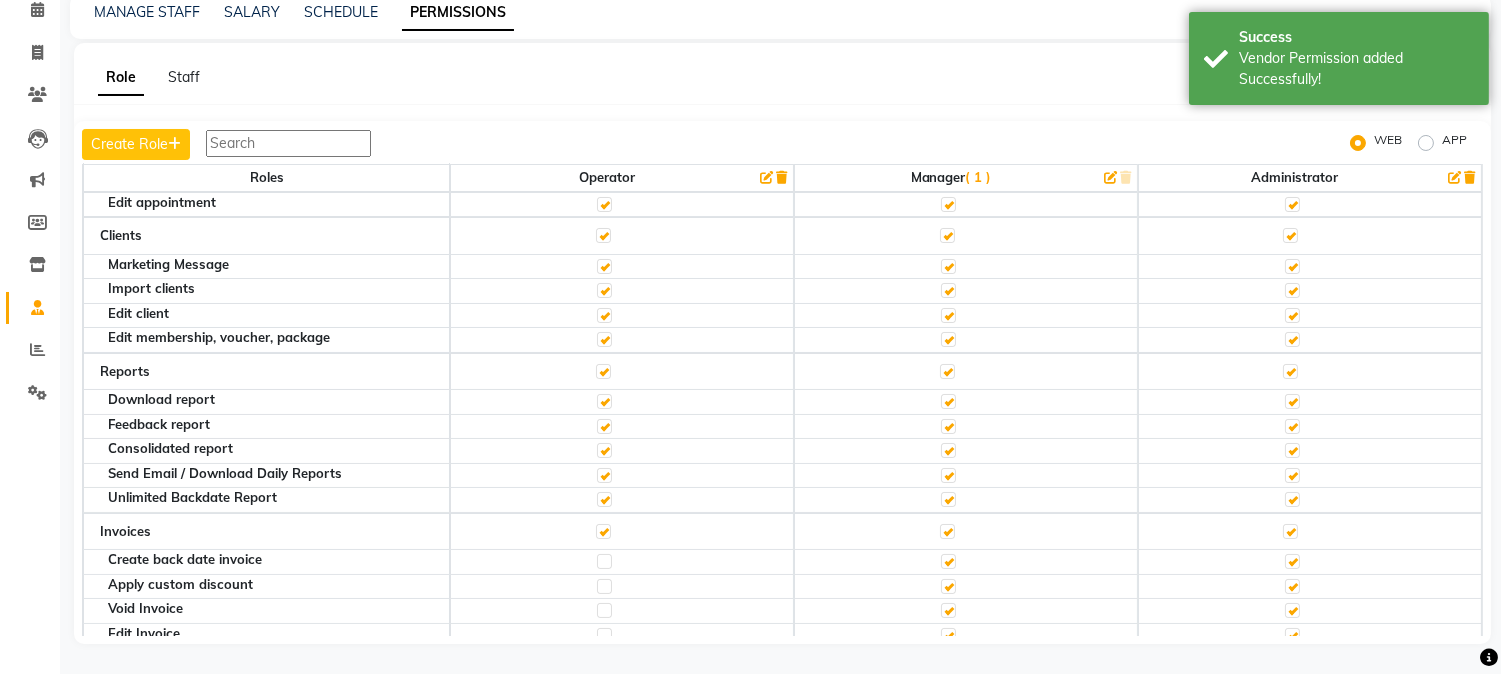 click 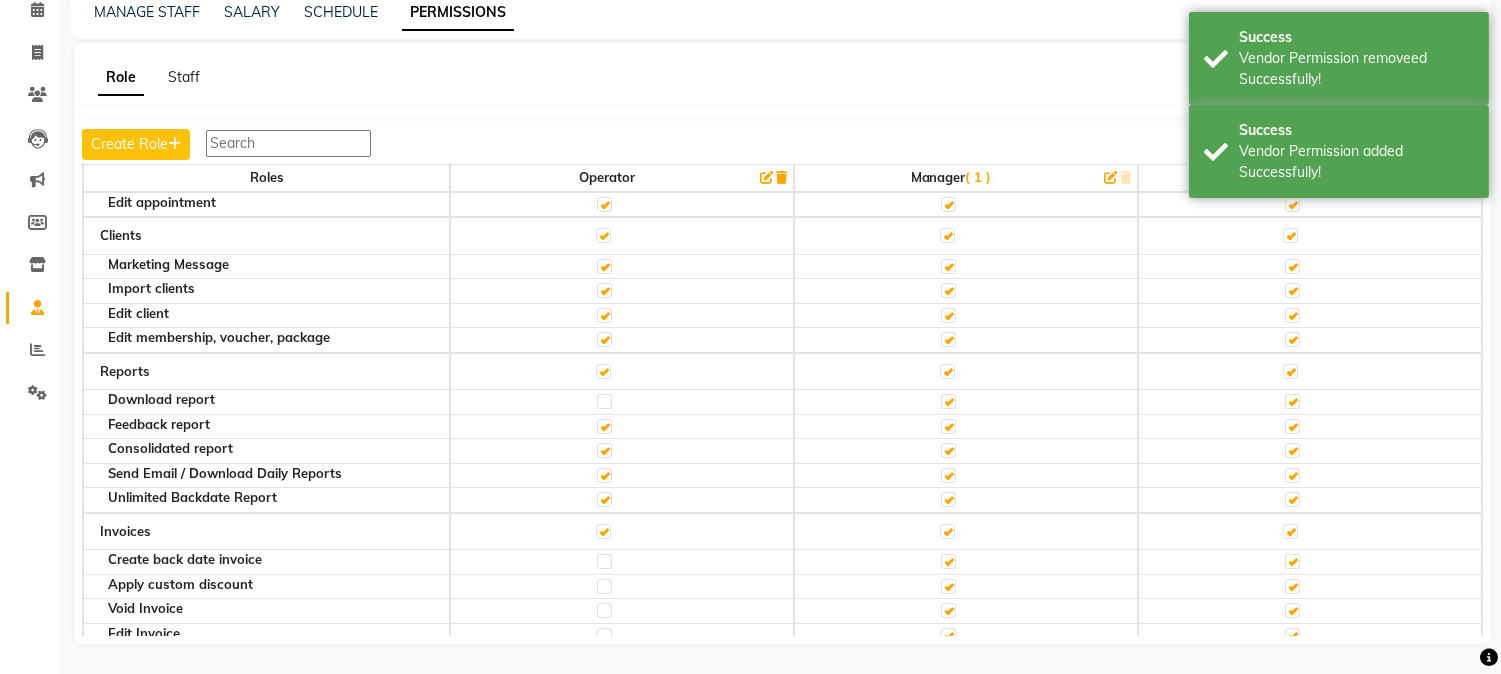 click 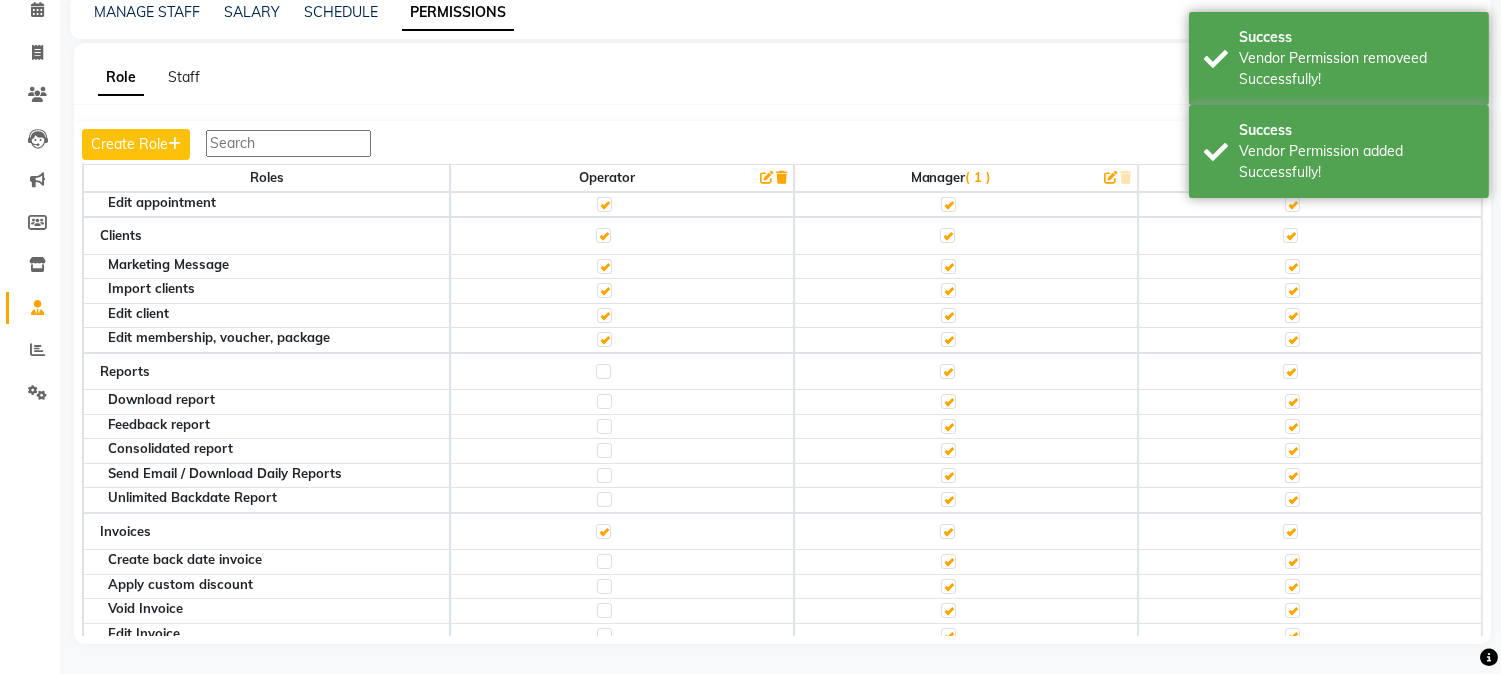 click 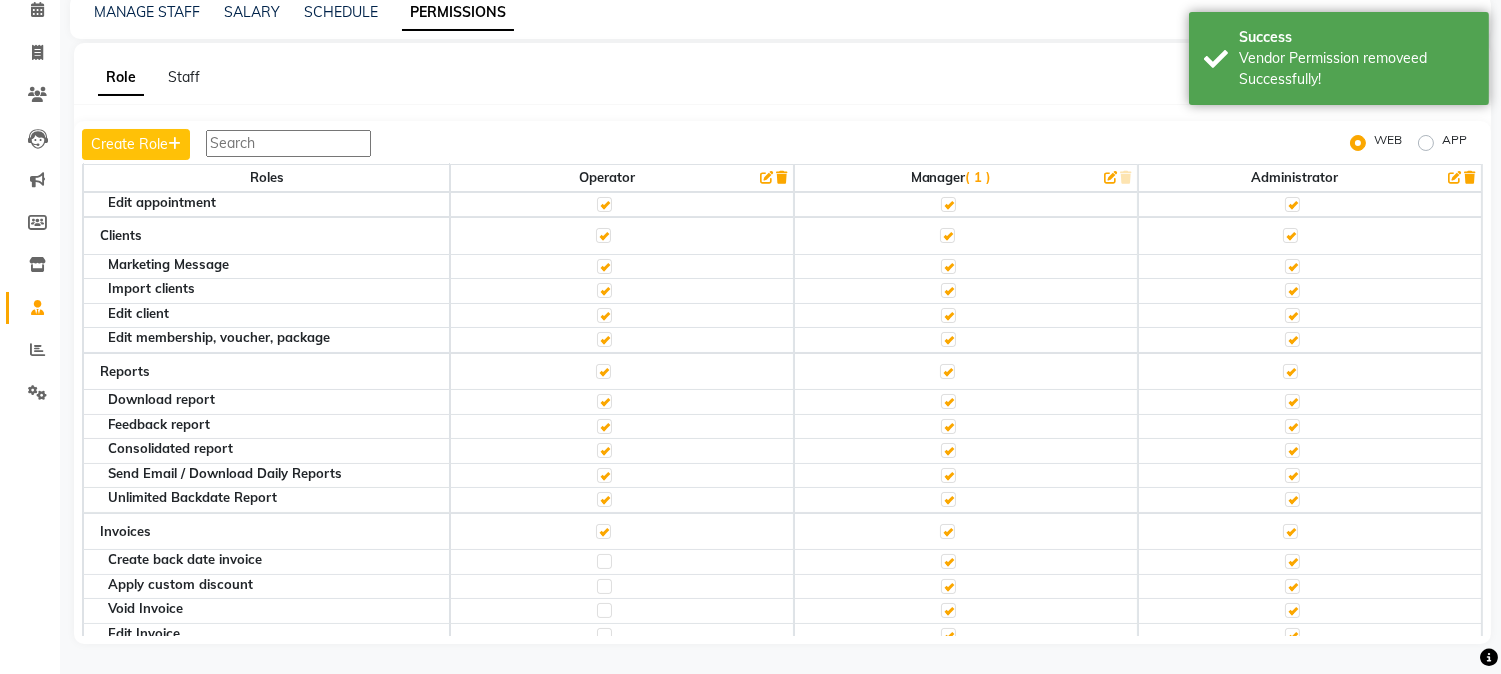 click 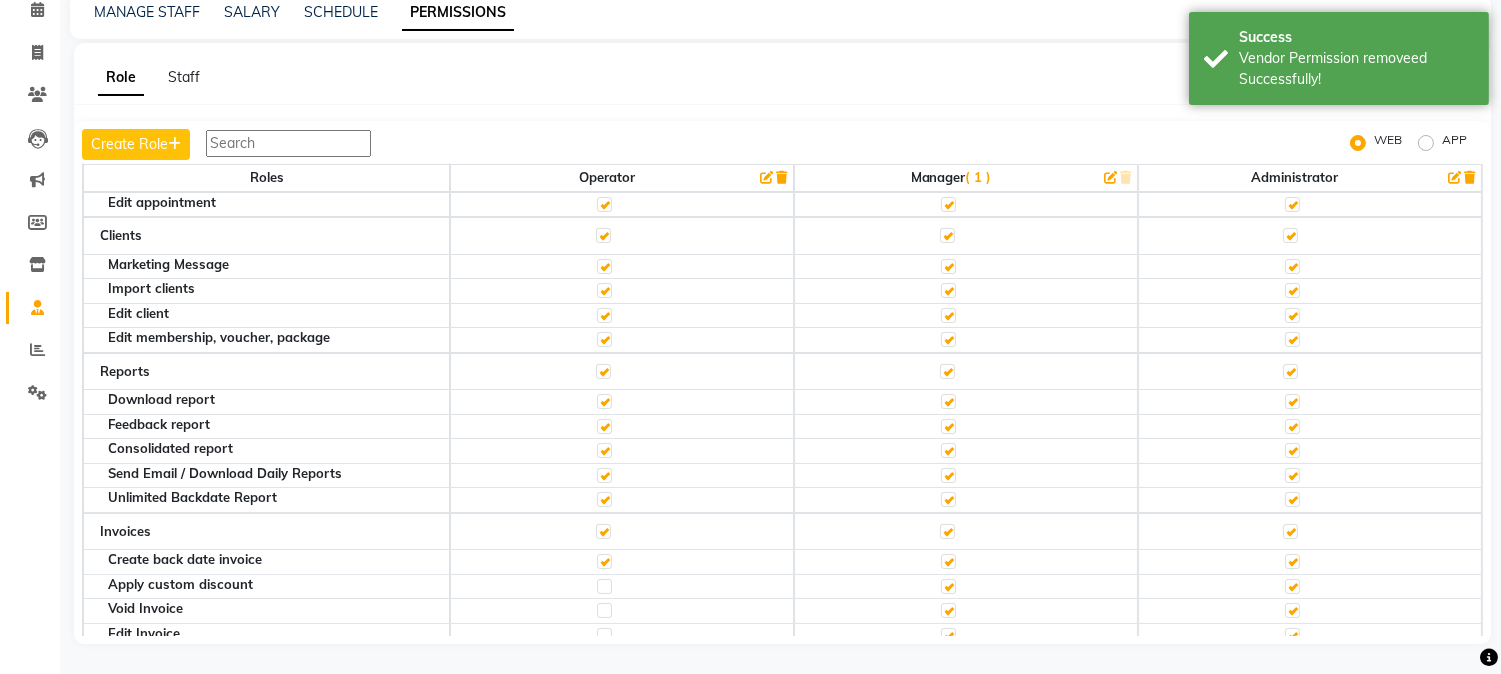 scroll, scrollTop: 333, scrollLeft: 0, axis: vertical 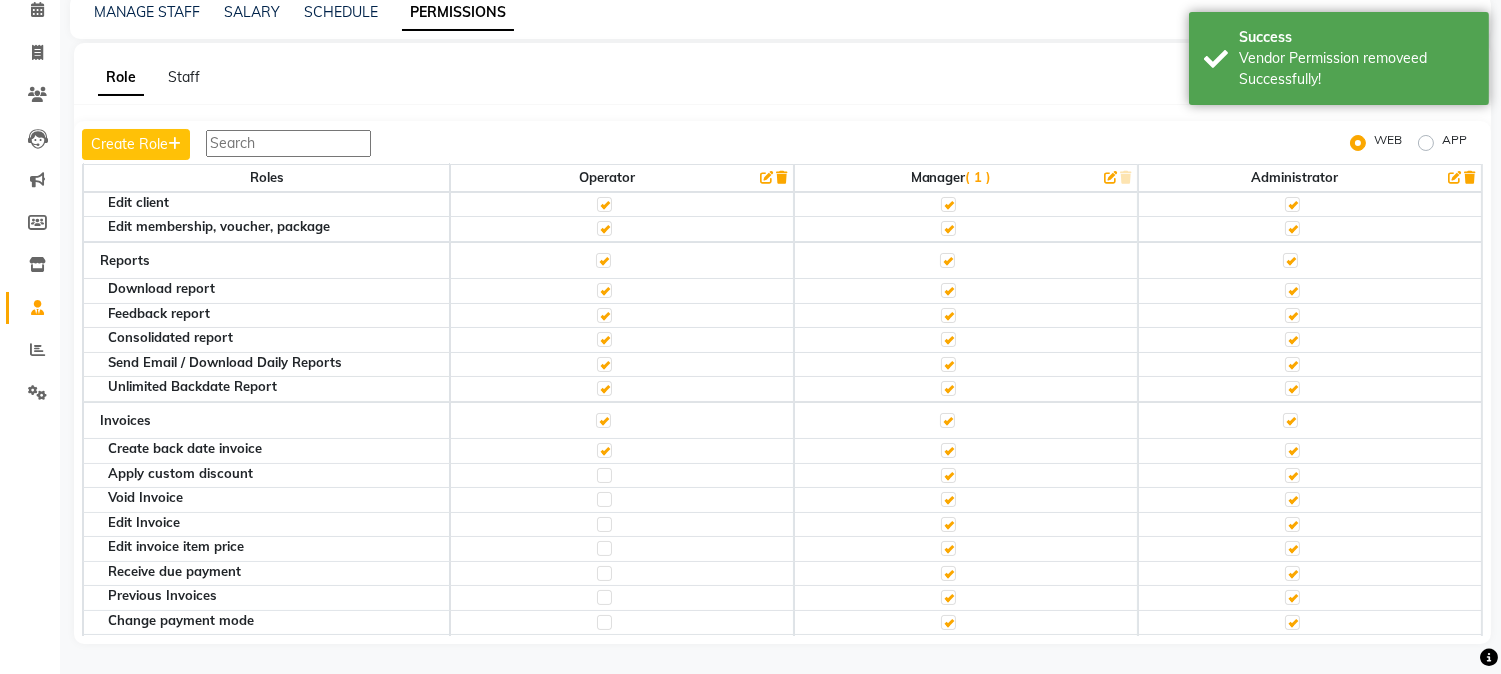 click 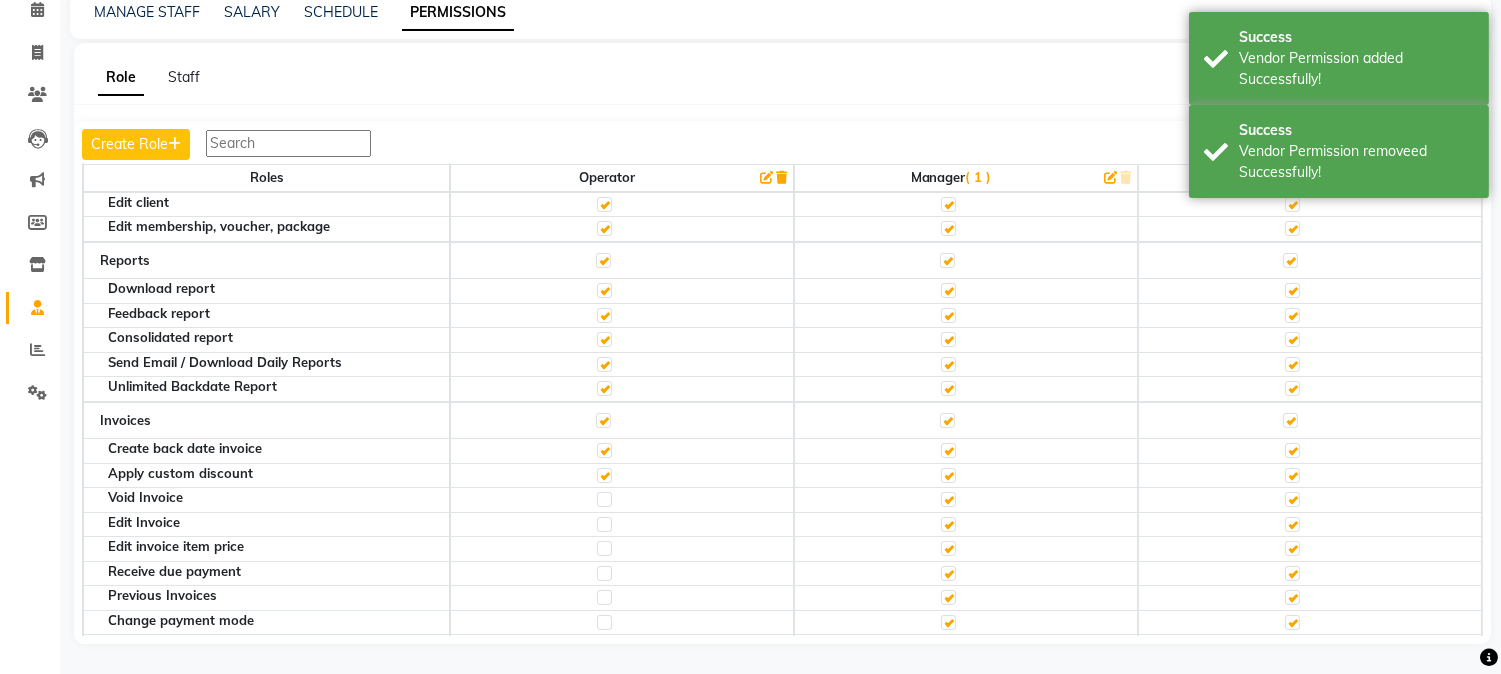 click 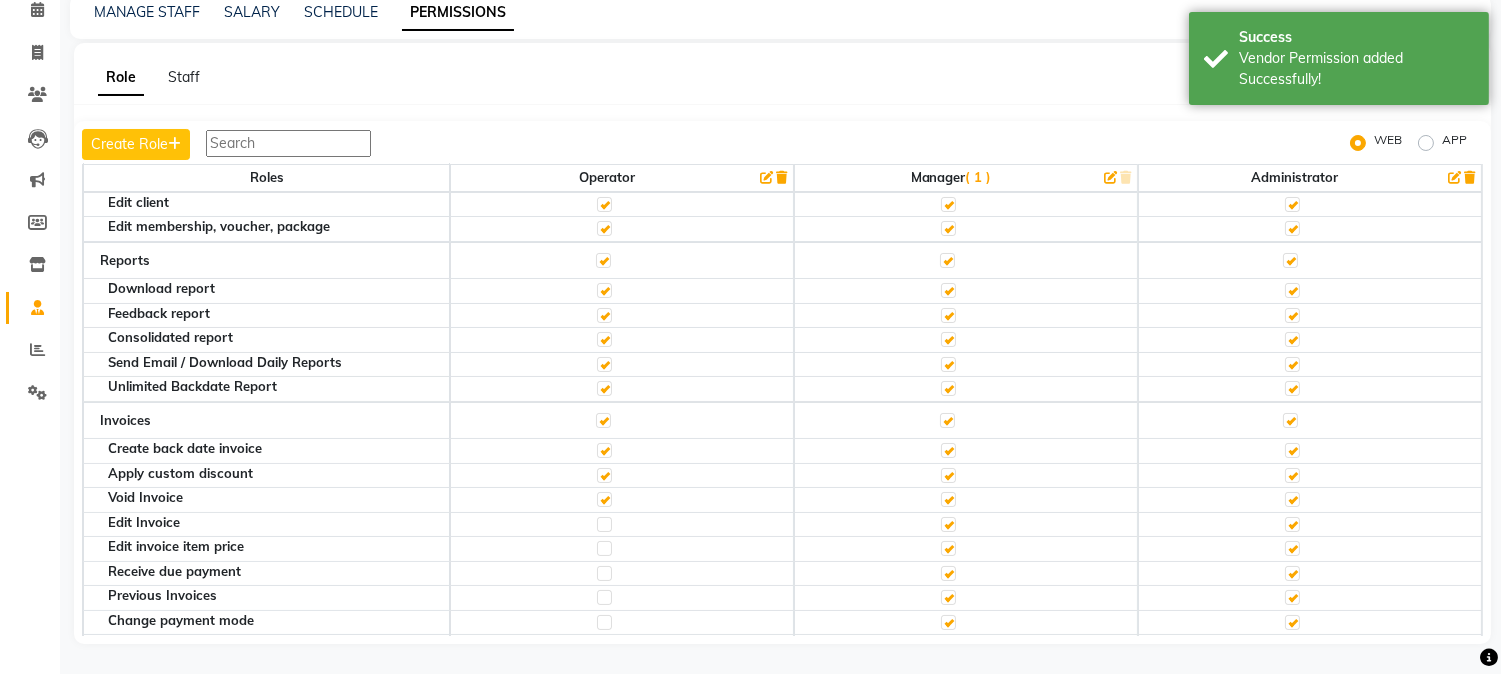 click 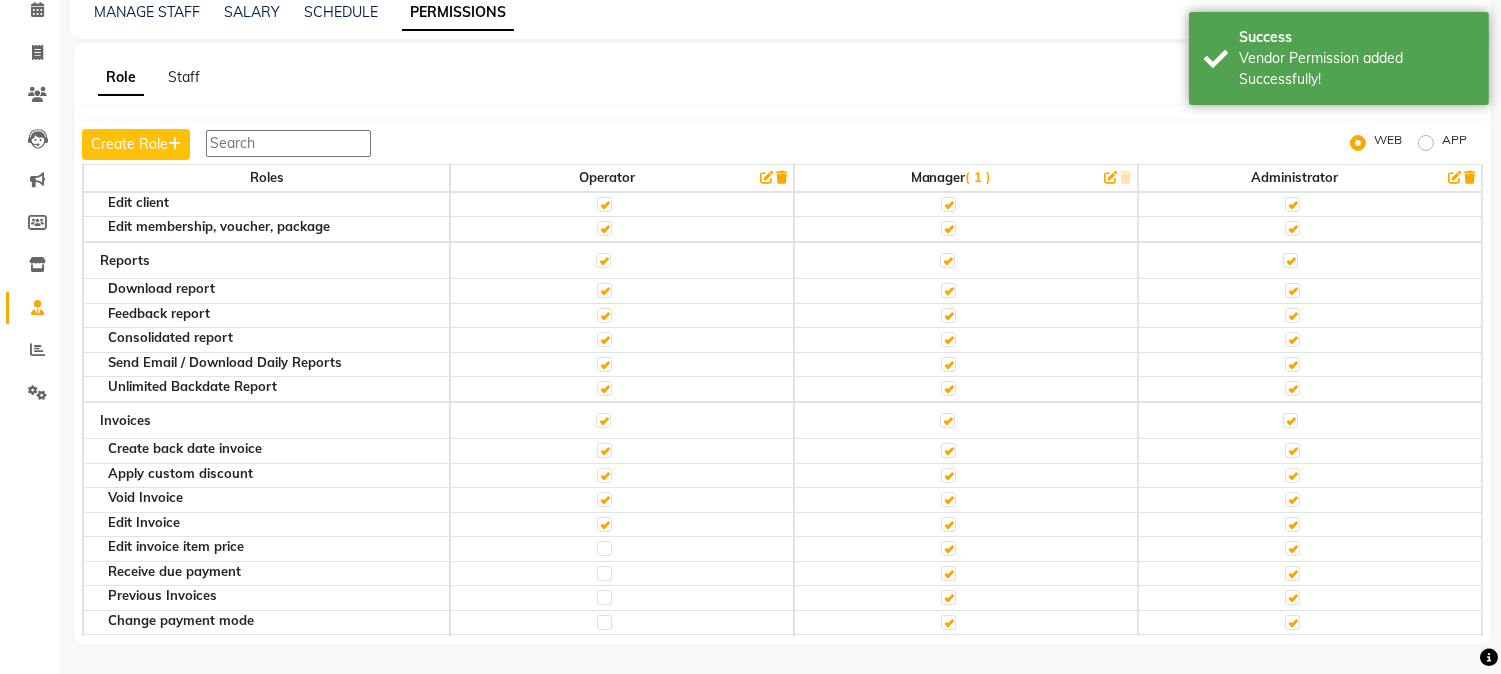 click 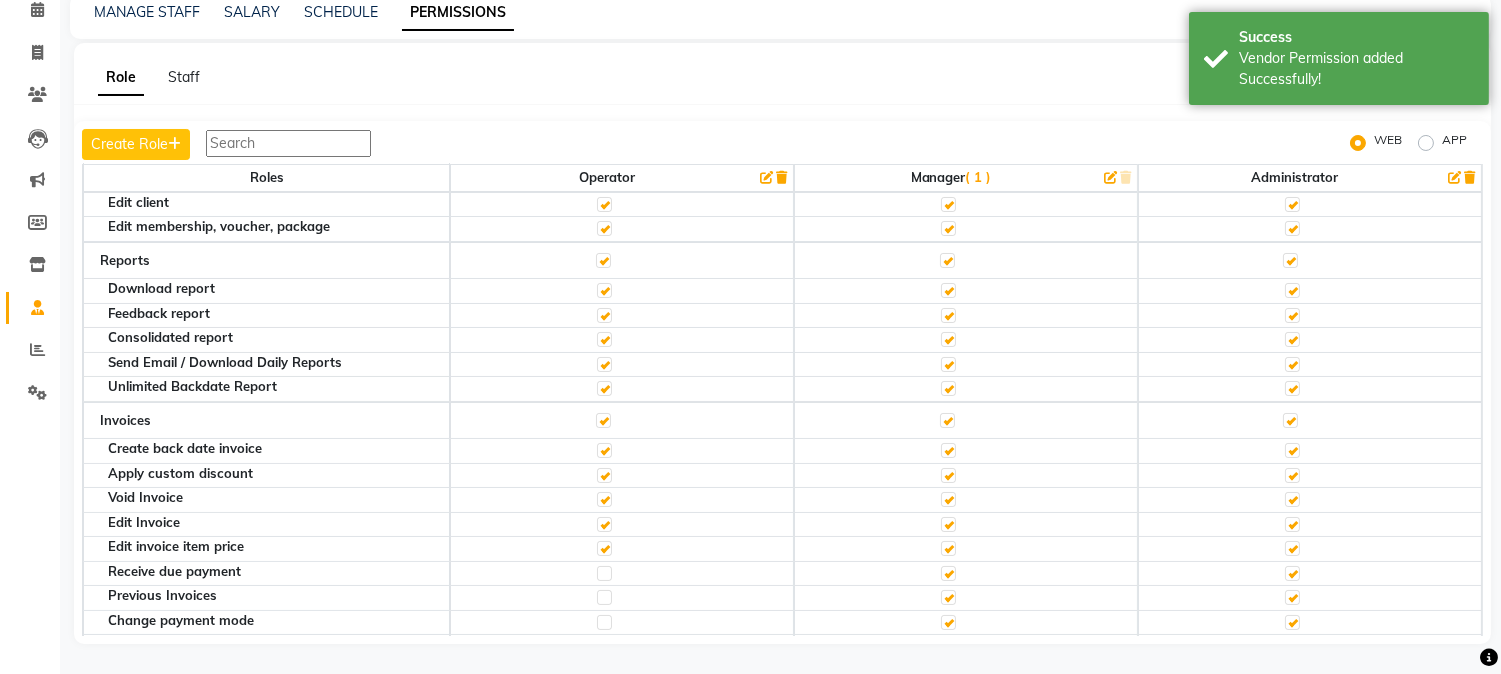 click 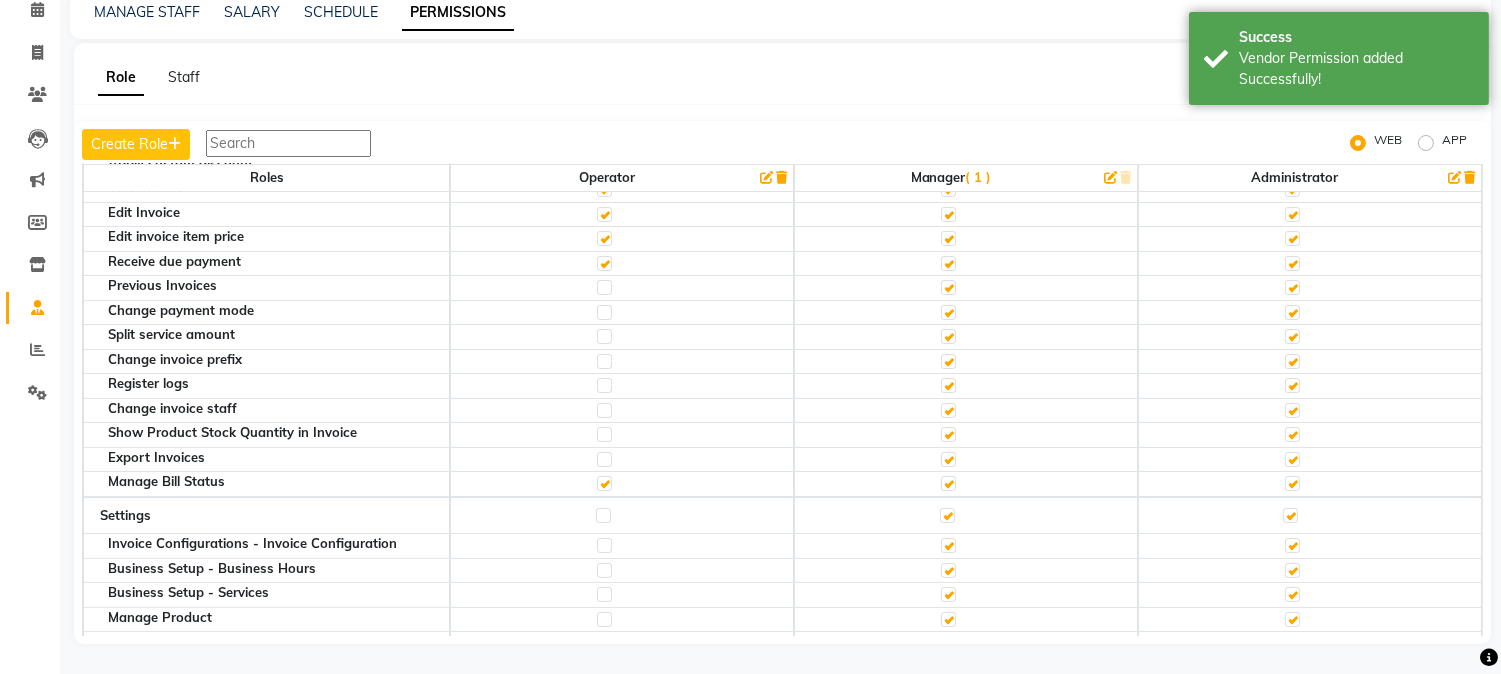 scroll, scrollTop: 666, scrollLeft: 0, axis: vertical 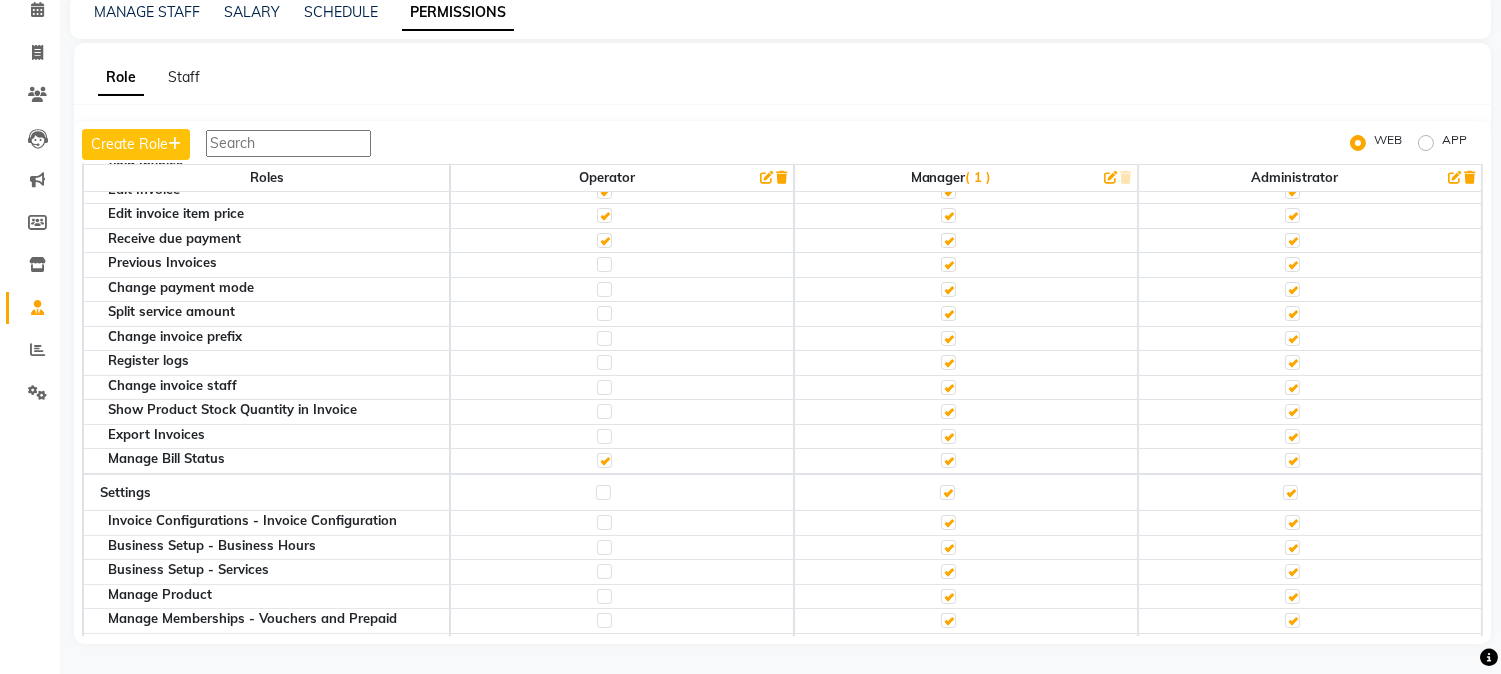 click 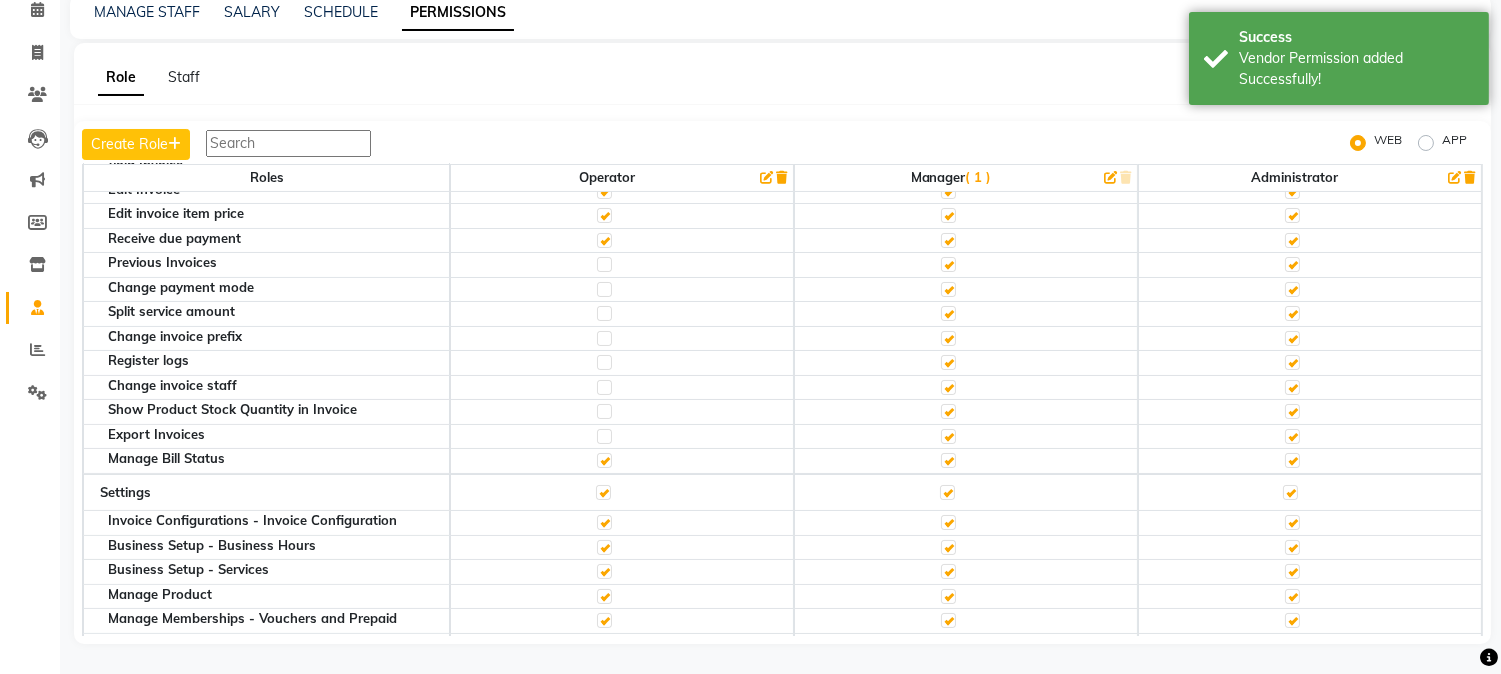 drag, startPoint x: 605, startPoint y: 273, endPoint x: 611, endPoint y: 295, distance: 22.803509 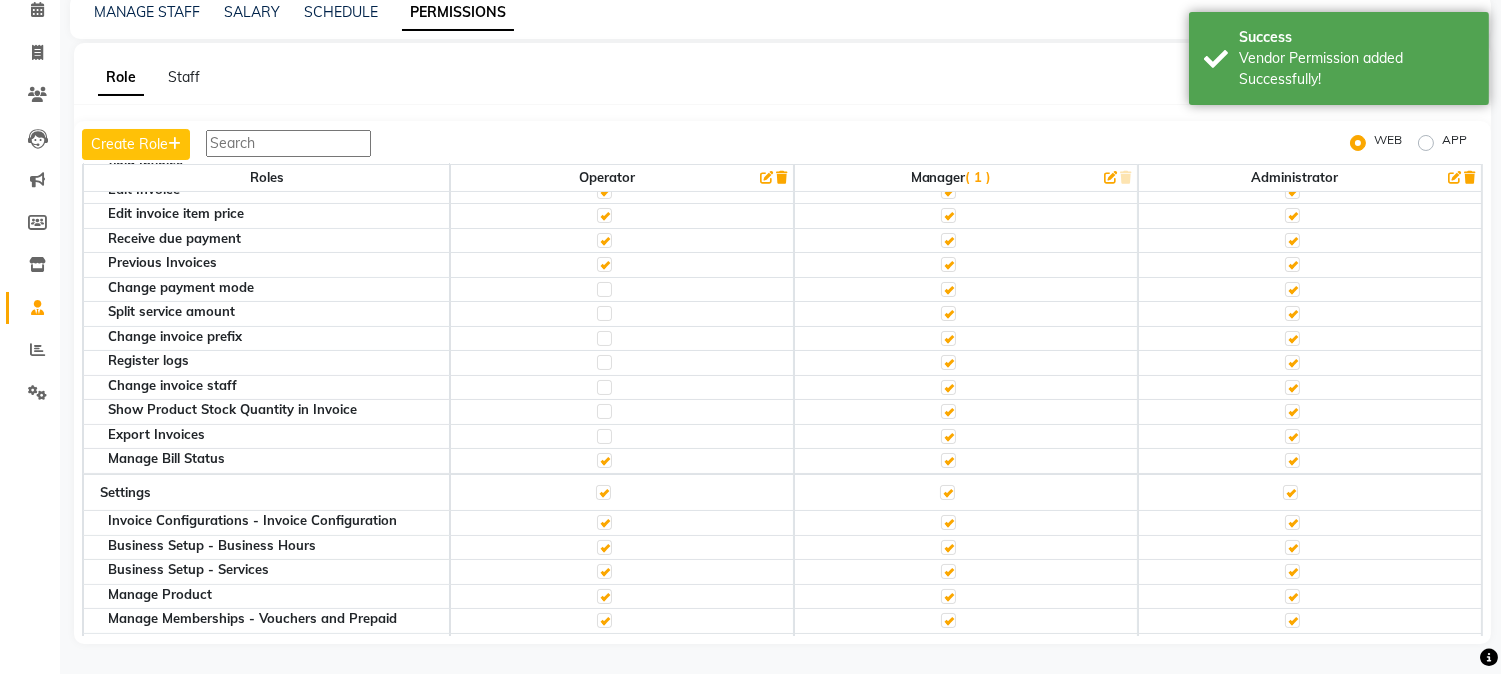 click 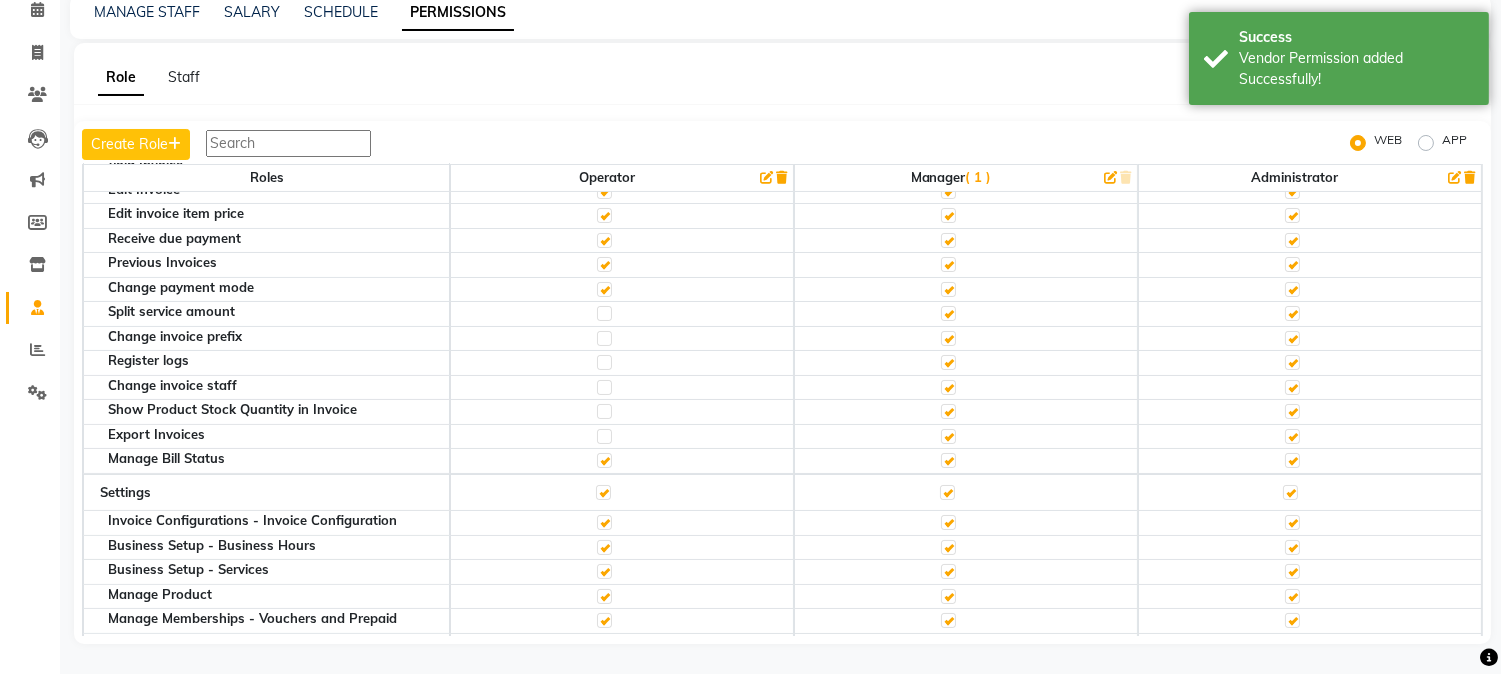 click 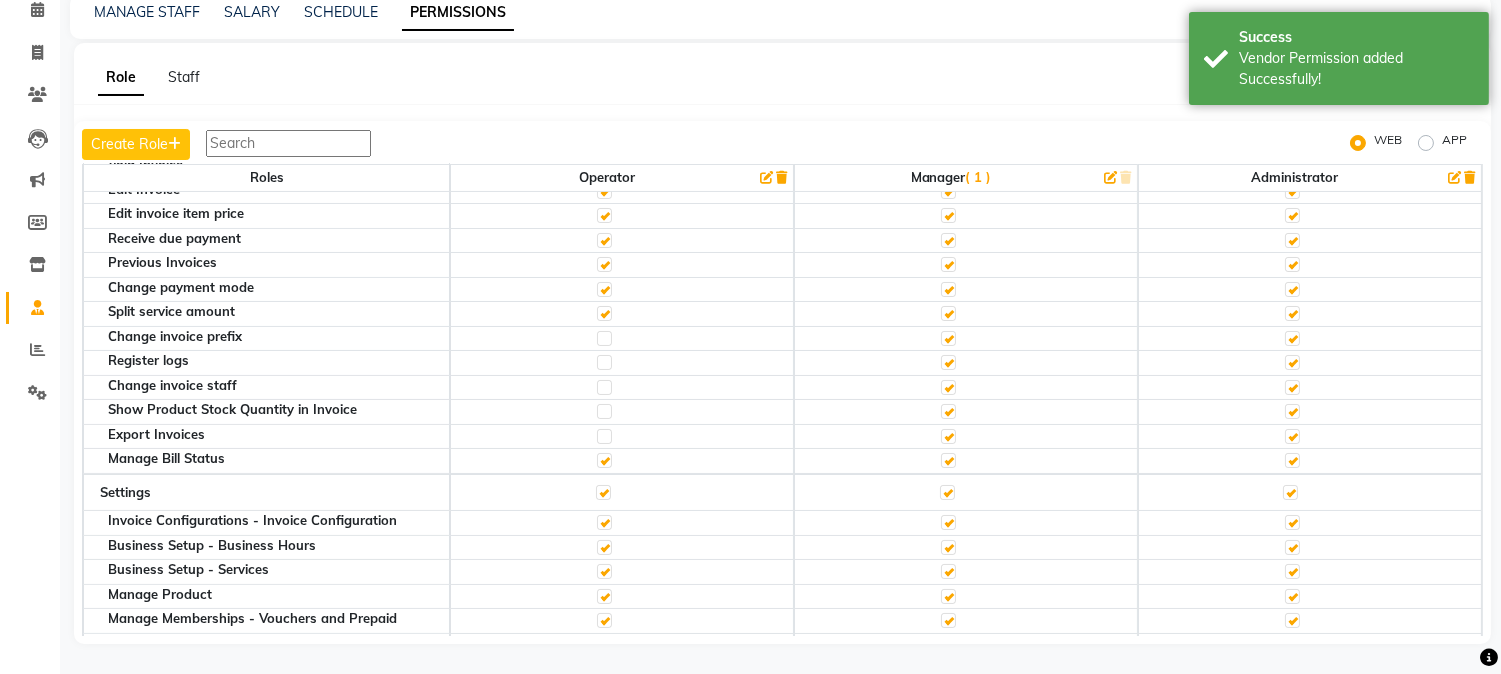 click 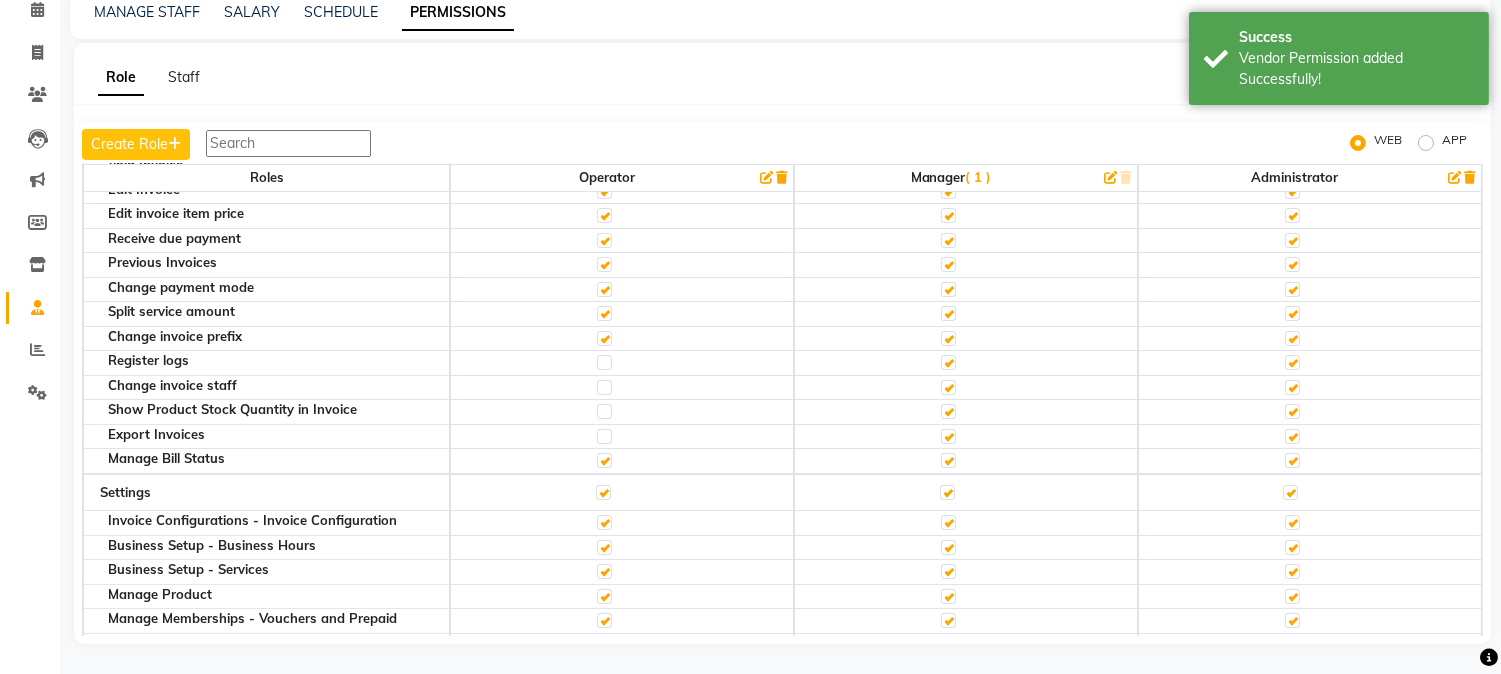 click 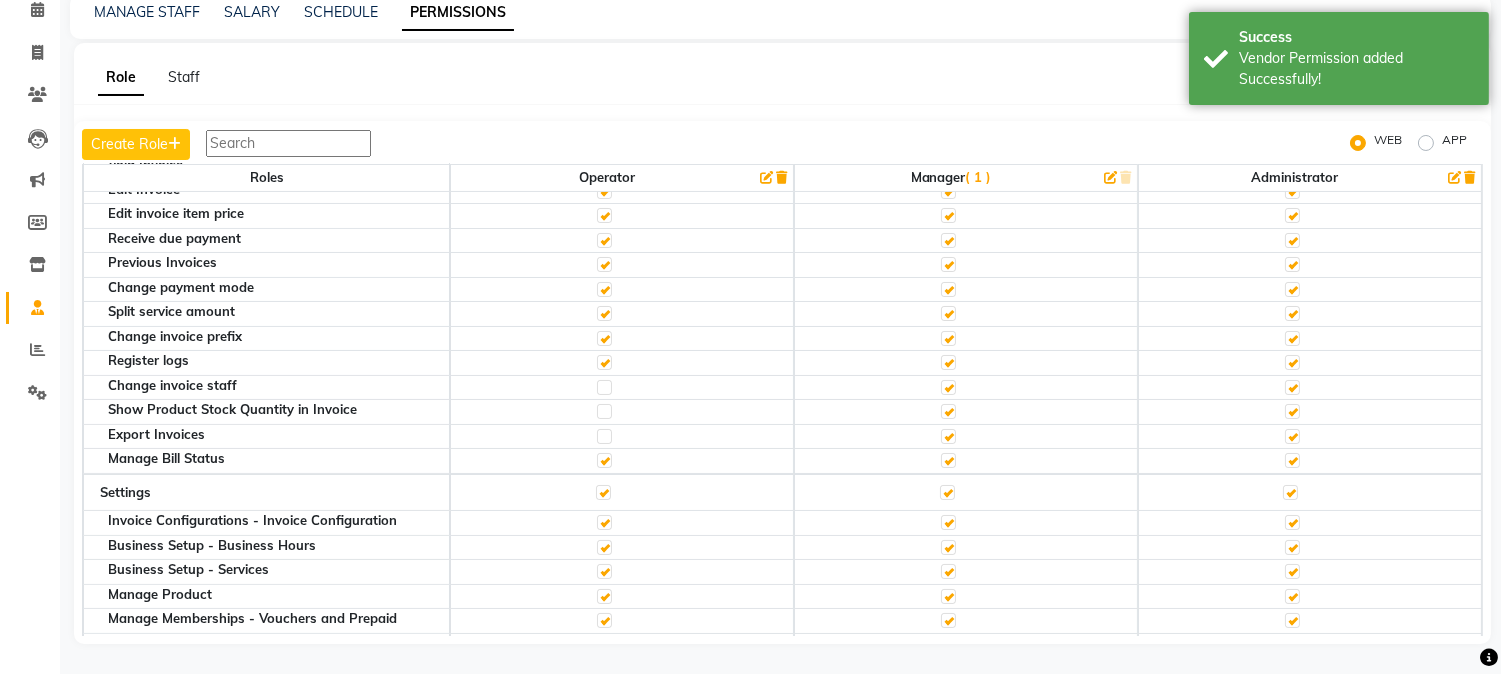click 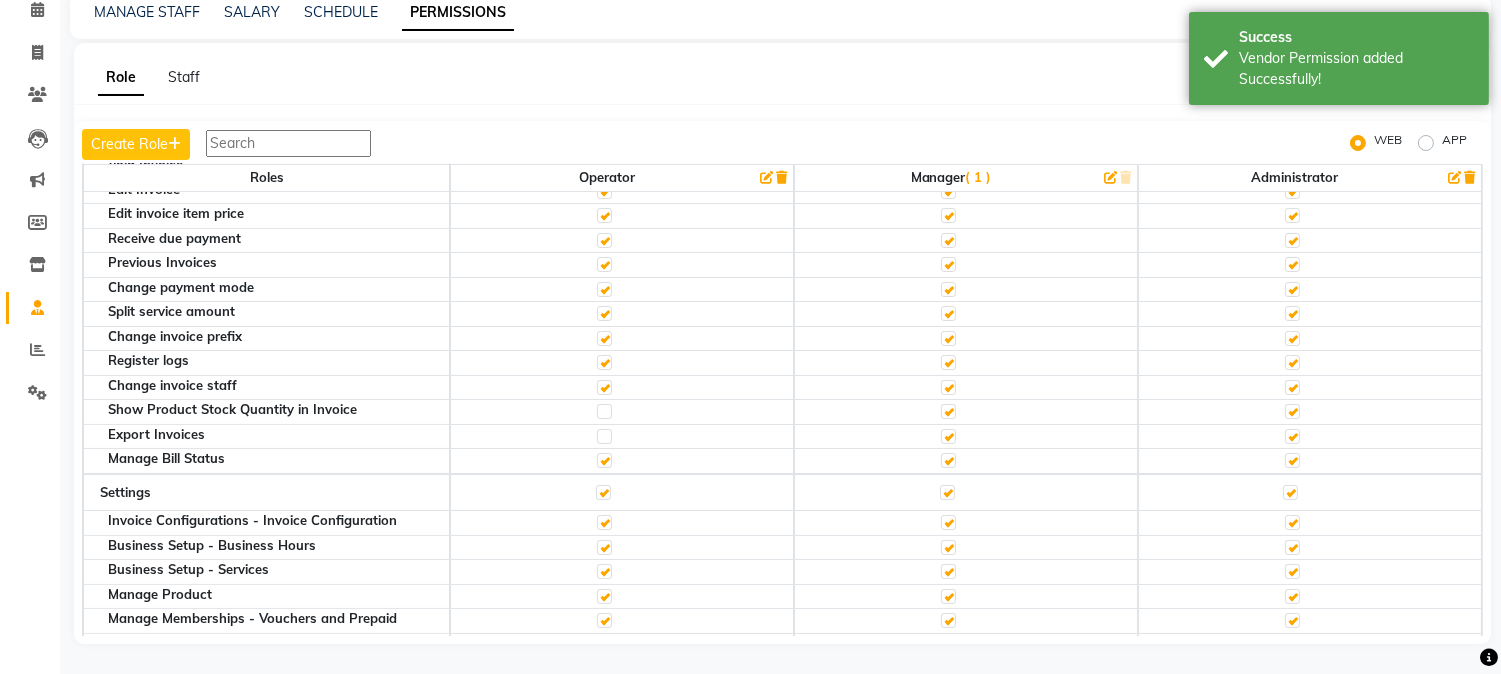 click 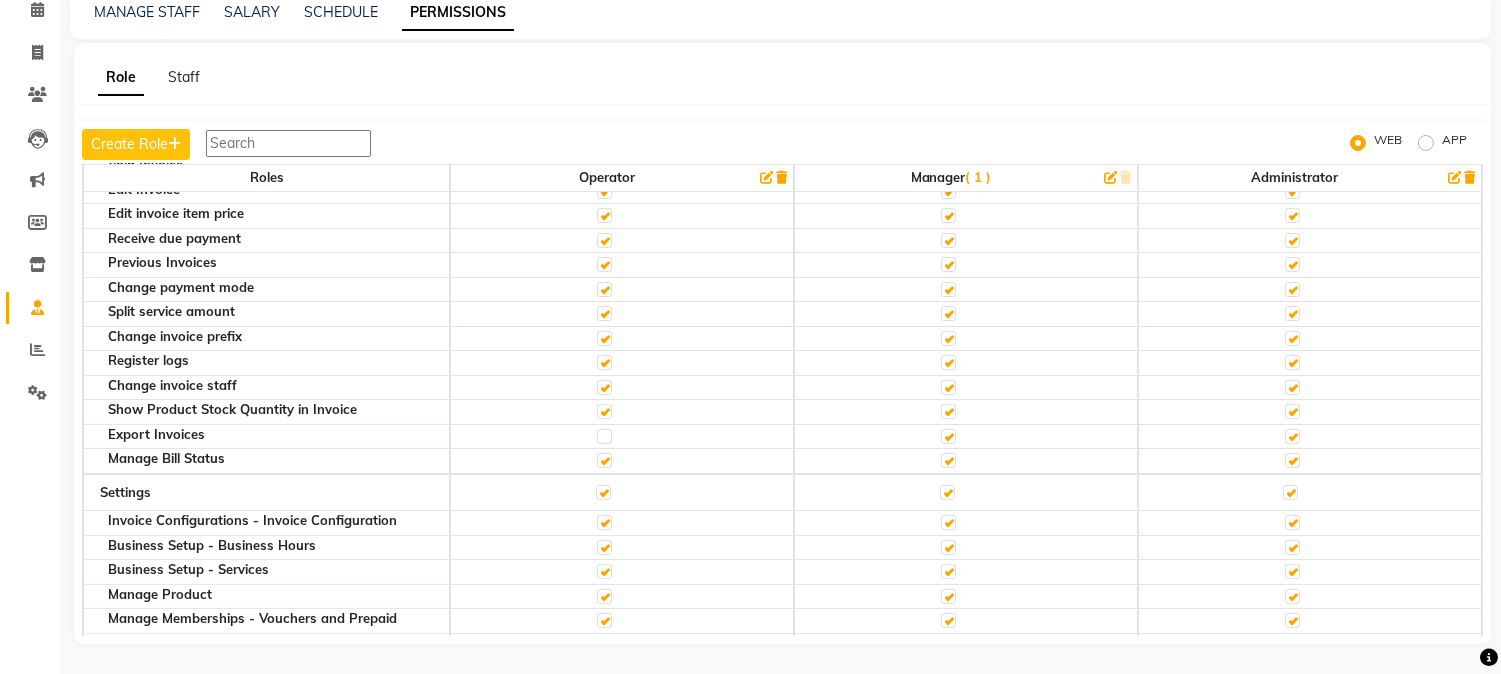 click 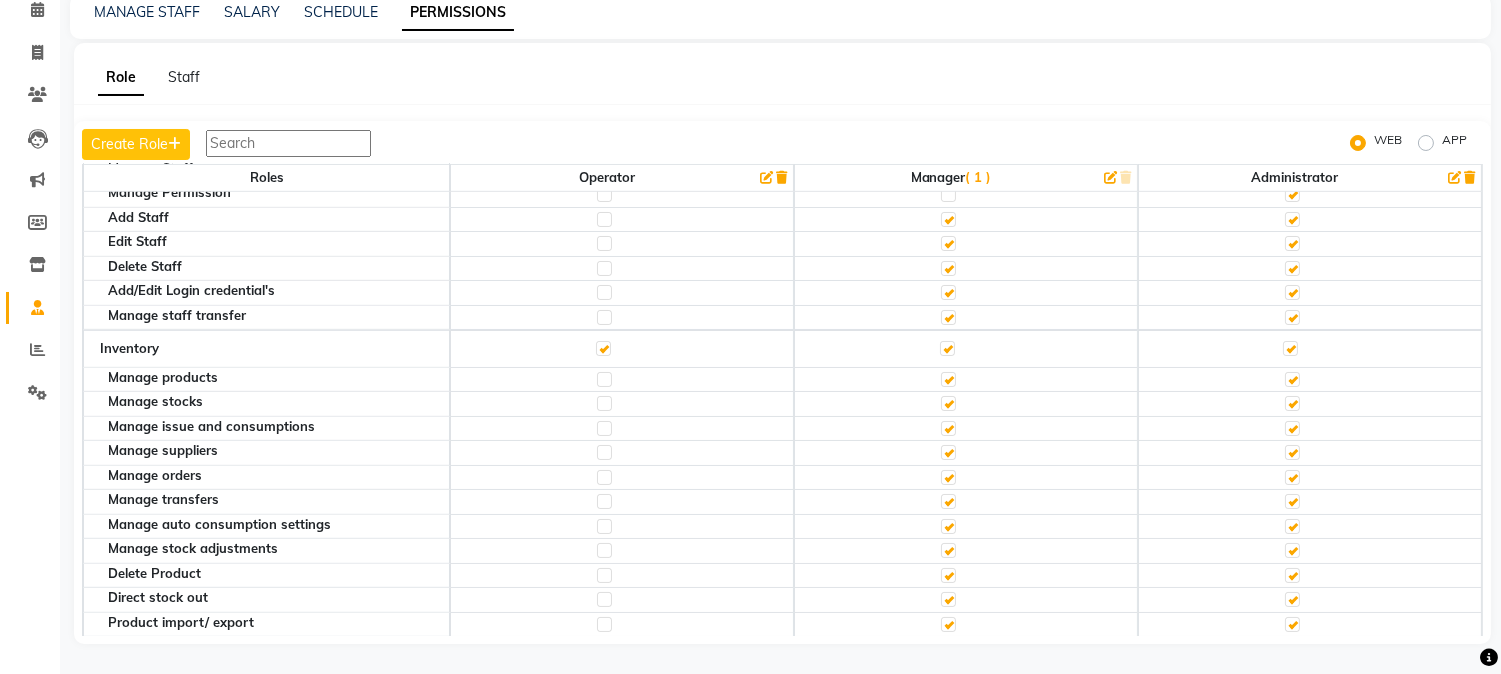 scroll, scrollTop: 2666, scrollLeft: 0, axis: vertical 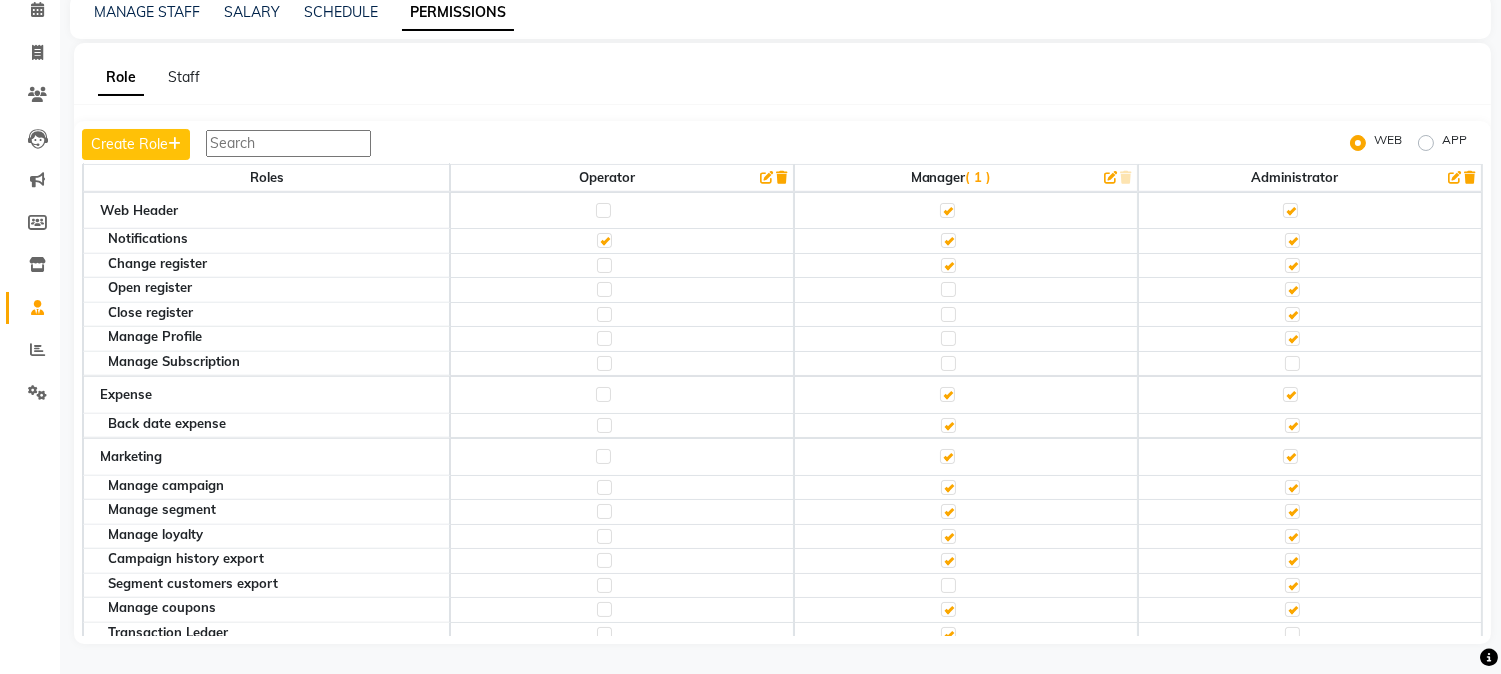 click 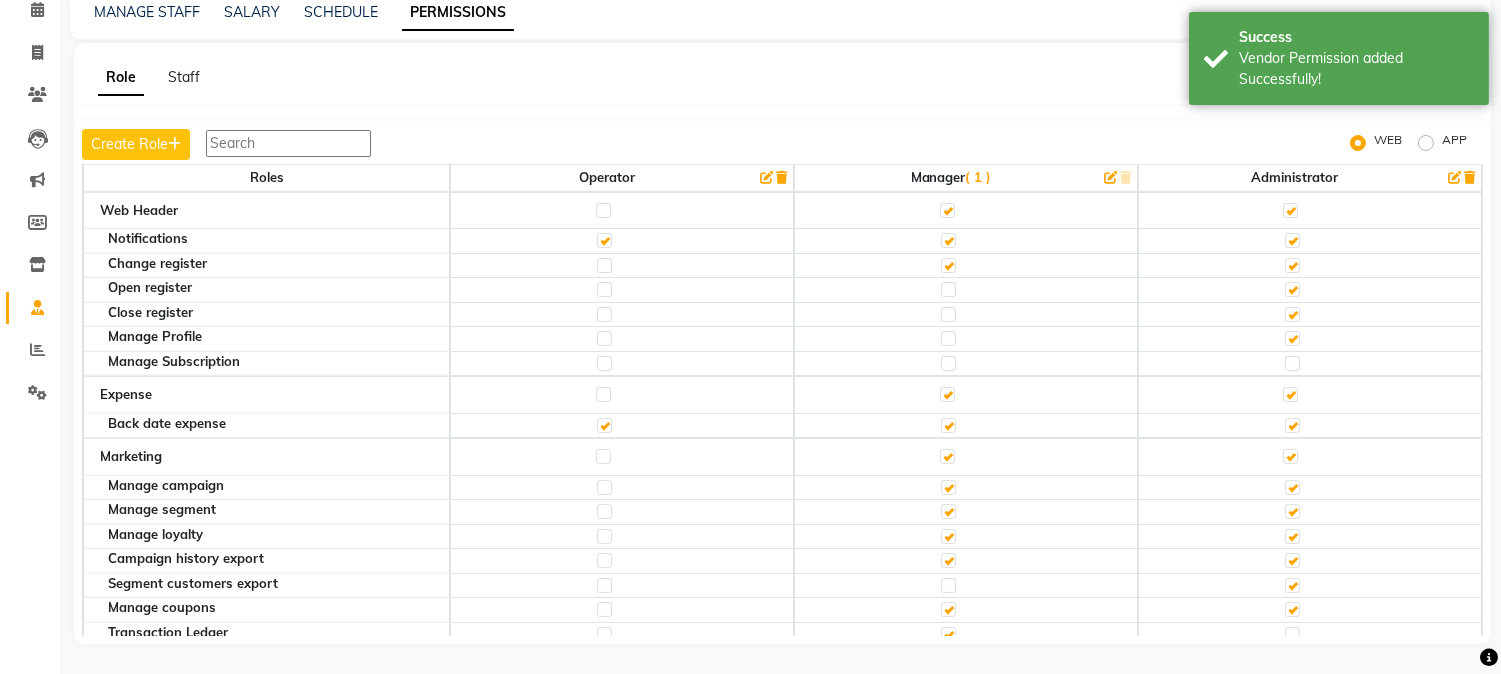 click 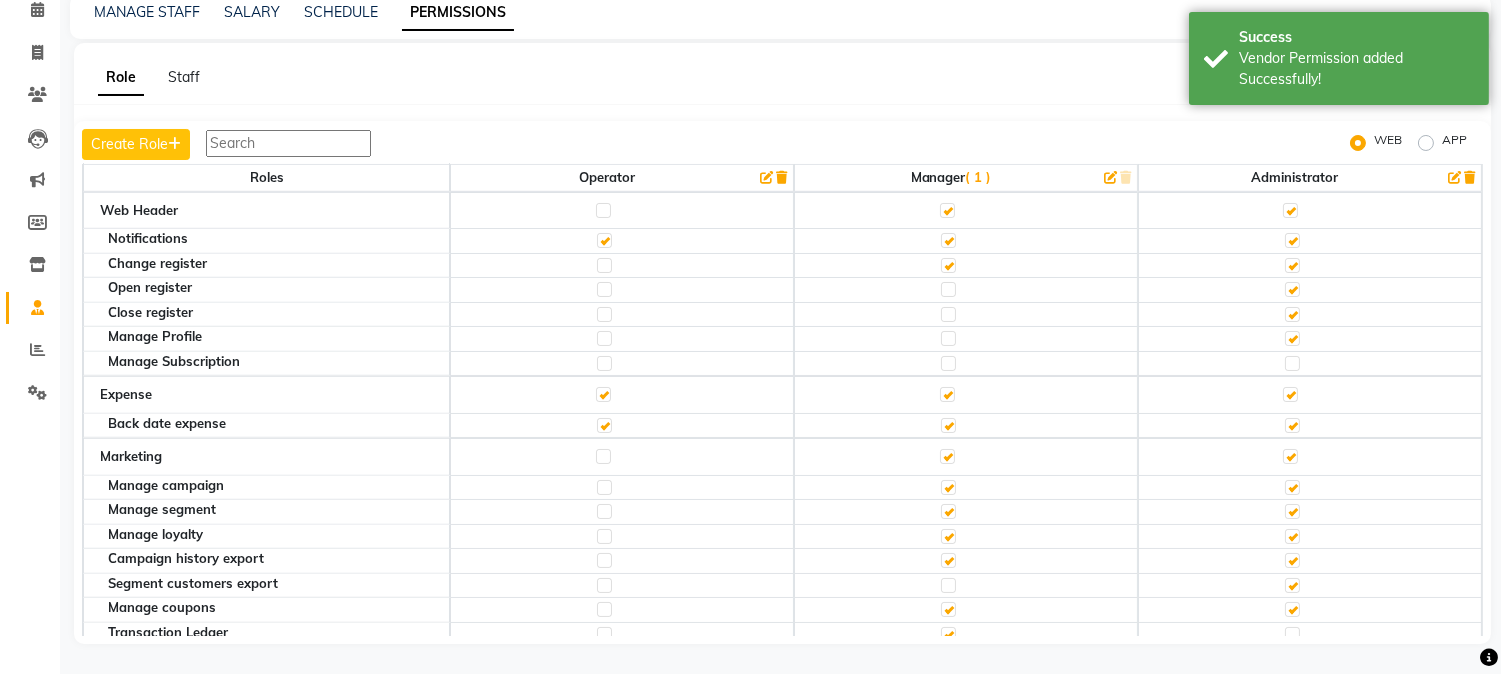 click 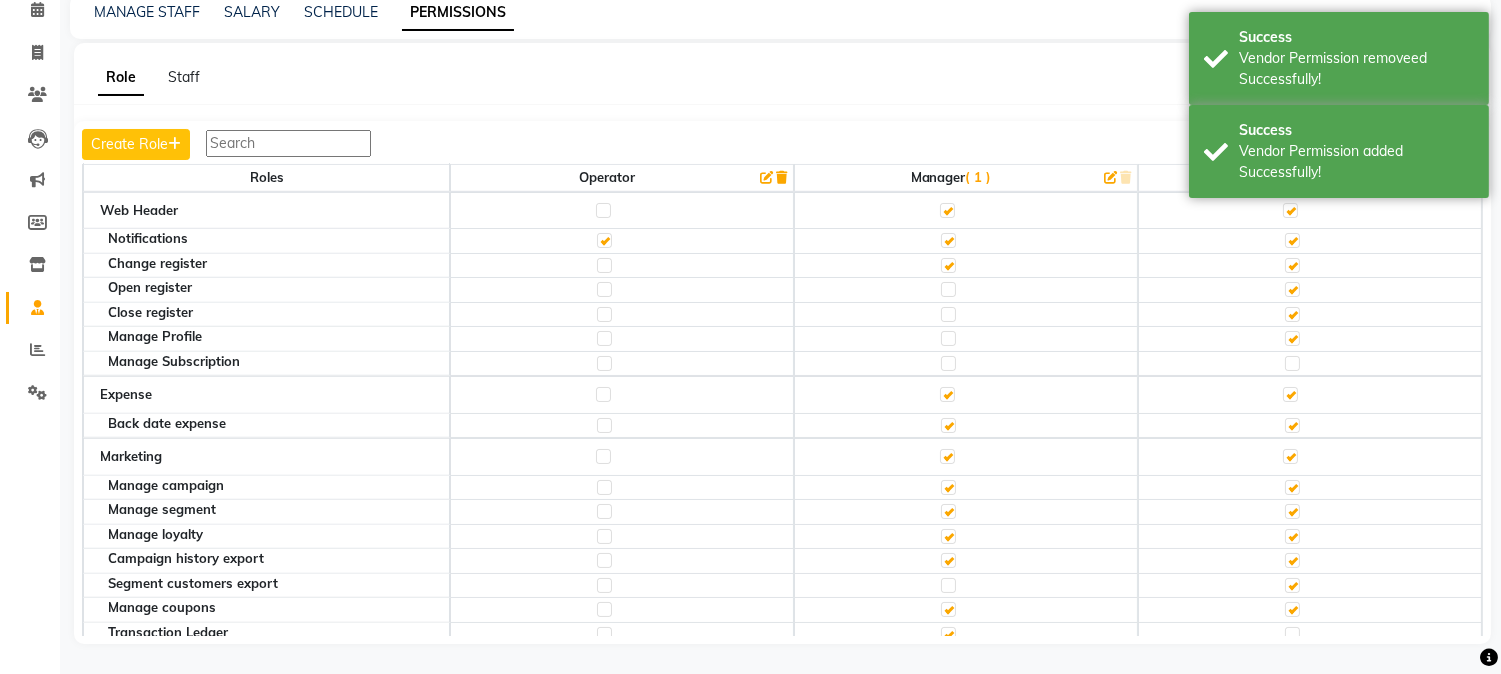 click 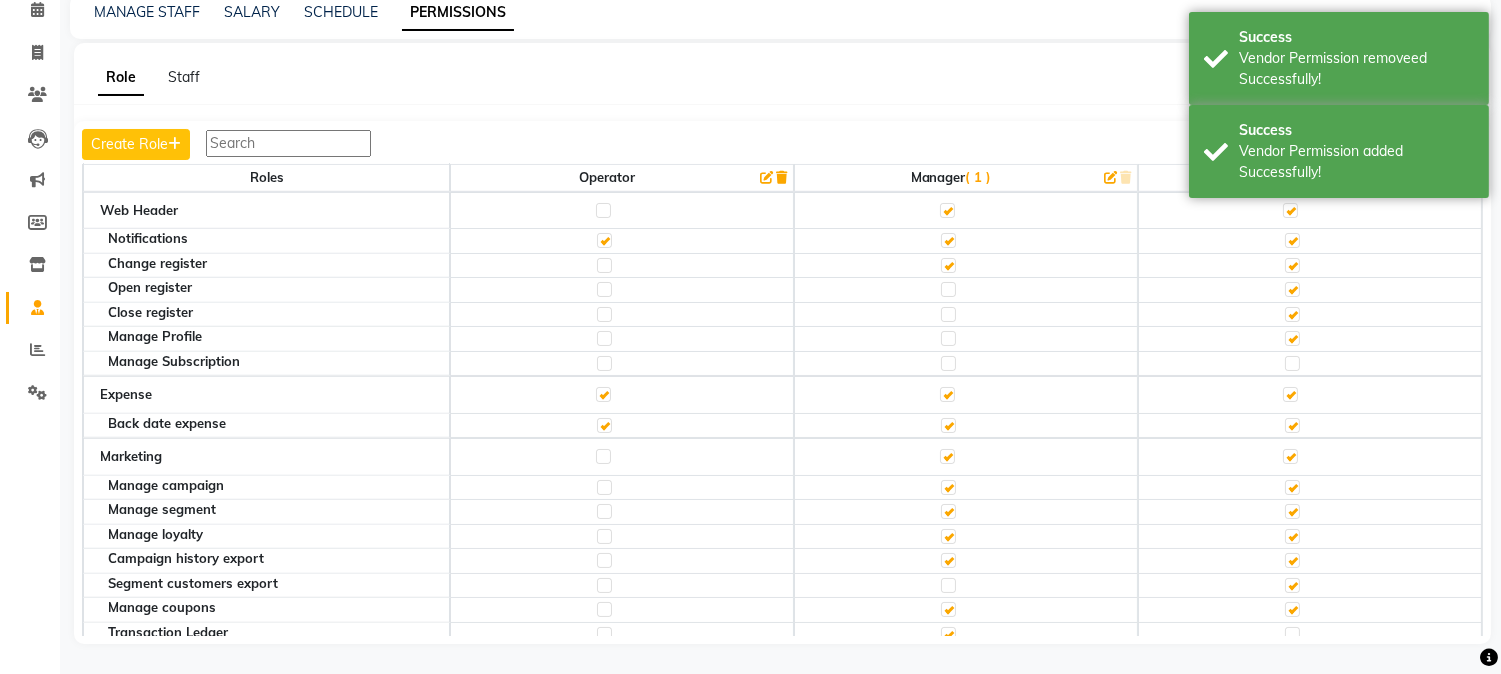click 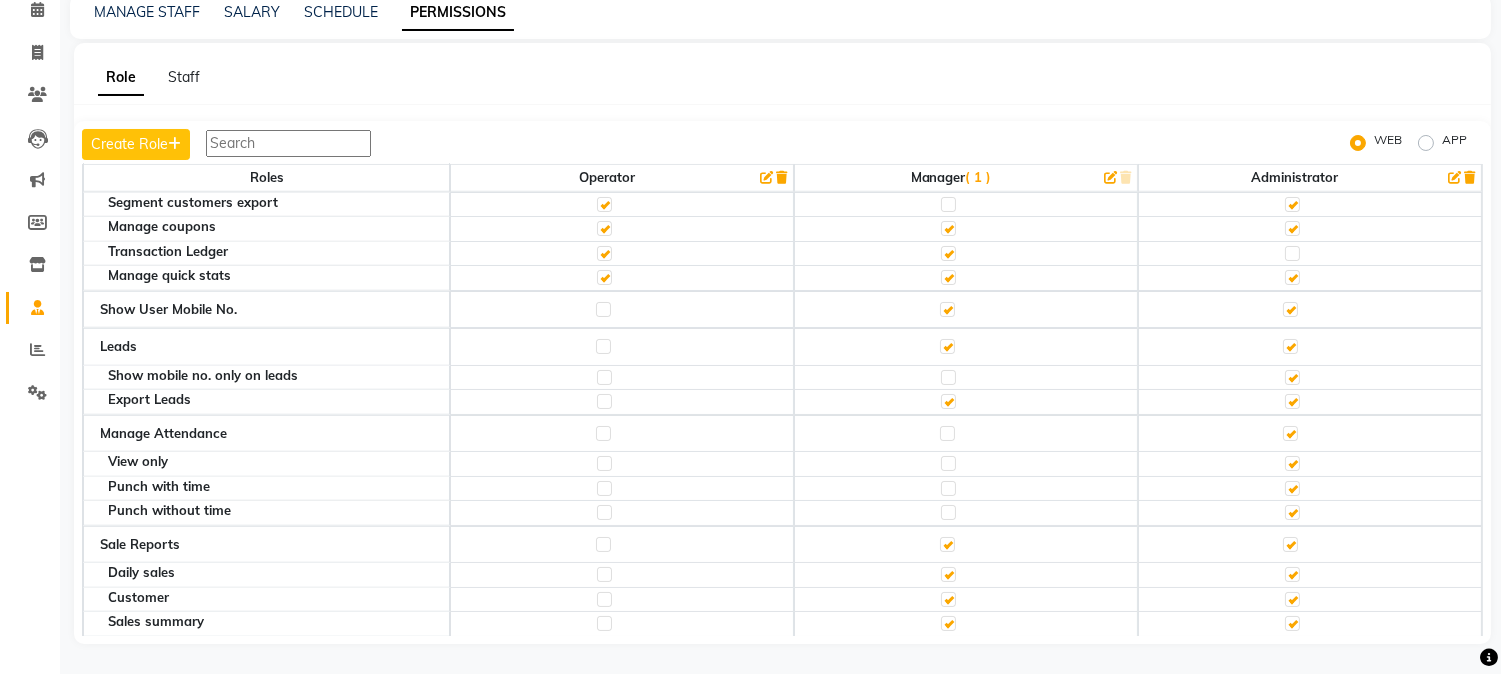 scroll, scrollTop: 3111, scrollLeft: 0, axis: vertical 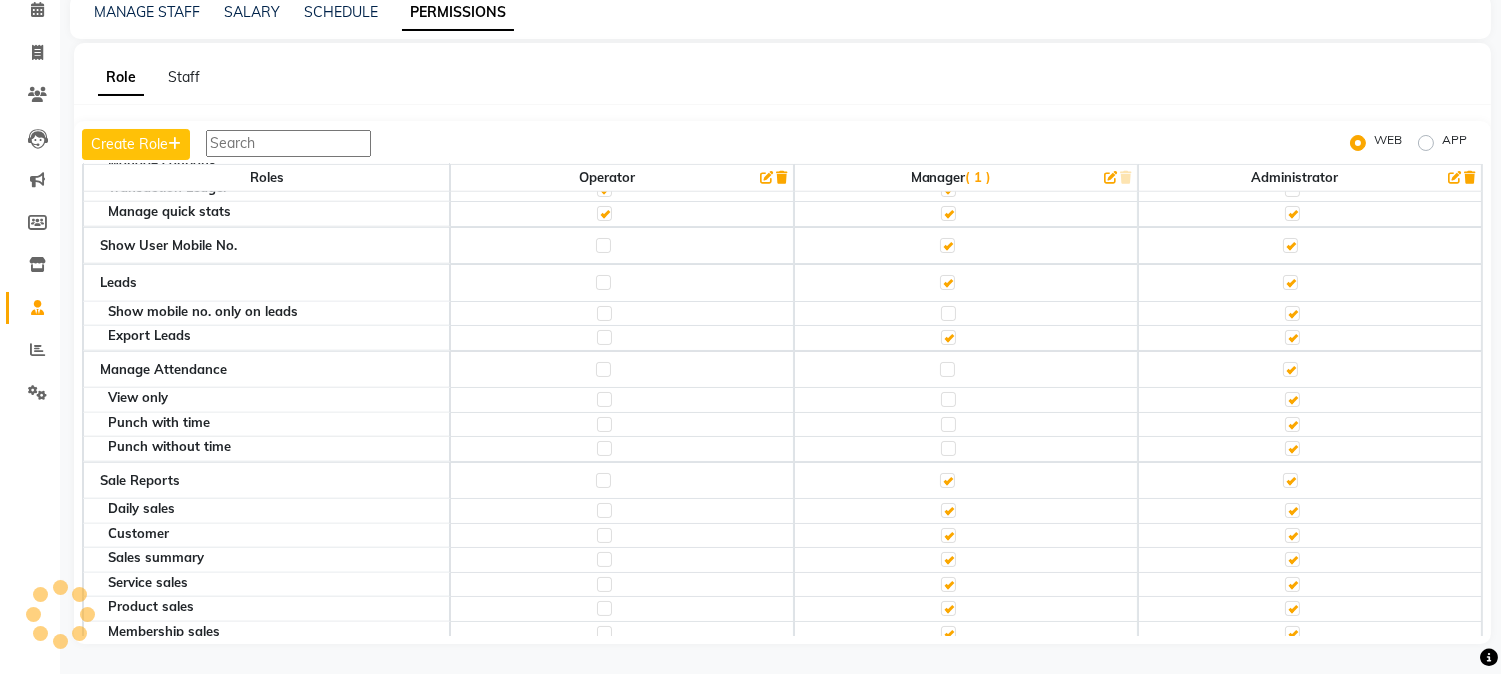 click 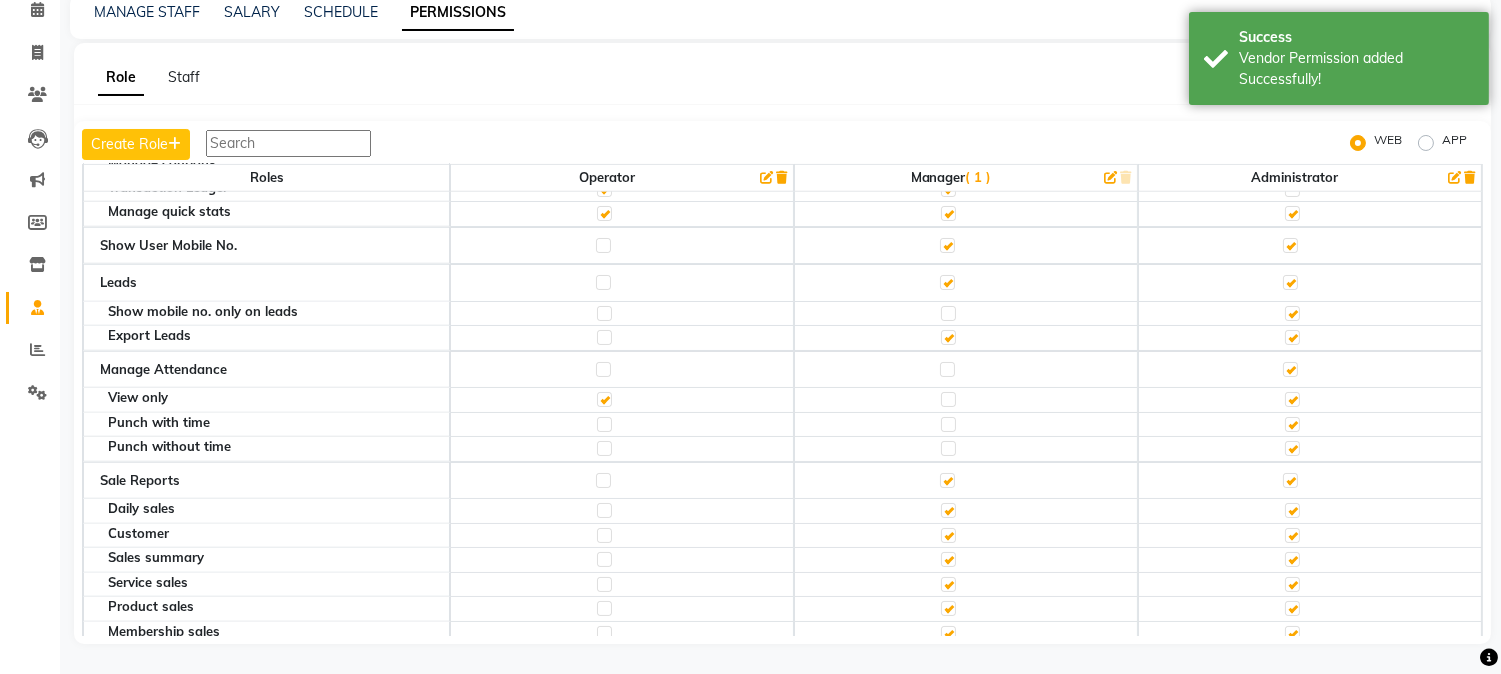 click 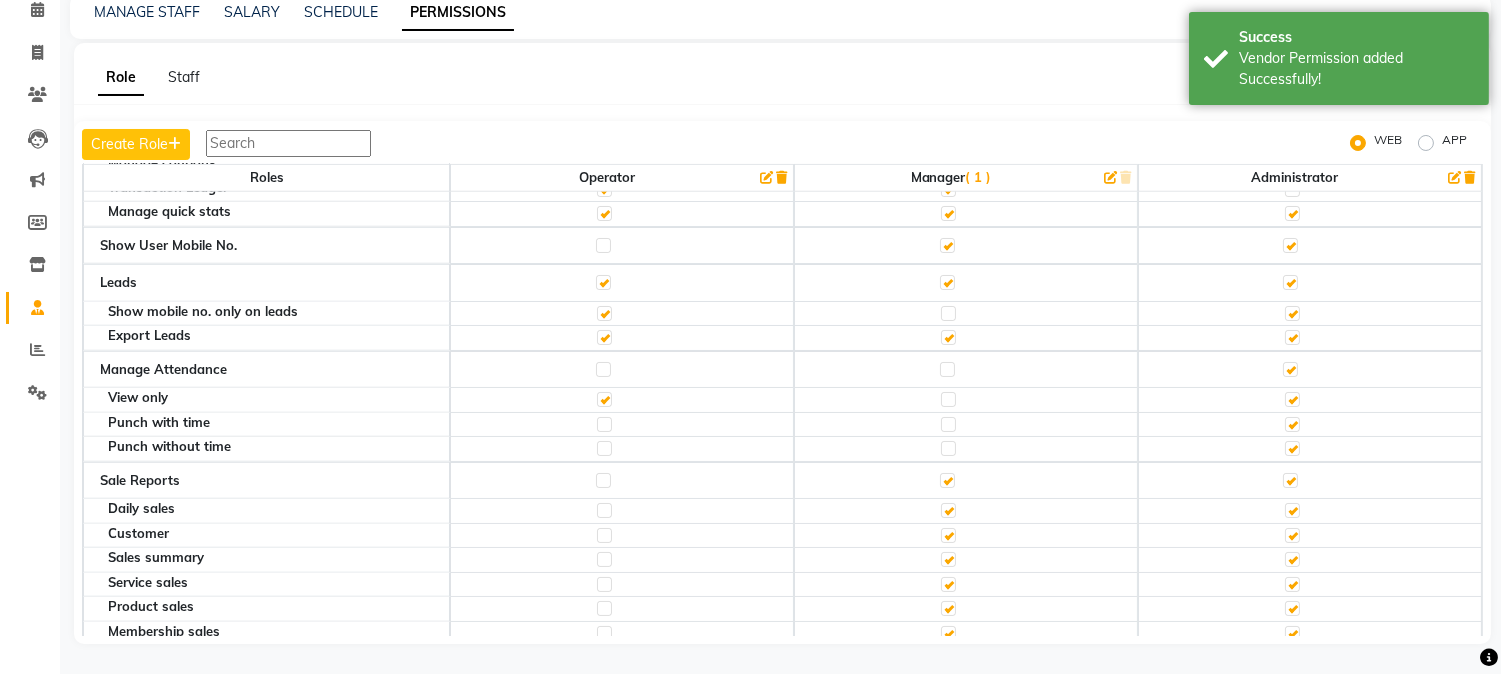 click 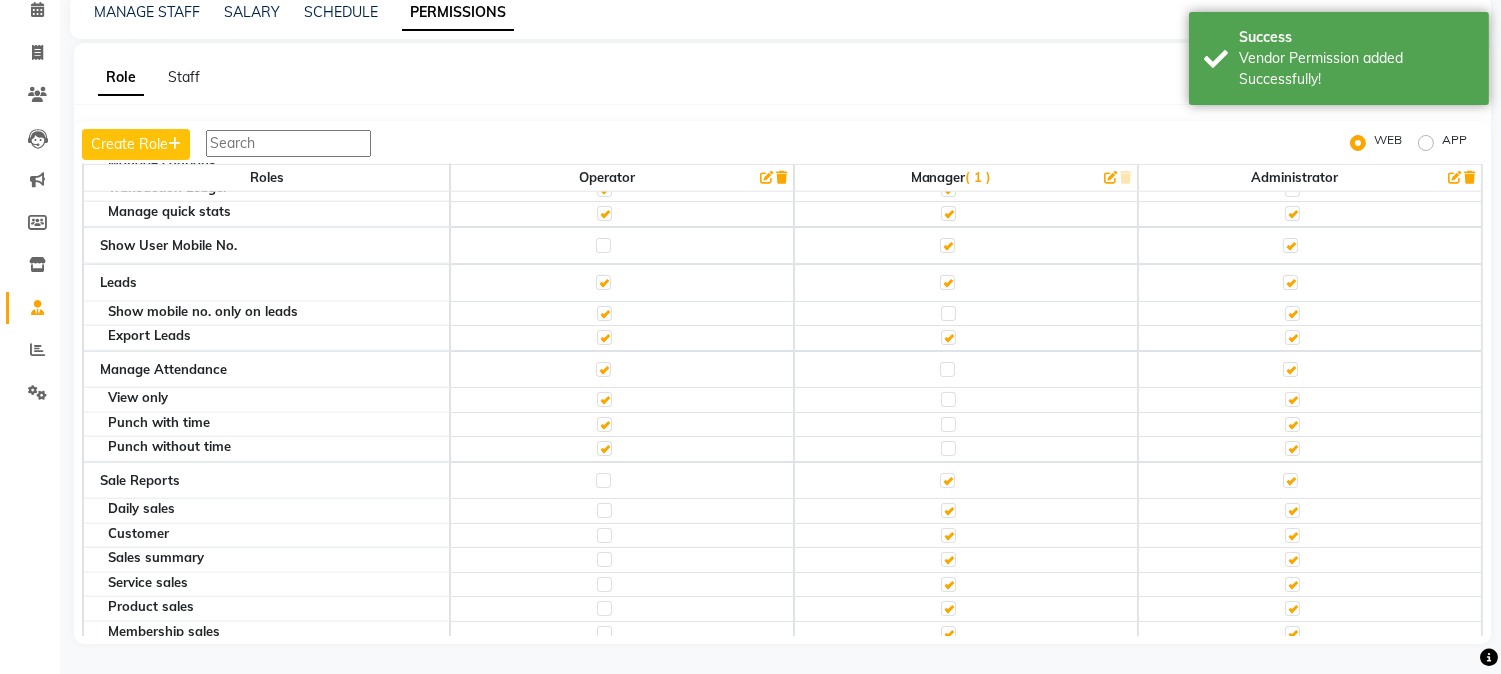 click 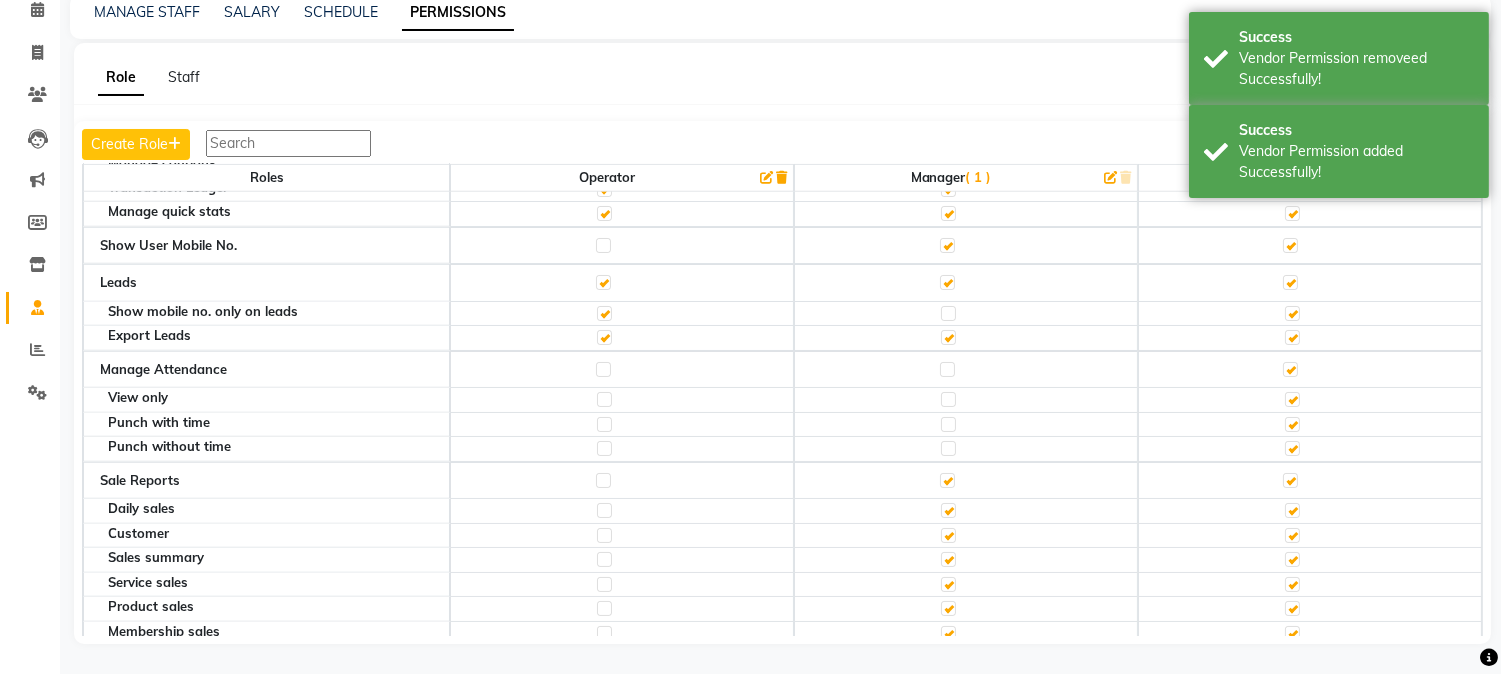 click 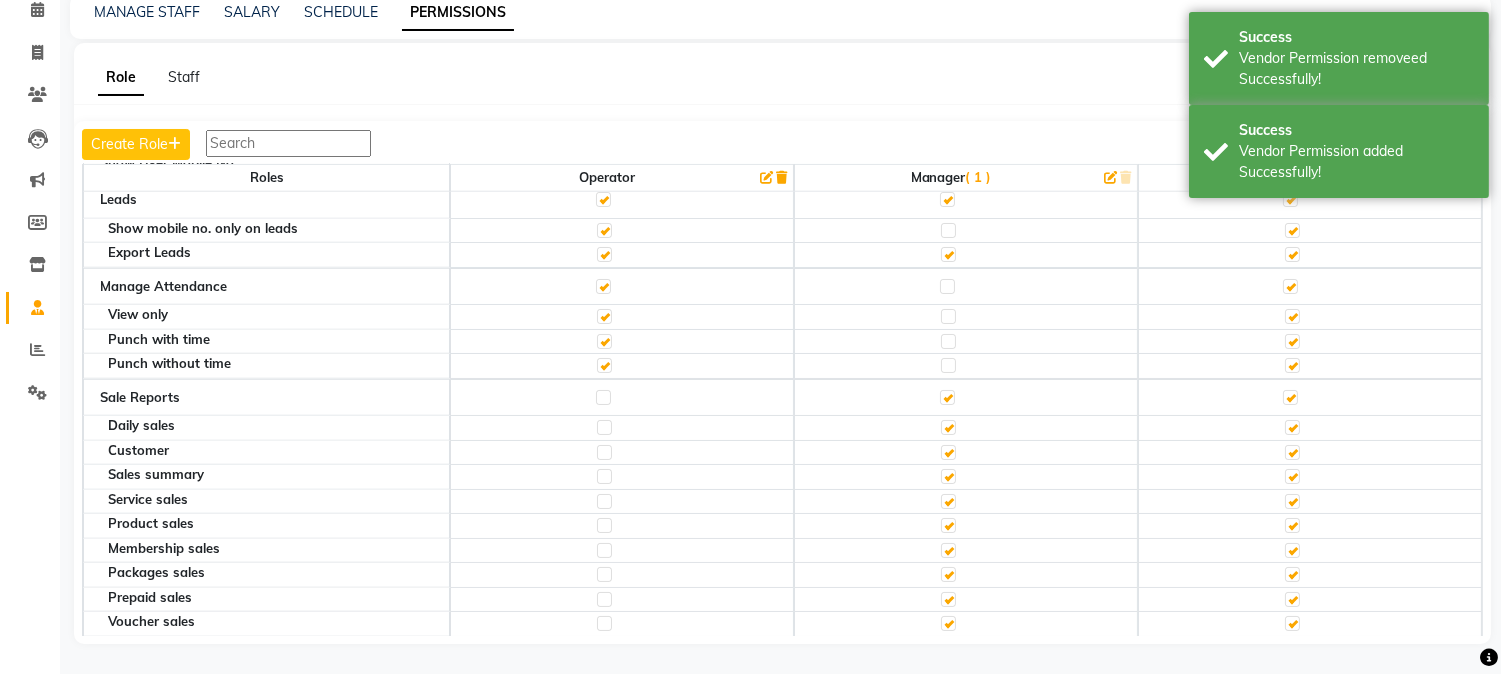 scroll, scrollTop: 3222, scrollLeft: 0, axis: vertical 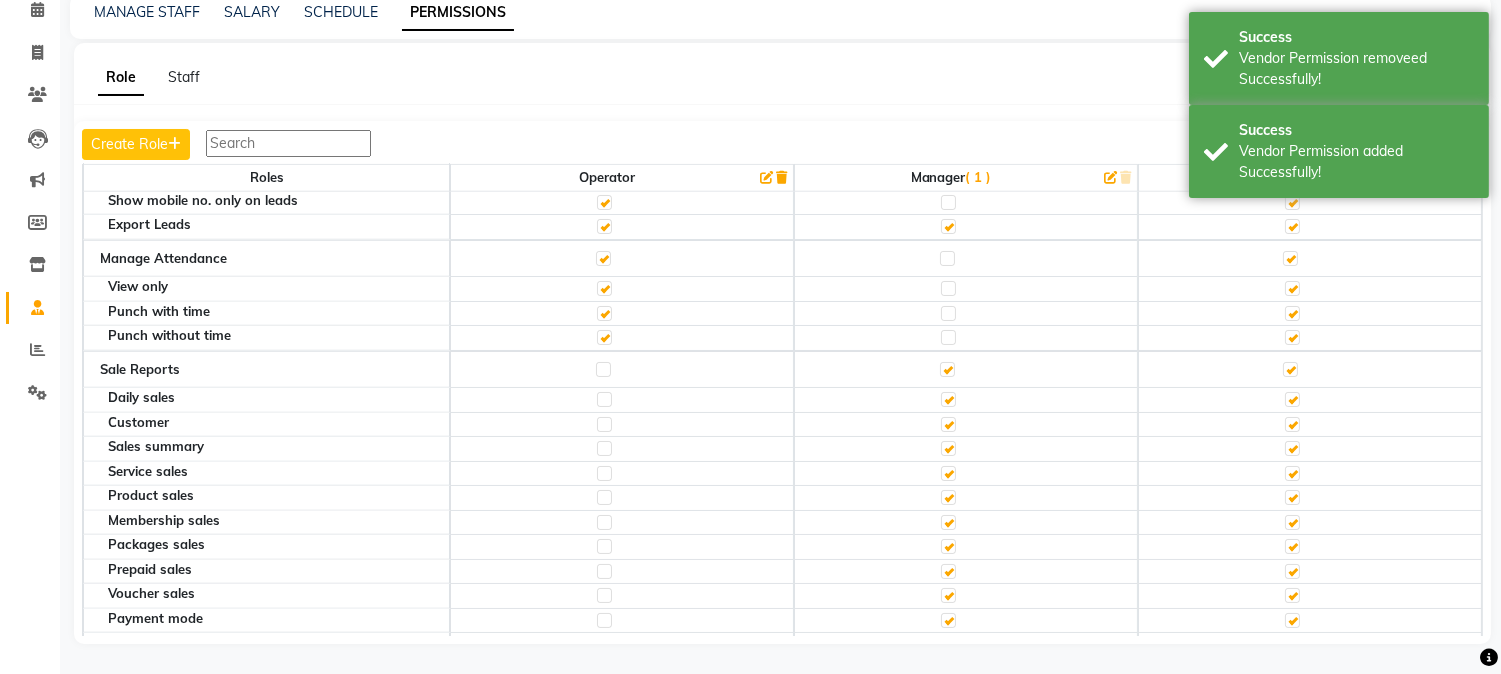 click 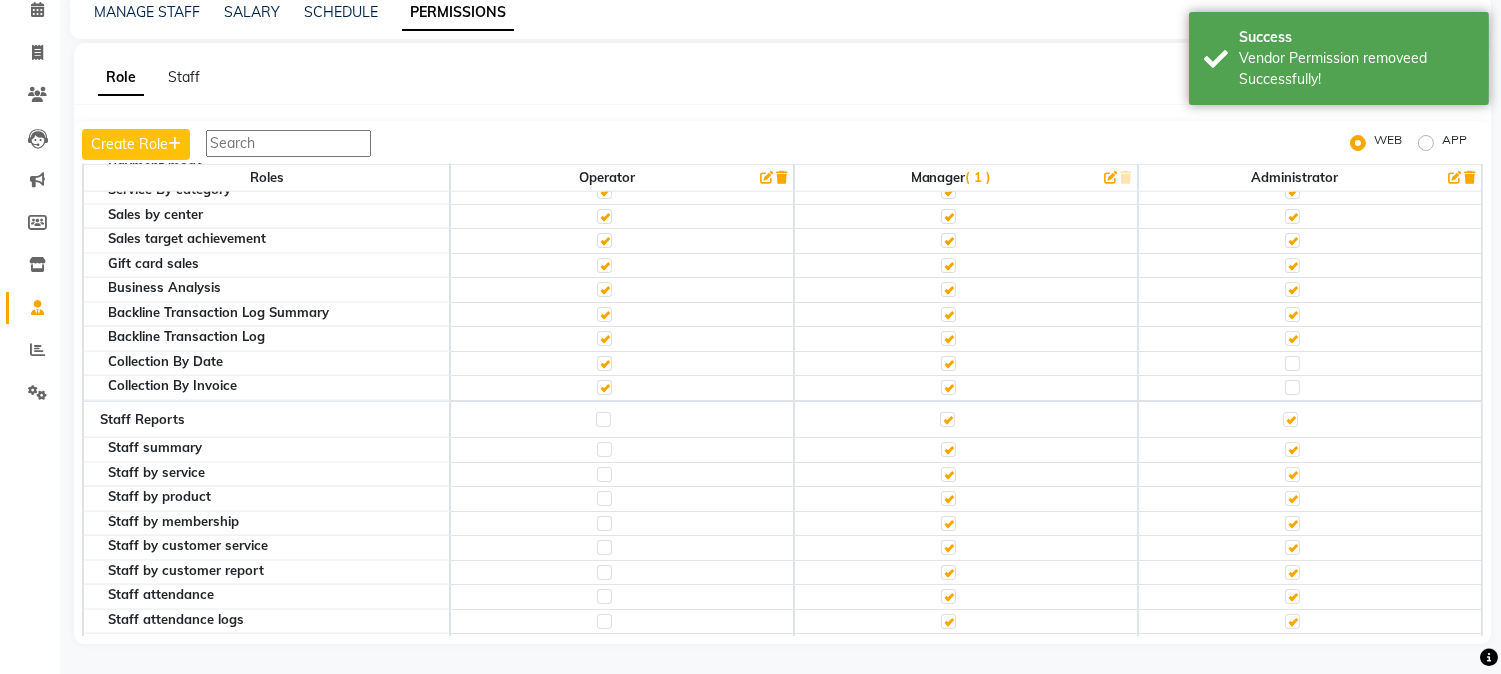 scroll, scrollTop: 3666, scrollLeft: 0, axis: vertical 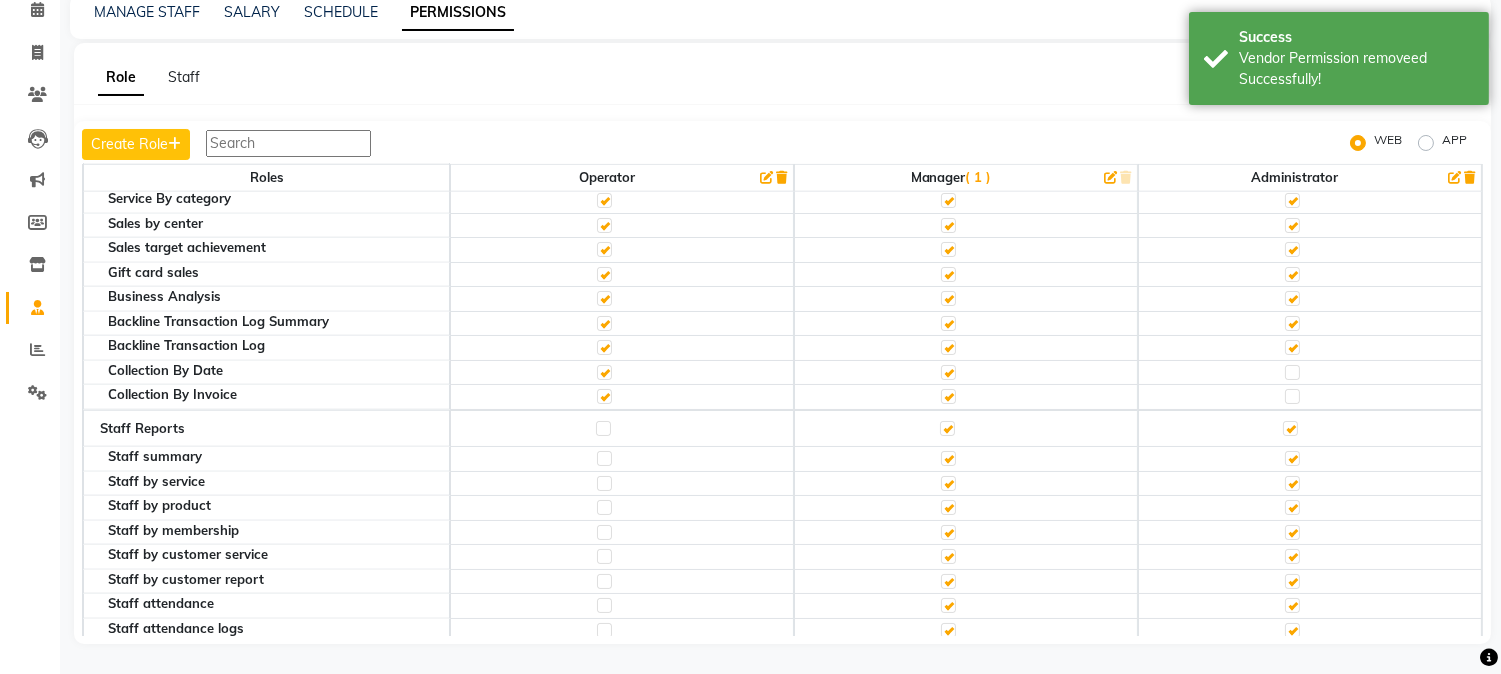 click 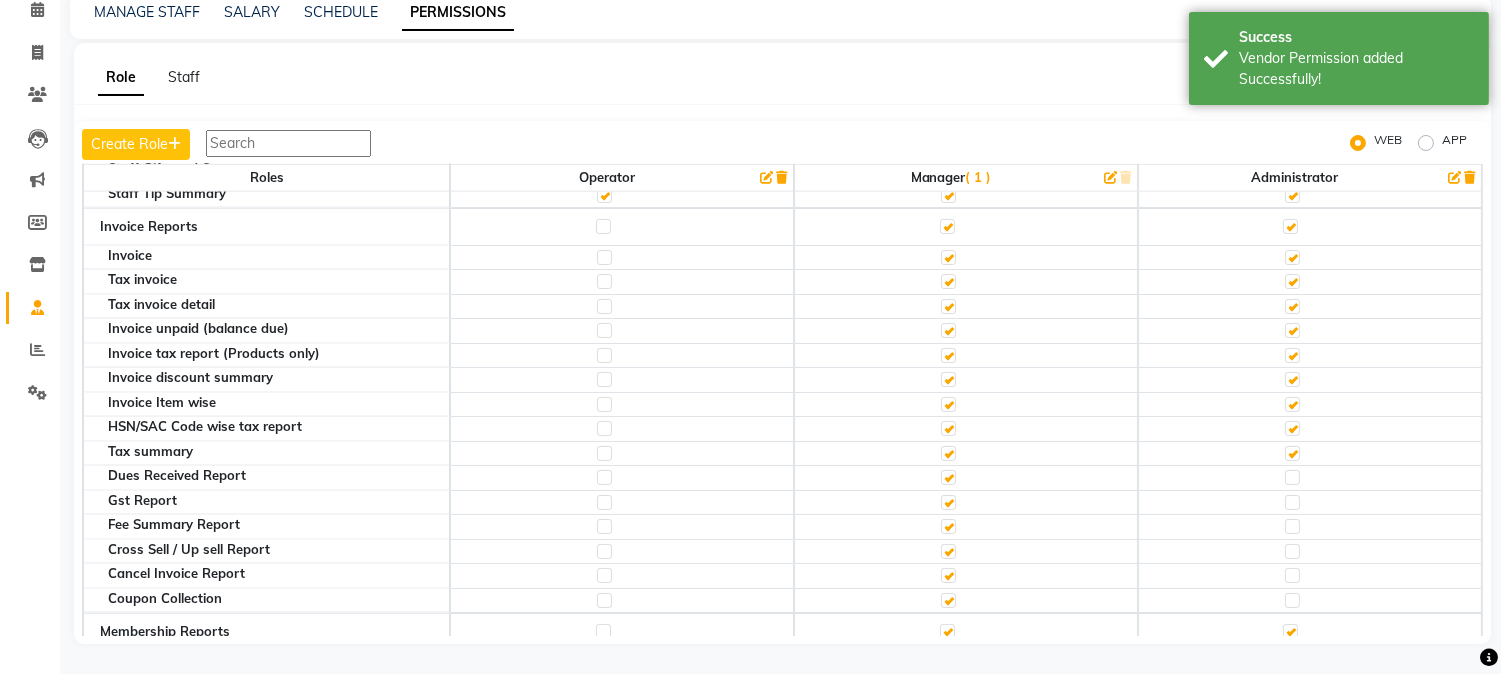 scroll, scrollTop: 4333, scrollLeft: 0, axis: vertical 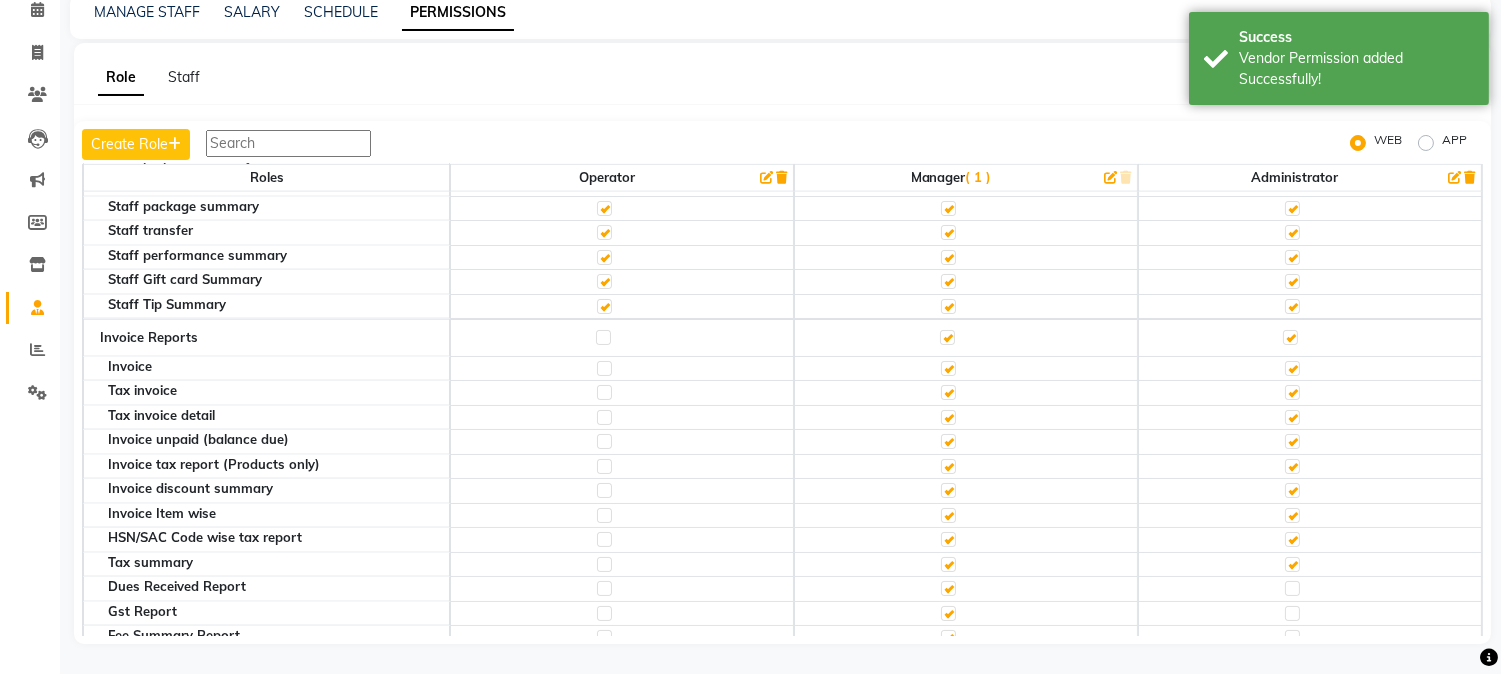 click 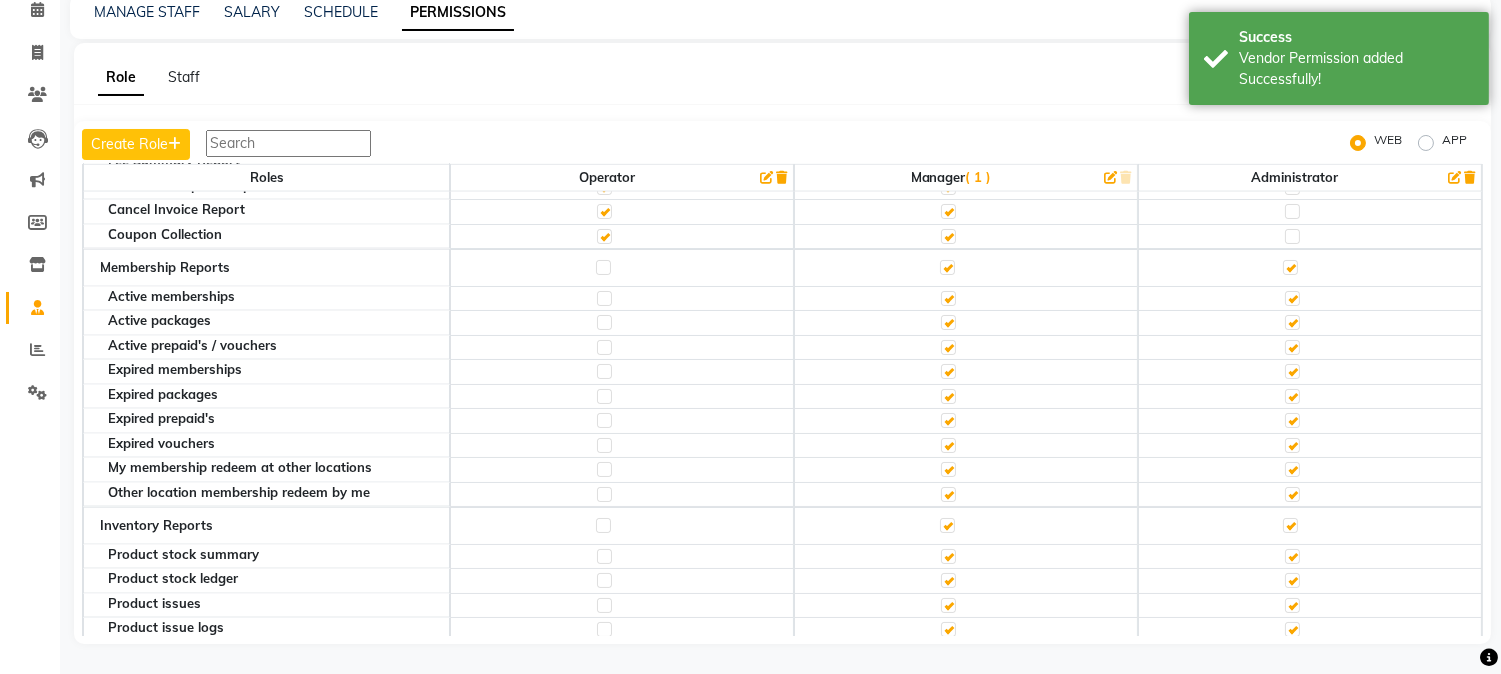 scroll, scrollTop: 4777, scrollLeft: 0, axis: vertical 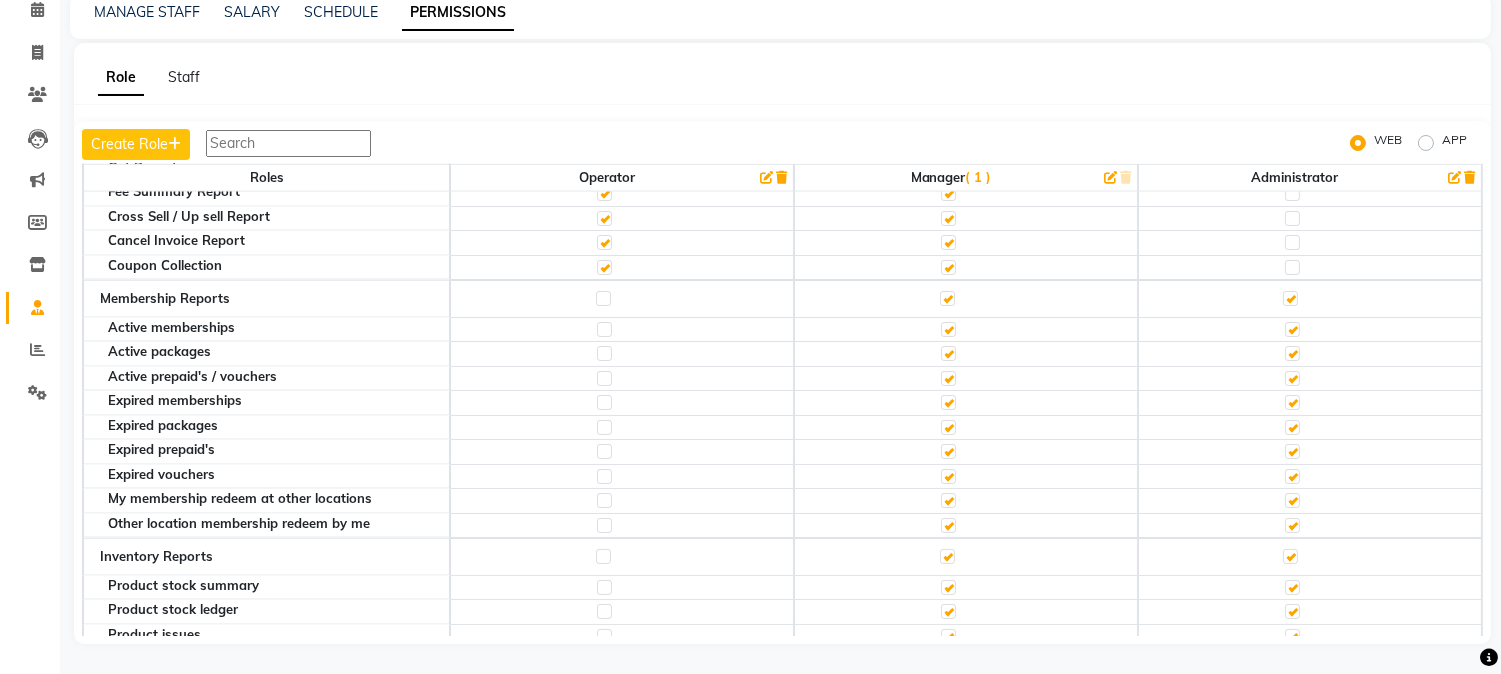 click 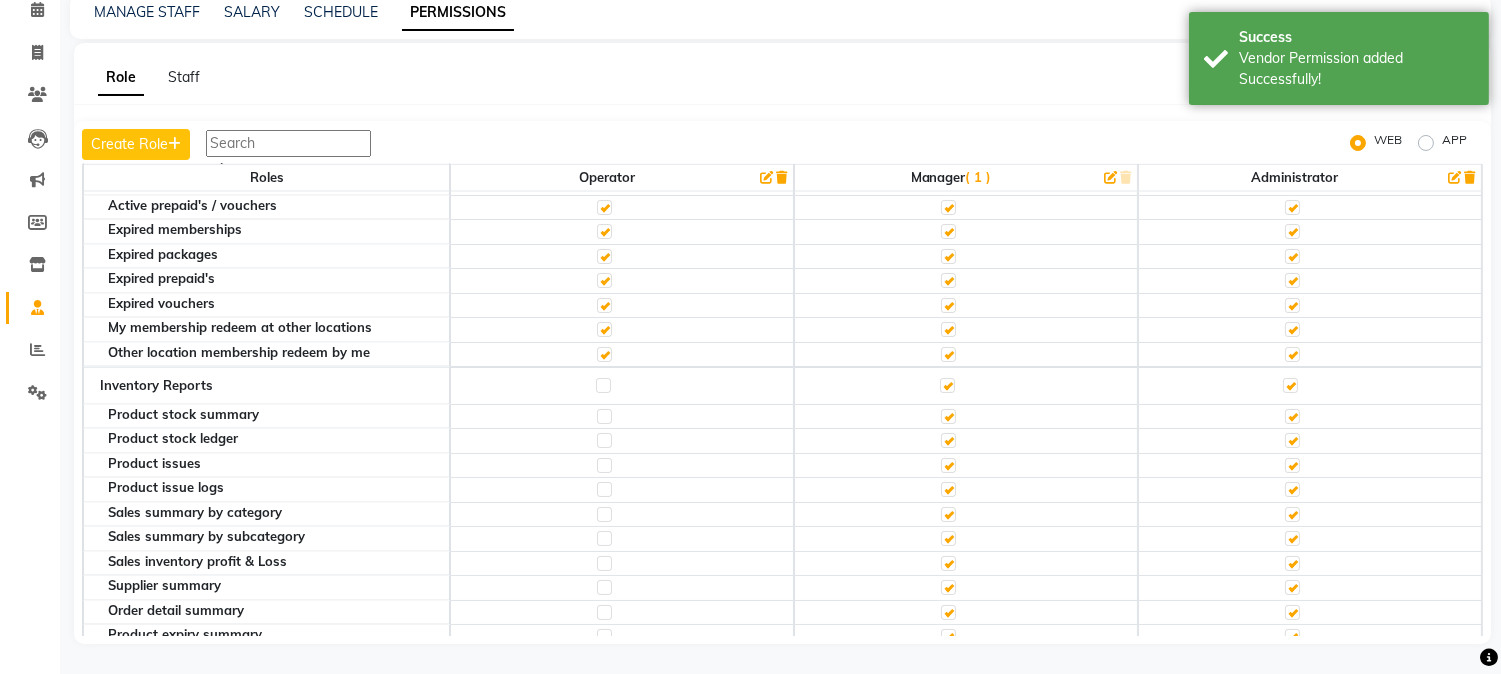 scroll, scrollTop: 5000, scrollLeft: 0, axis: vertical 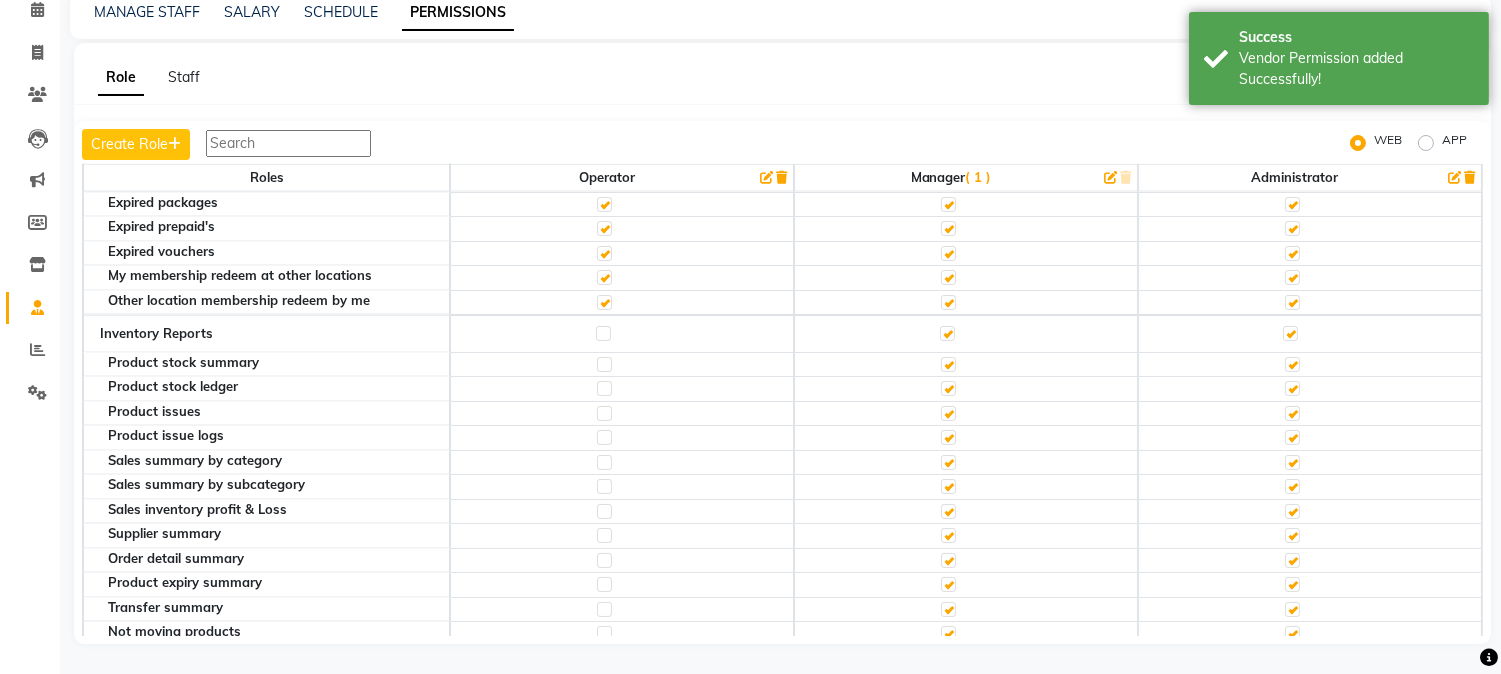 click 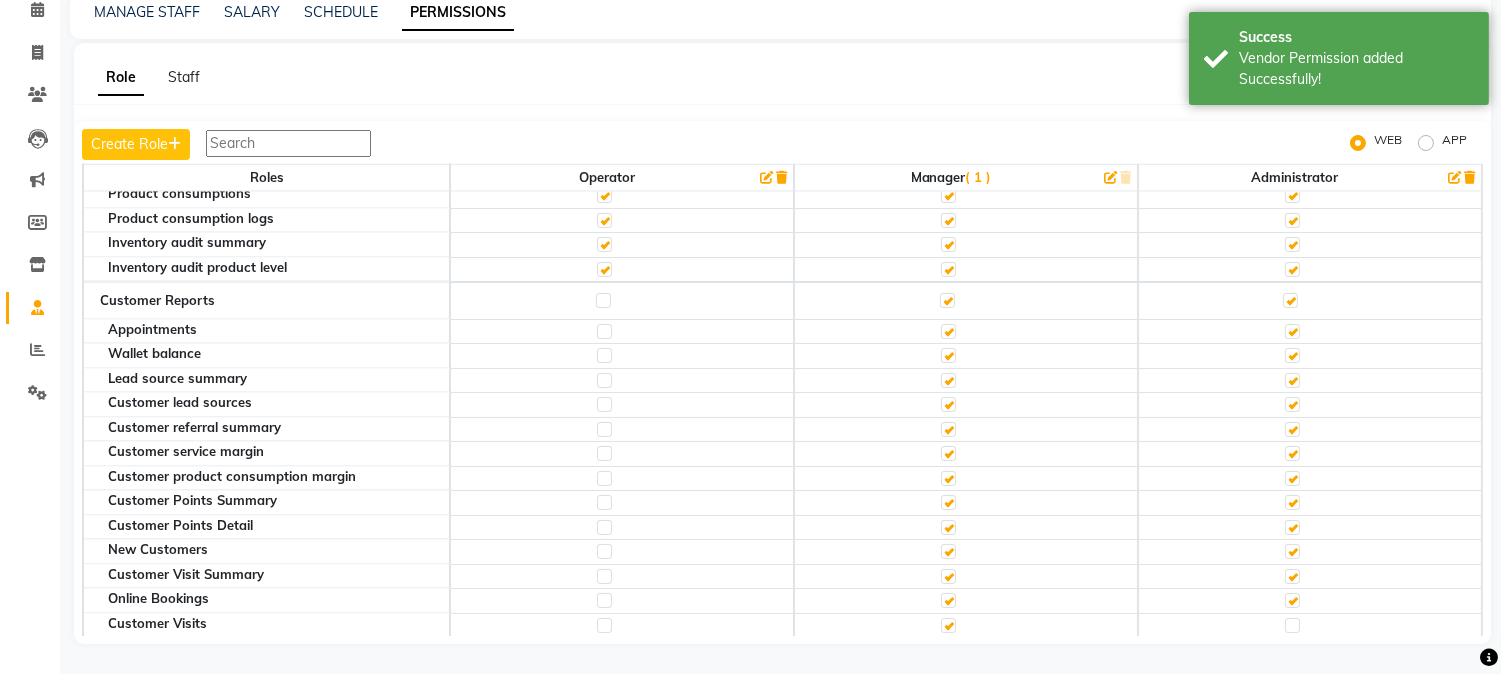 scroll, scrollTop: 5555, scrollLeft: 0, axis: vertical 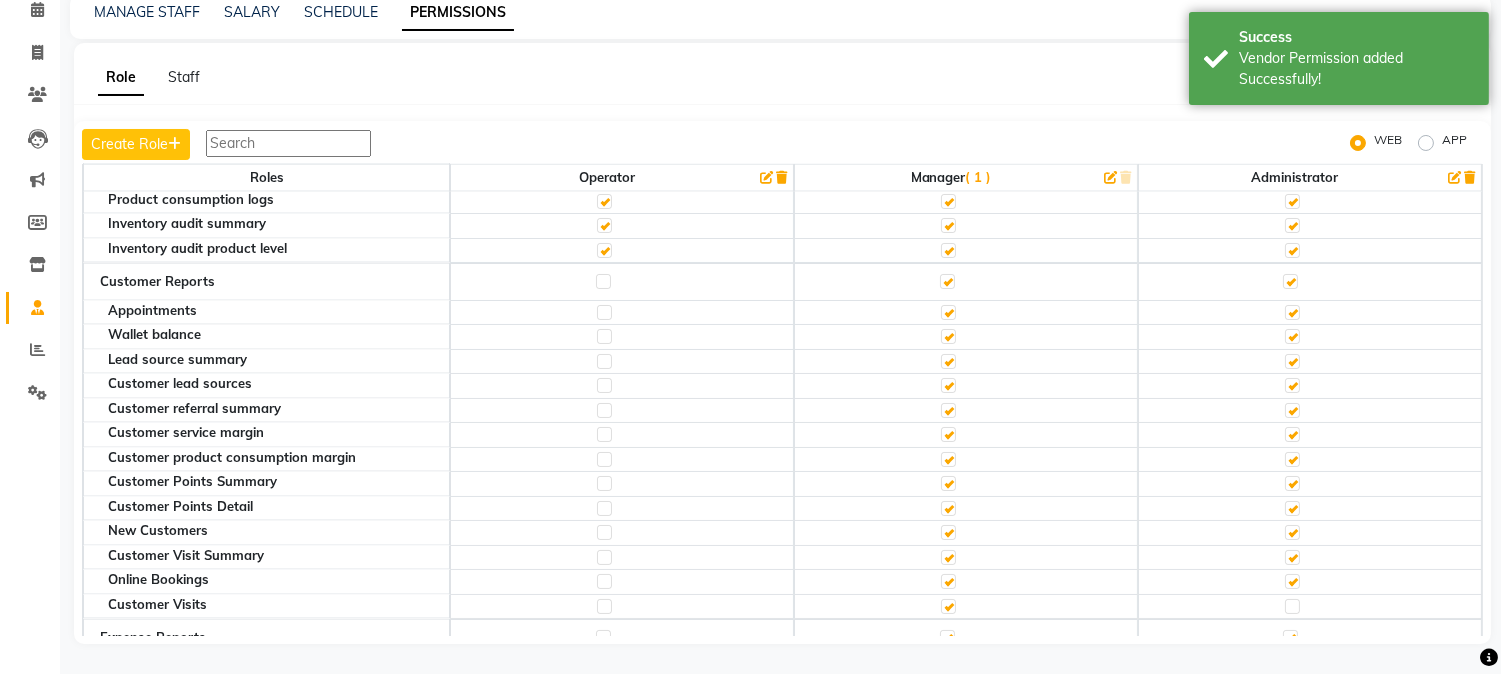 click 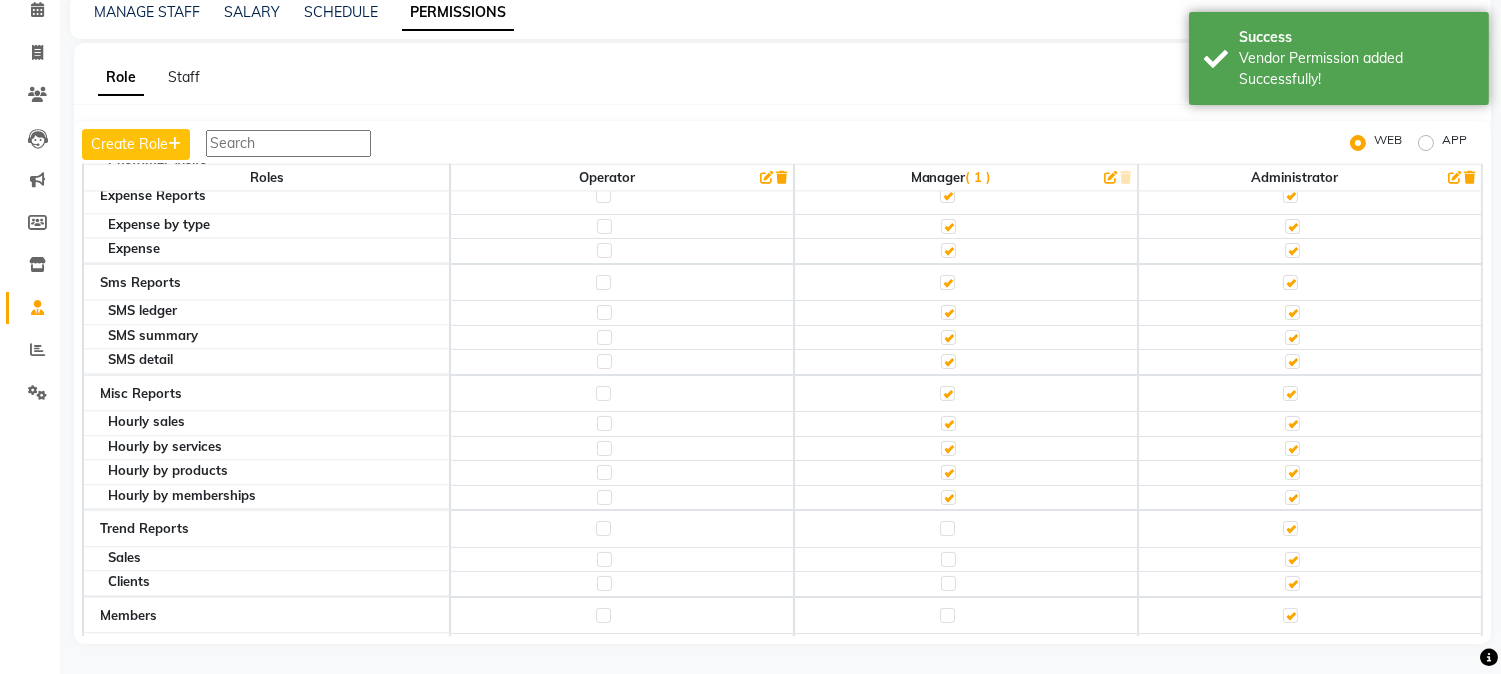 scroll, scrollTop: 6000, scrollLeft: 0, axis: vertical 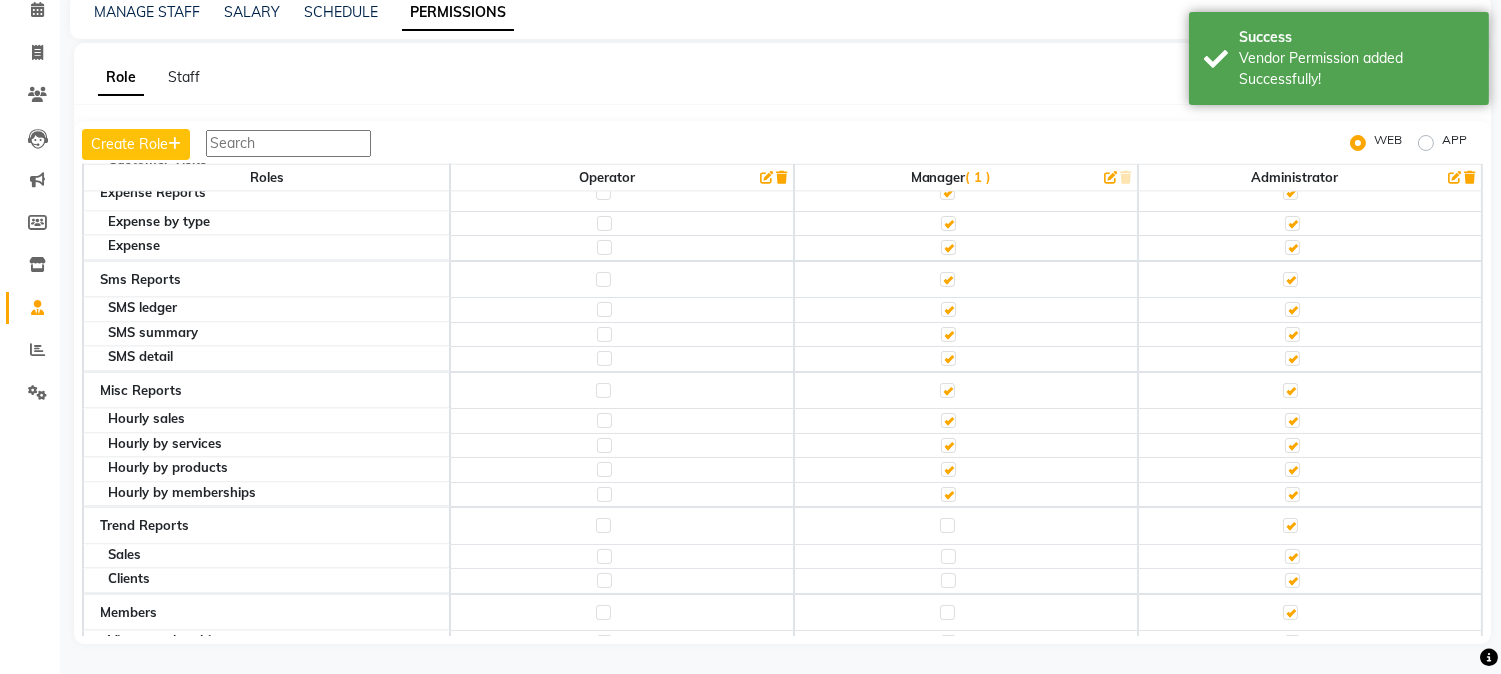 click 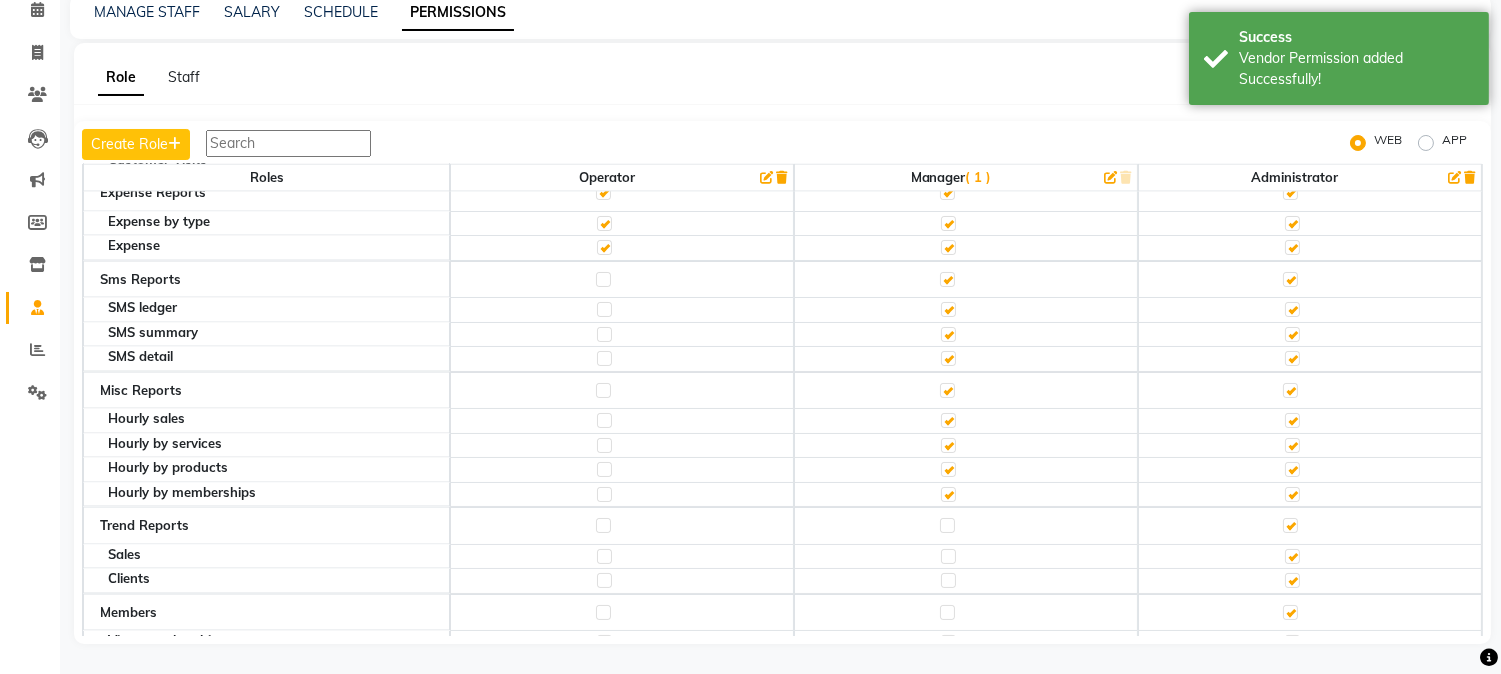 click 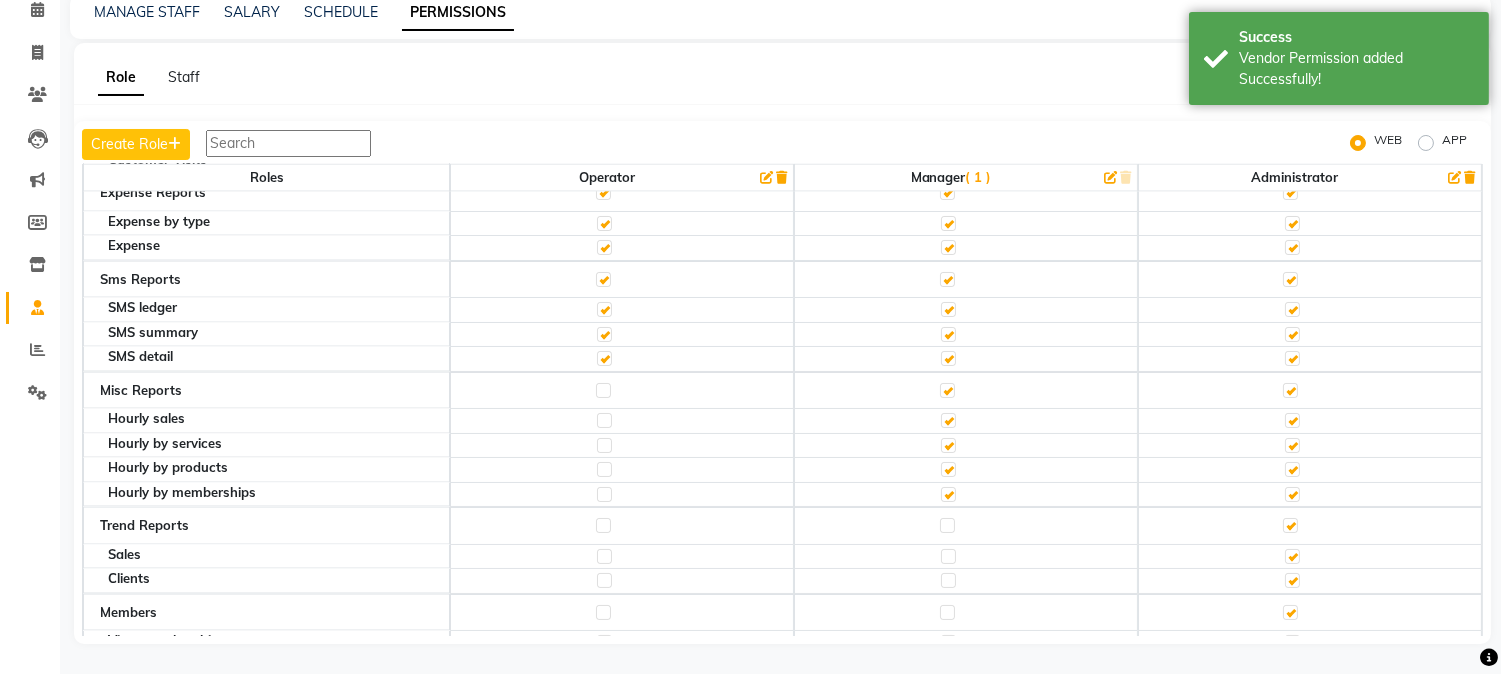 click 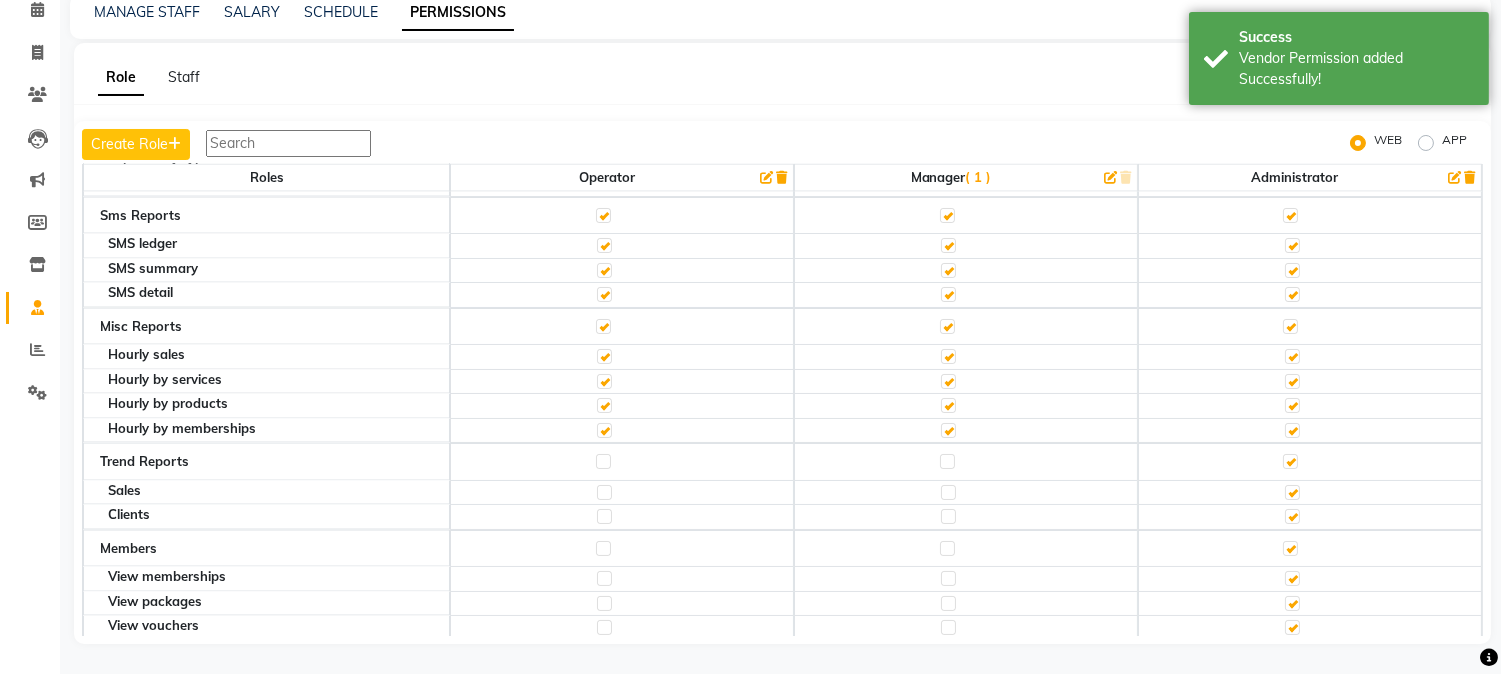scroll, scrollTop: 6111, scrollLeft: 0, axis: vertical 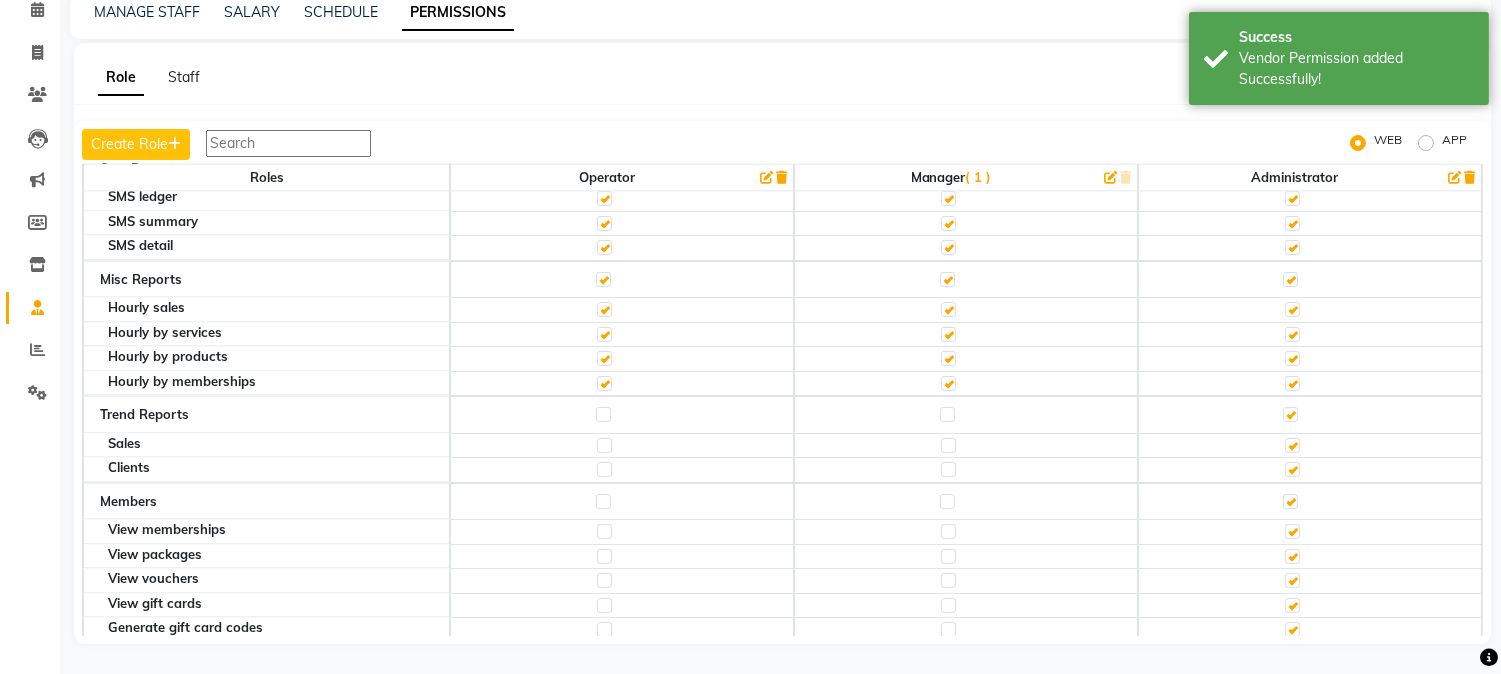 click 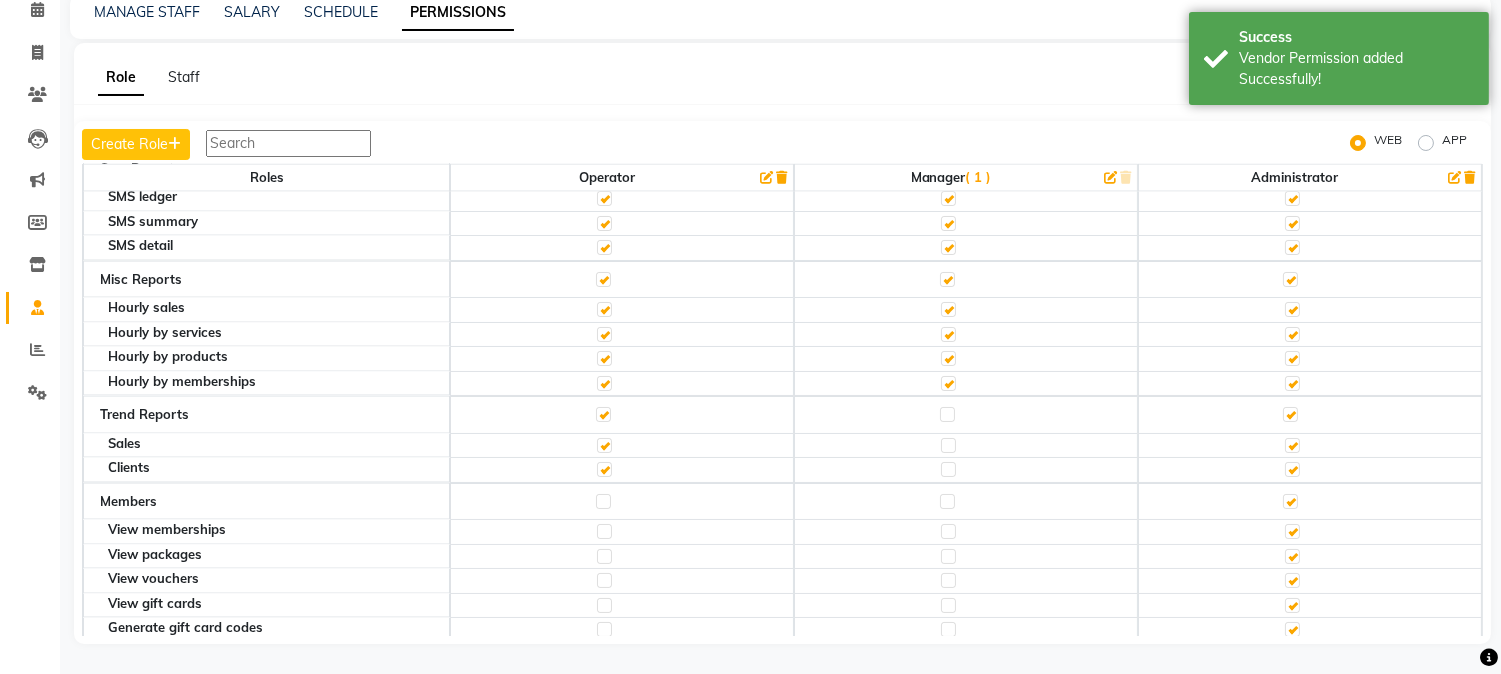 scroll, scrollTop: 6333, scrollLeft: 0, axis: vertical 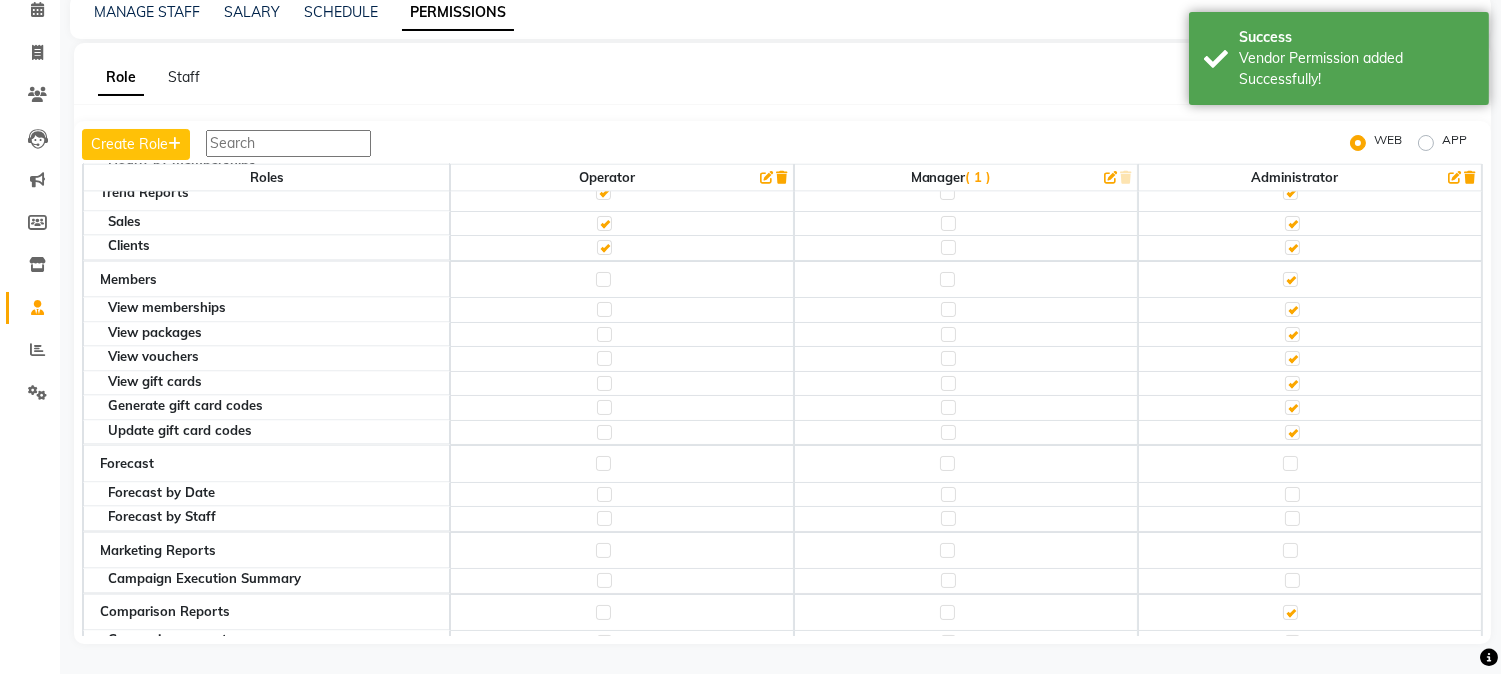 click 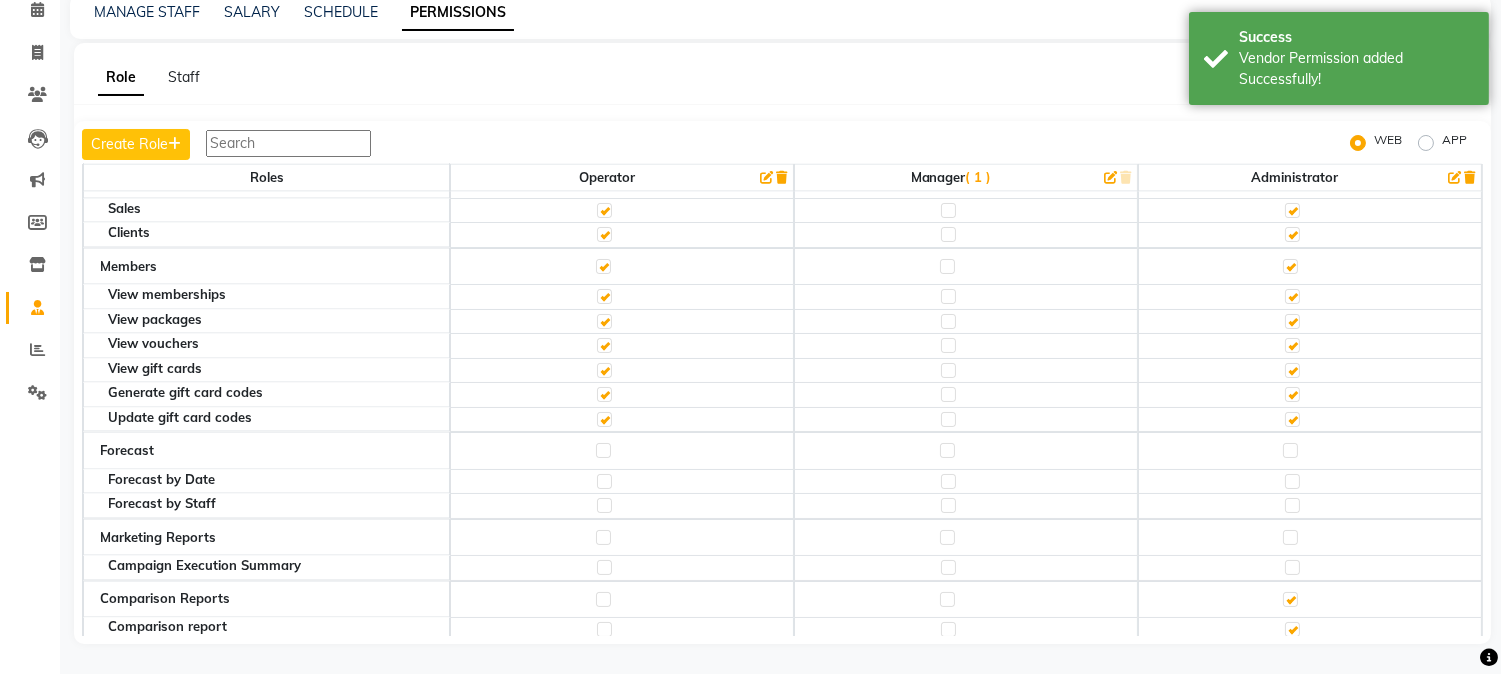 scroll, scrollTop: 6382, scrollLeft: 0, axis: vertical 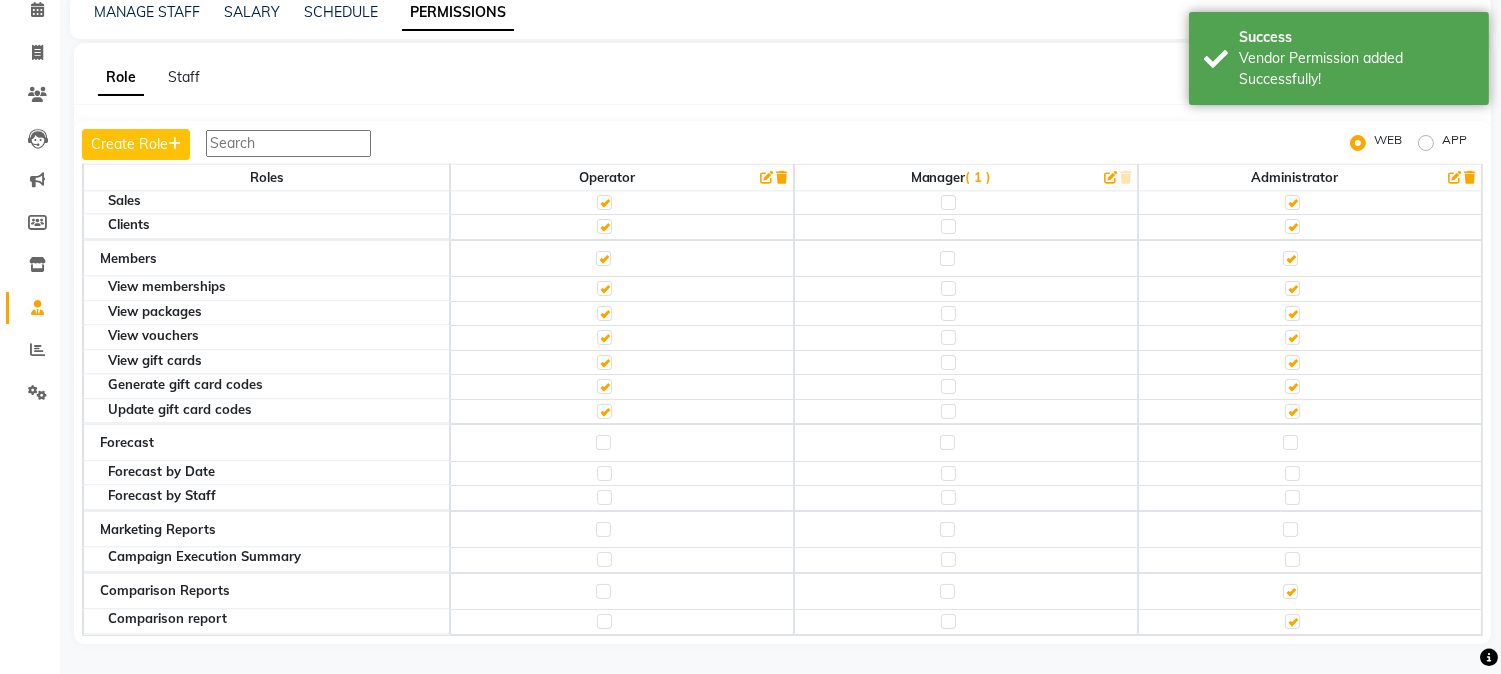 click 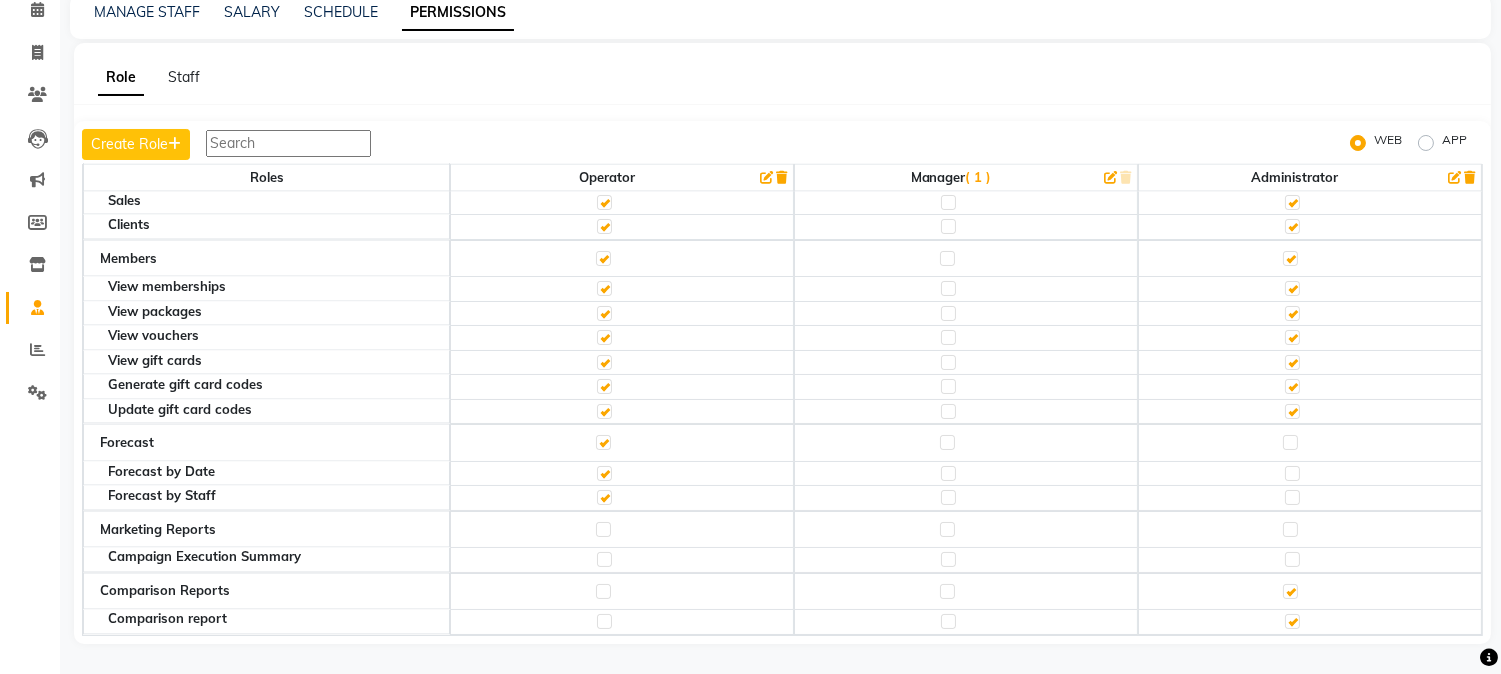 click 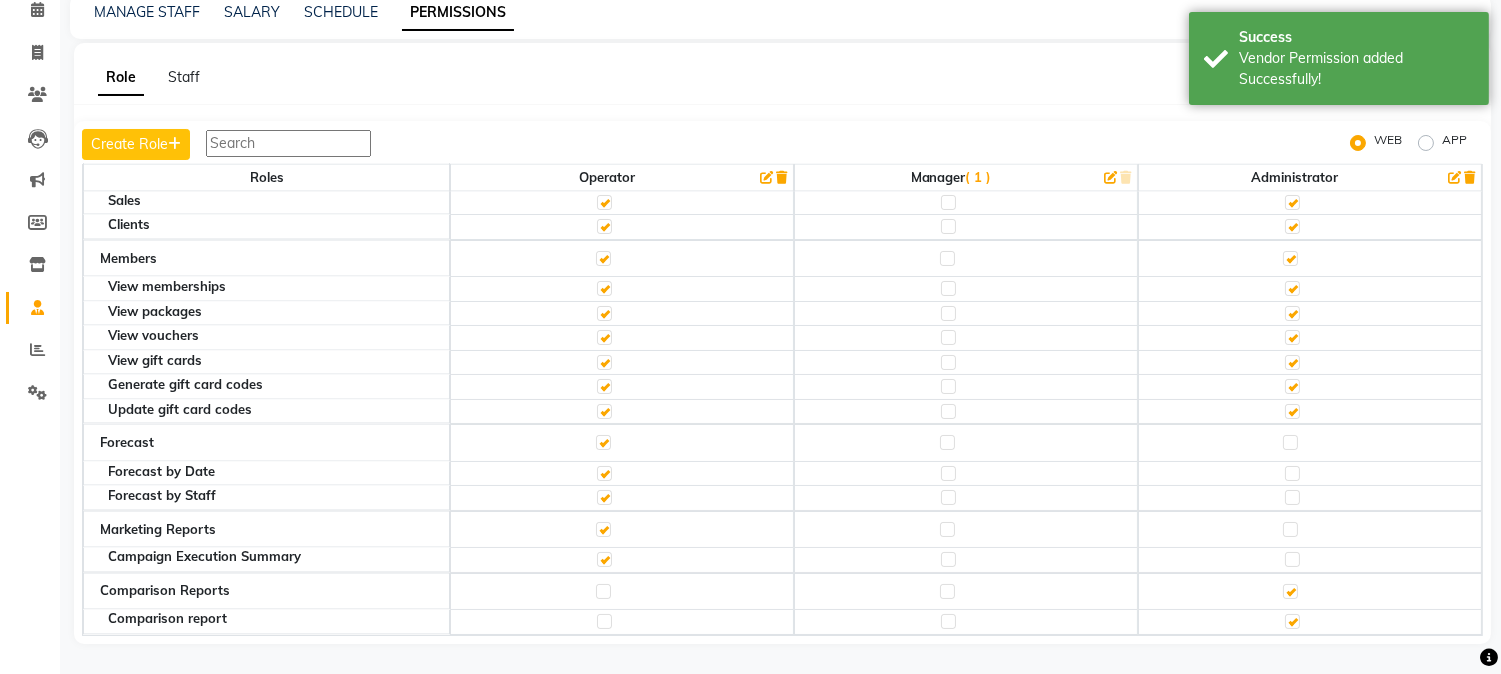 click 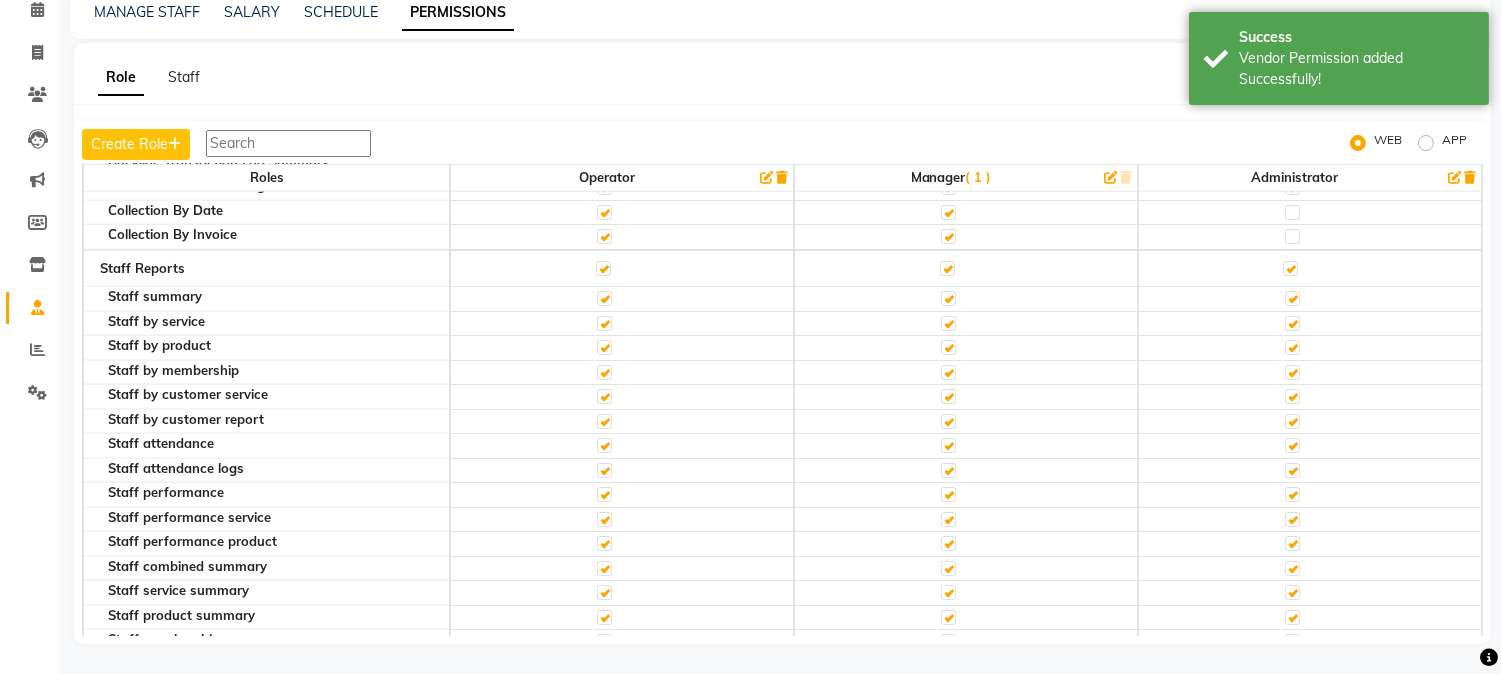 scroll, scrollTop: 3160, scrollLeft: 0, axis: vertical 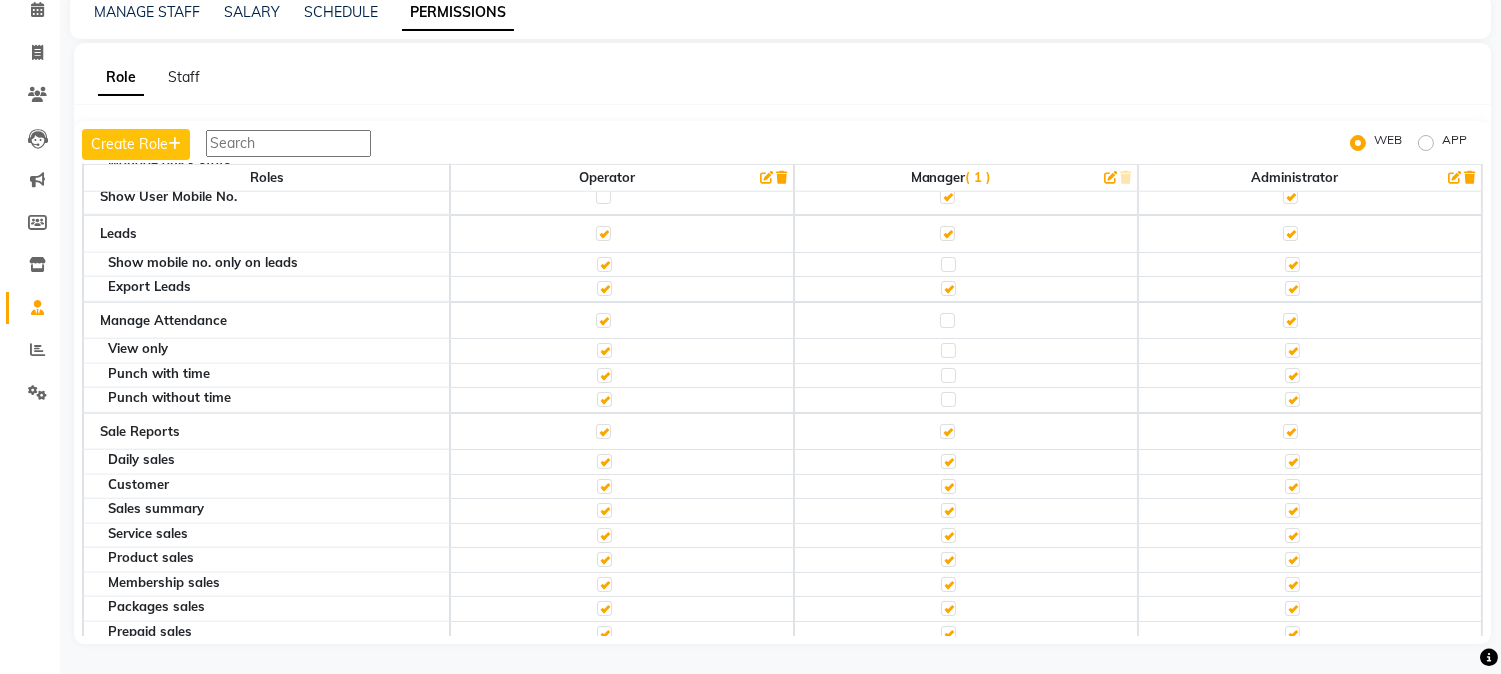 click 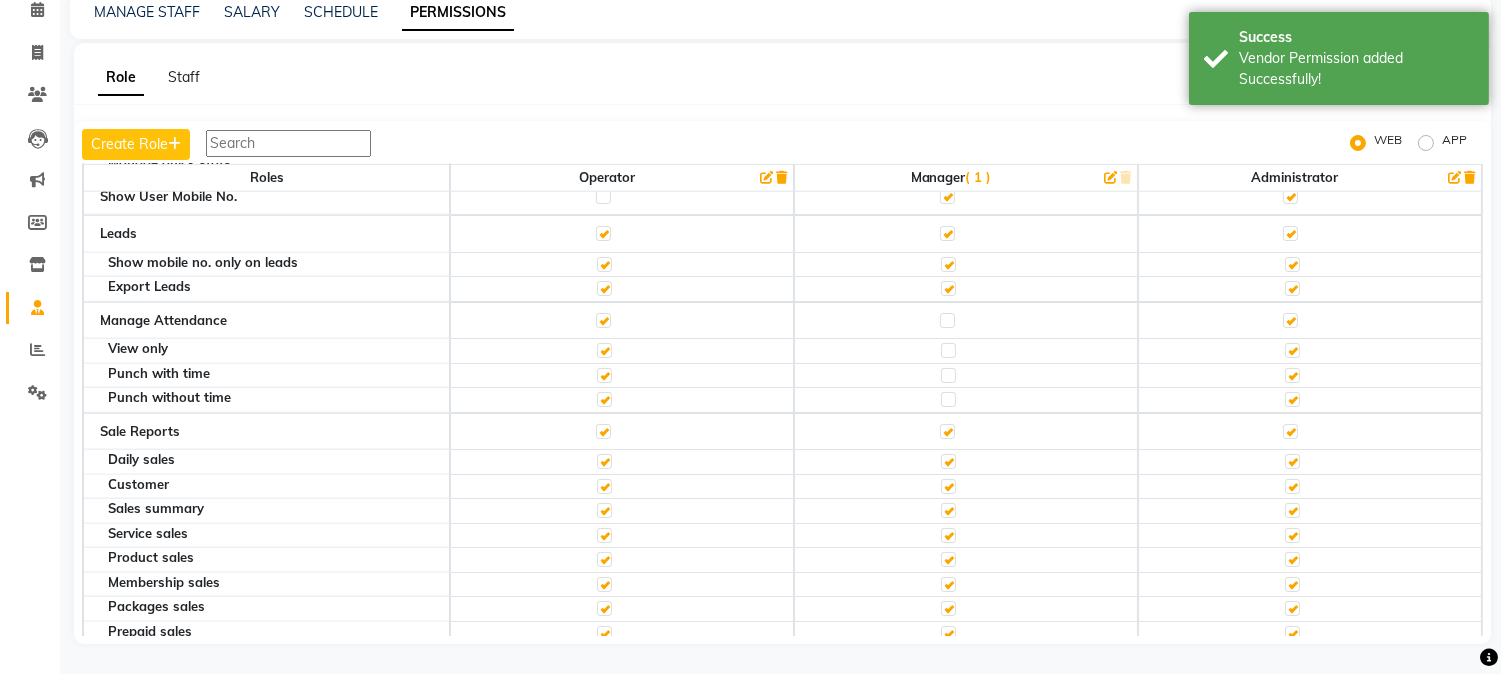 click 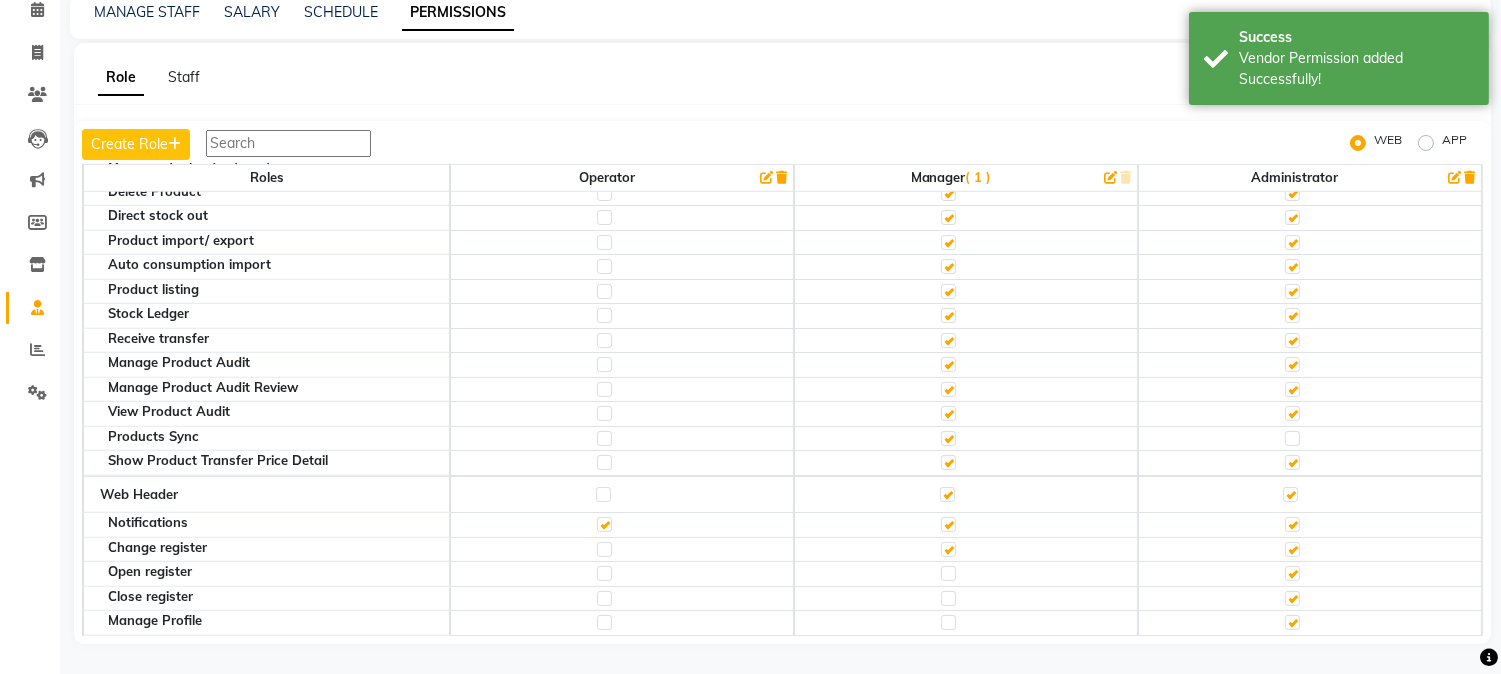 scroll, scrollTop: 2493, scrollLeft: 0, axis: vertical 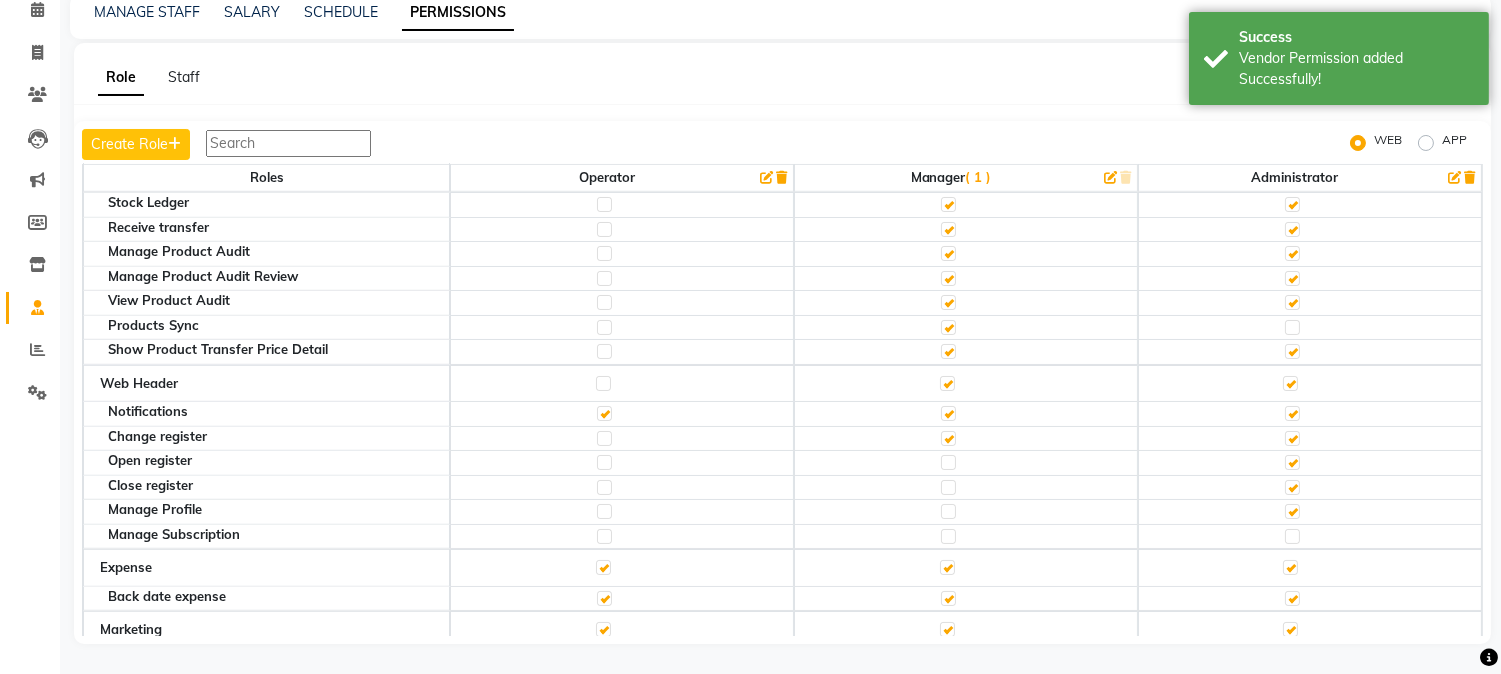 click 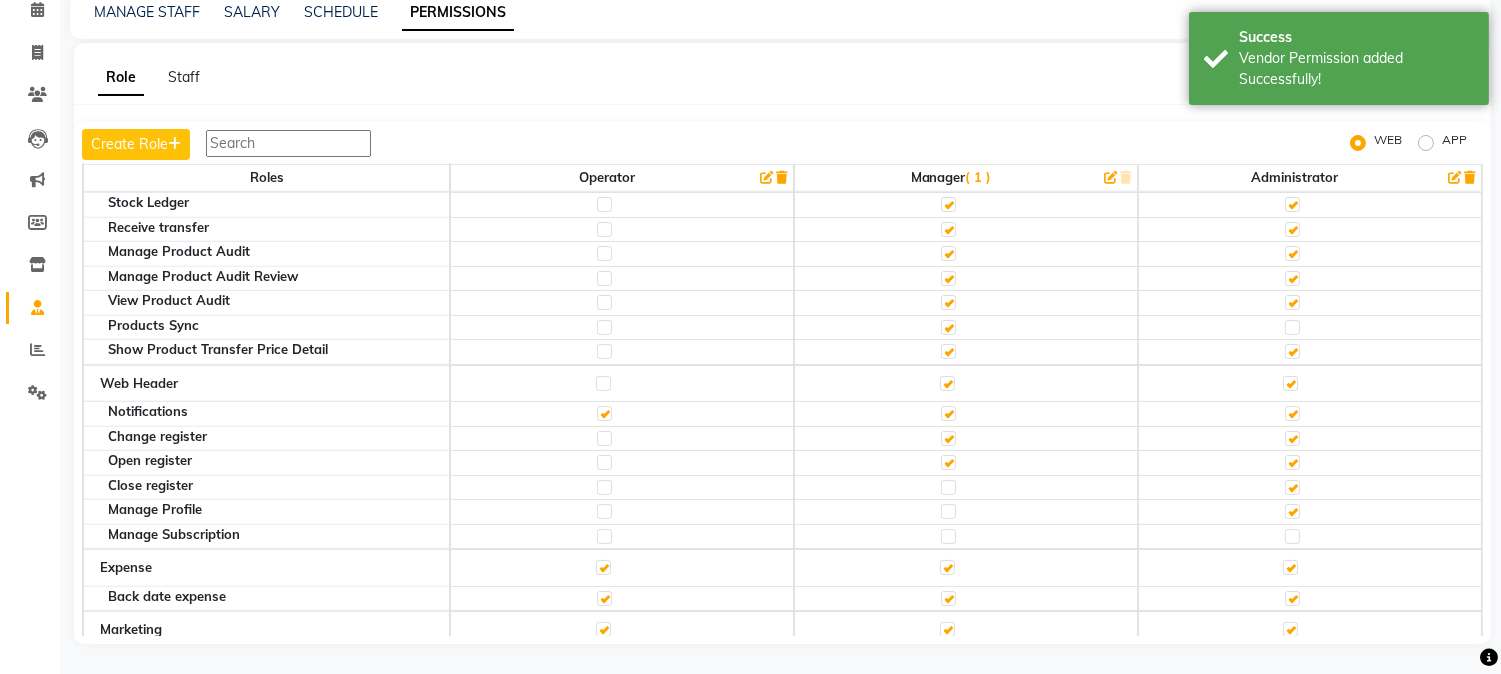 click 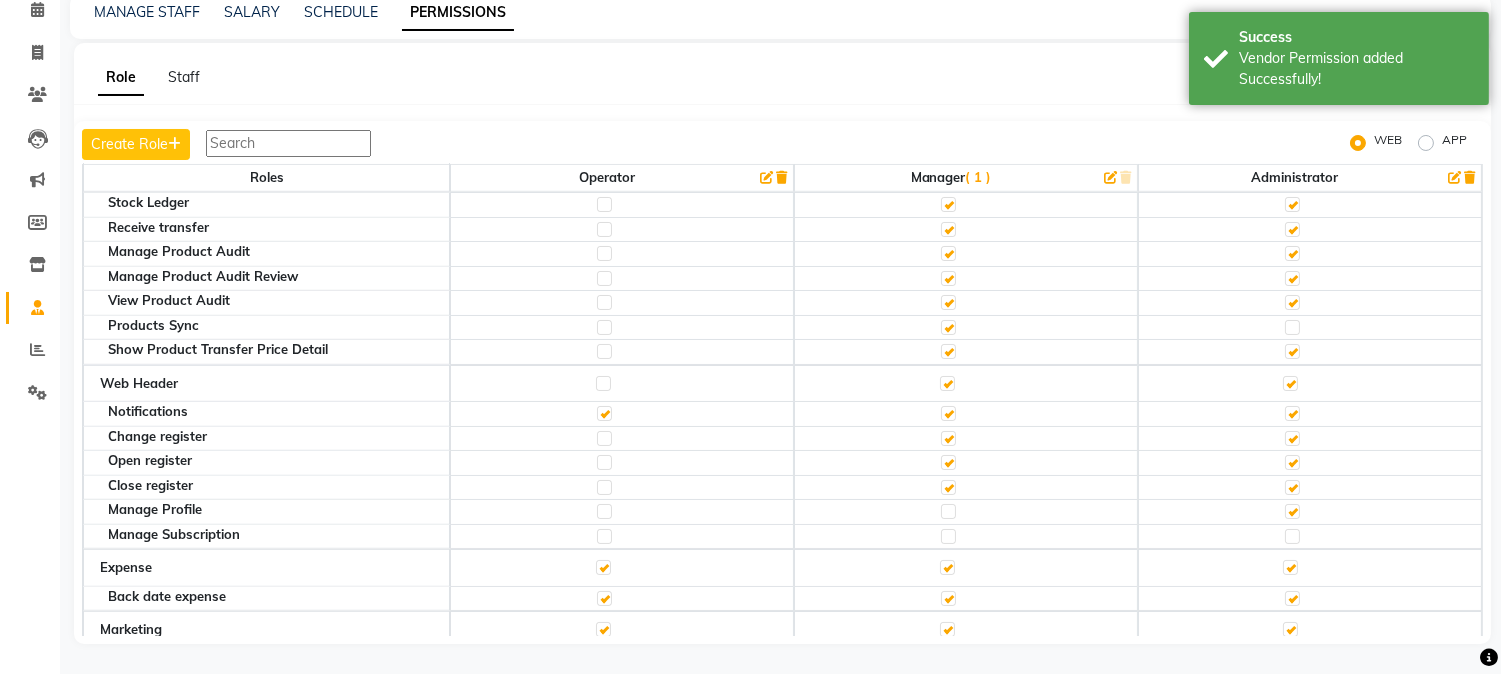 click 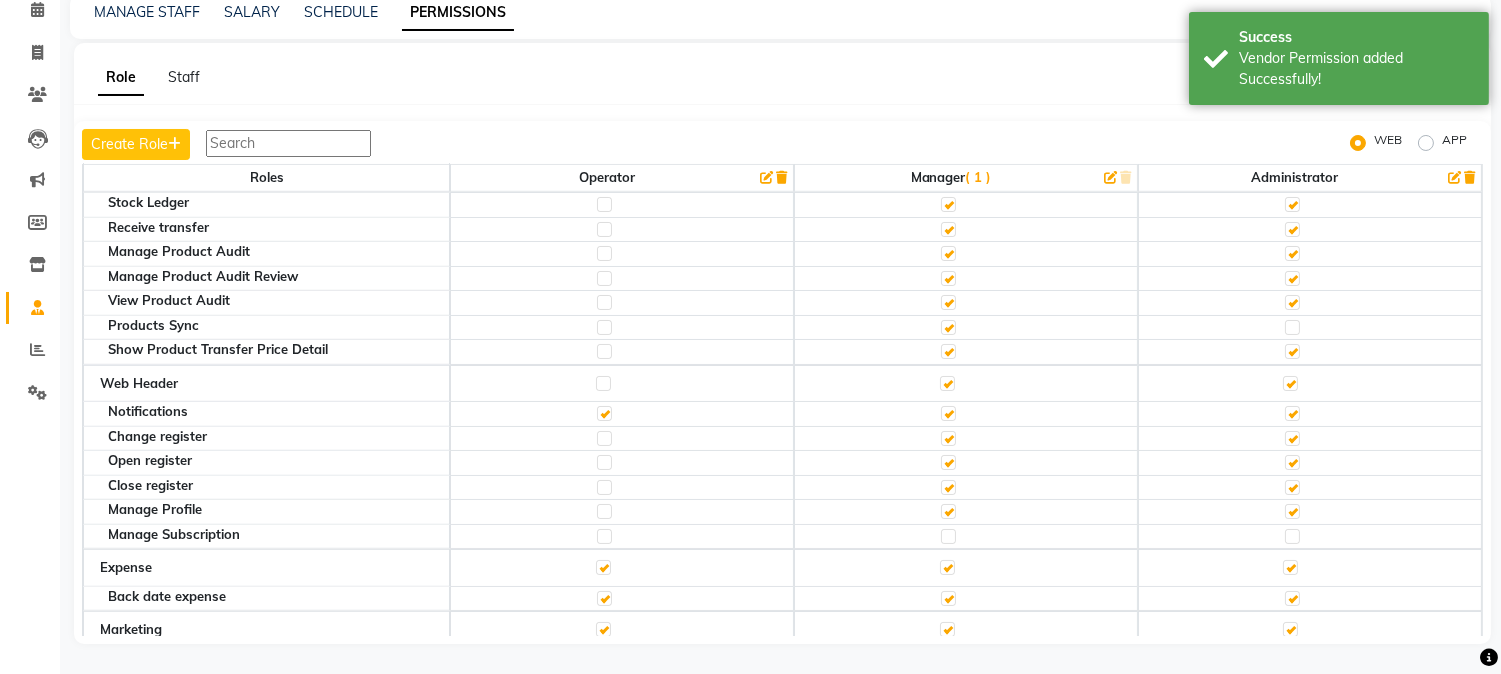 click 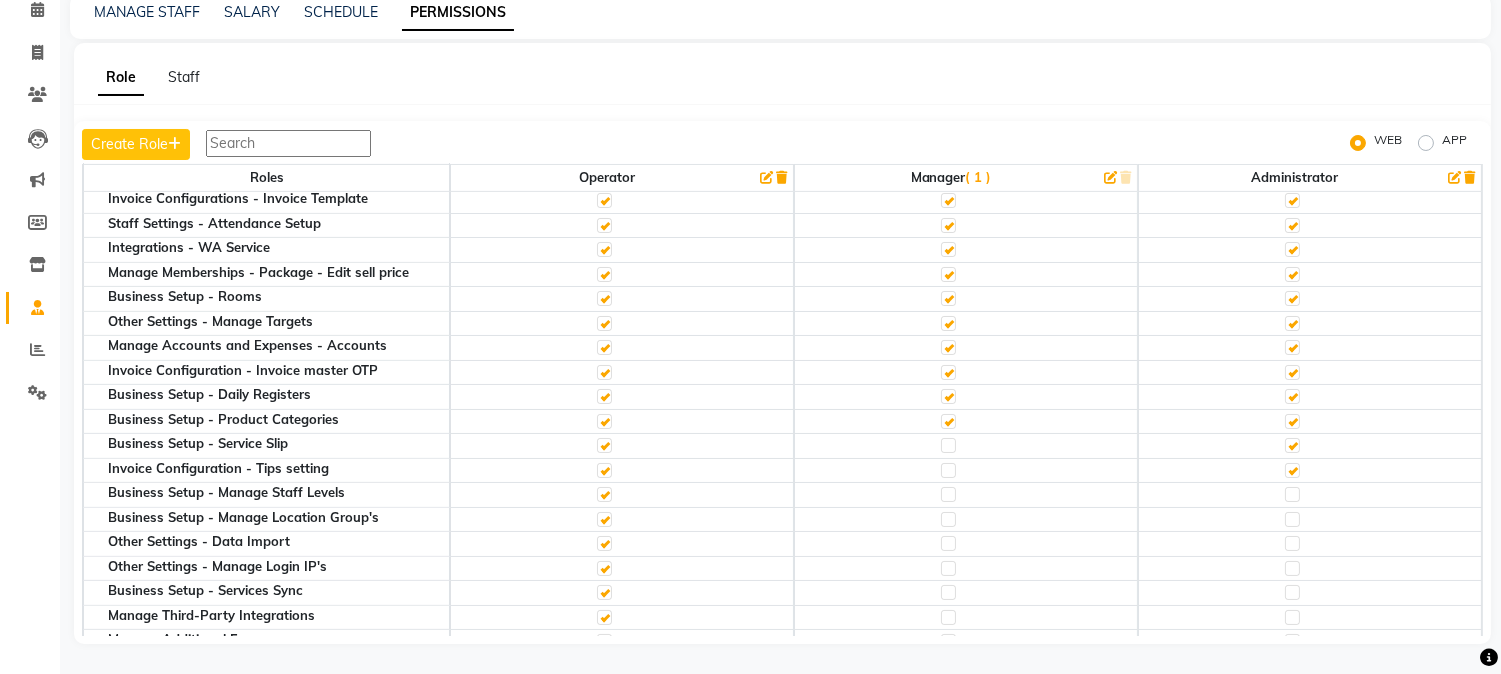 scroll, scrollTop: 1382, scrollLeft: 0, axis: vertical 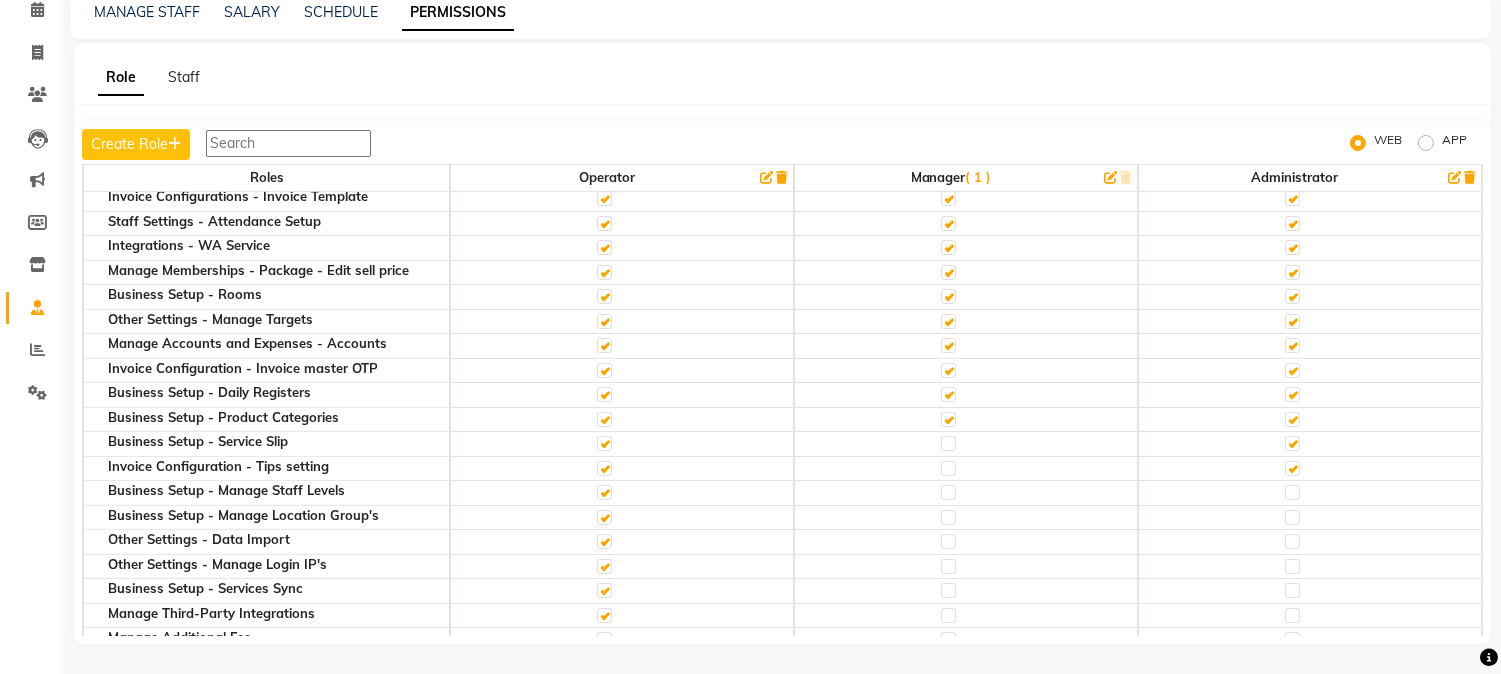 click 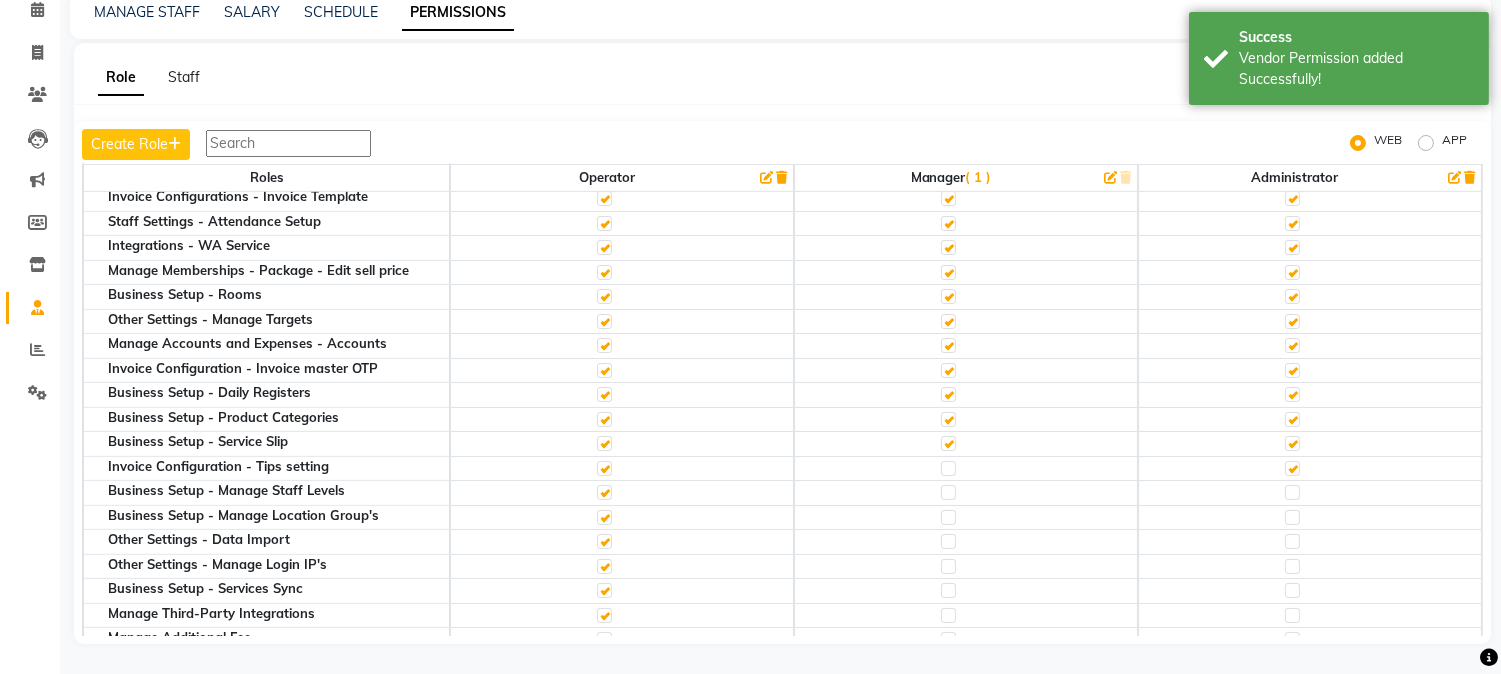 click 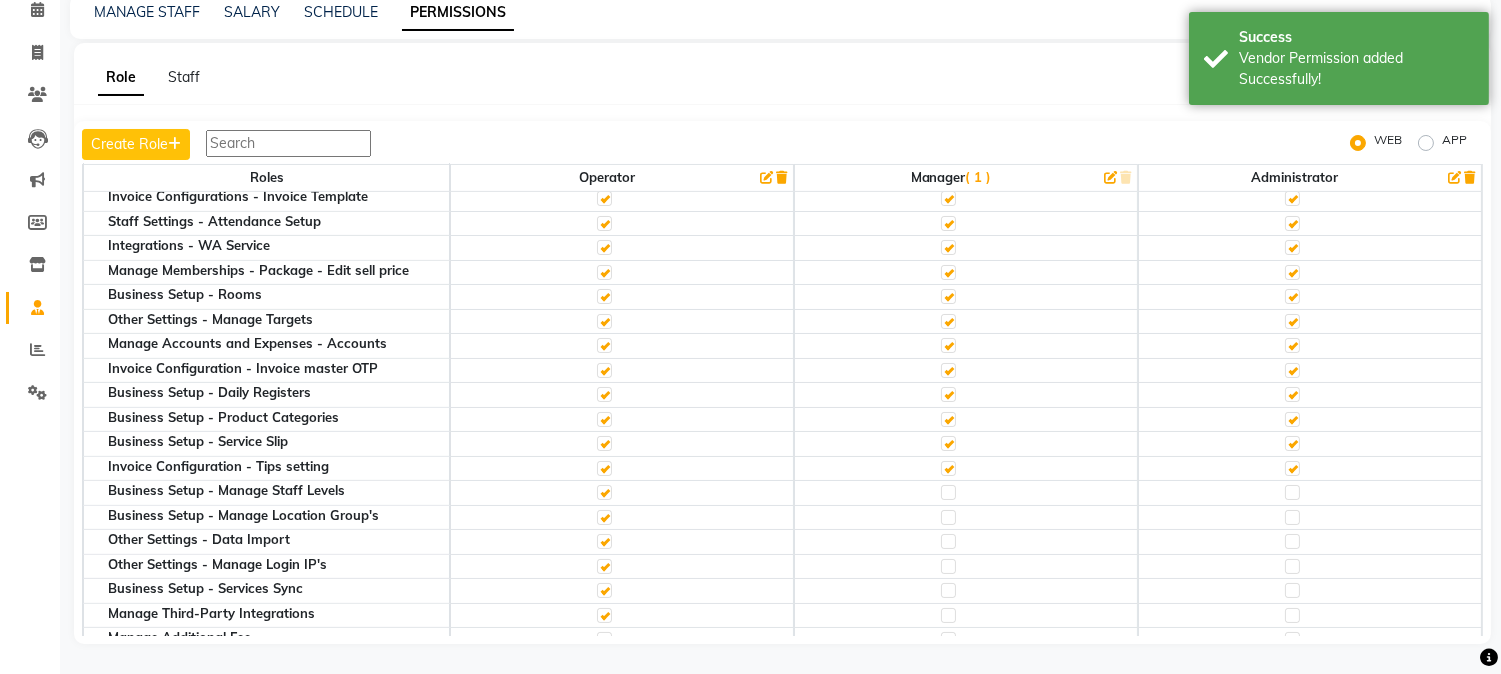 click 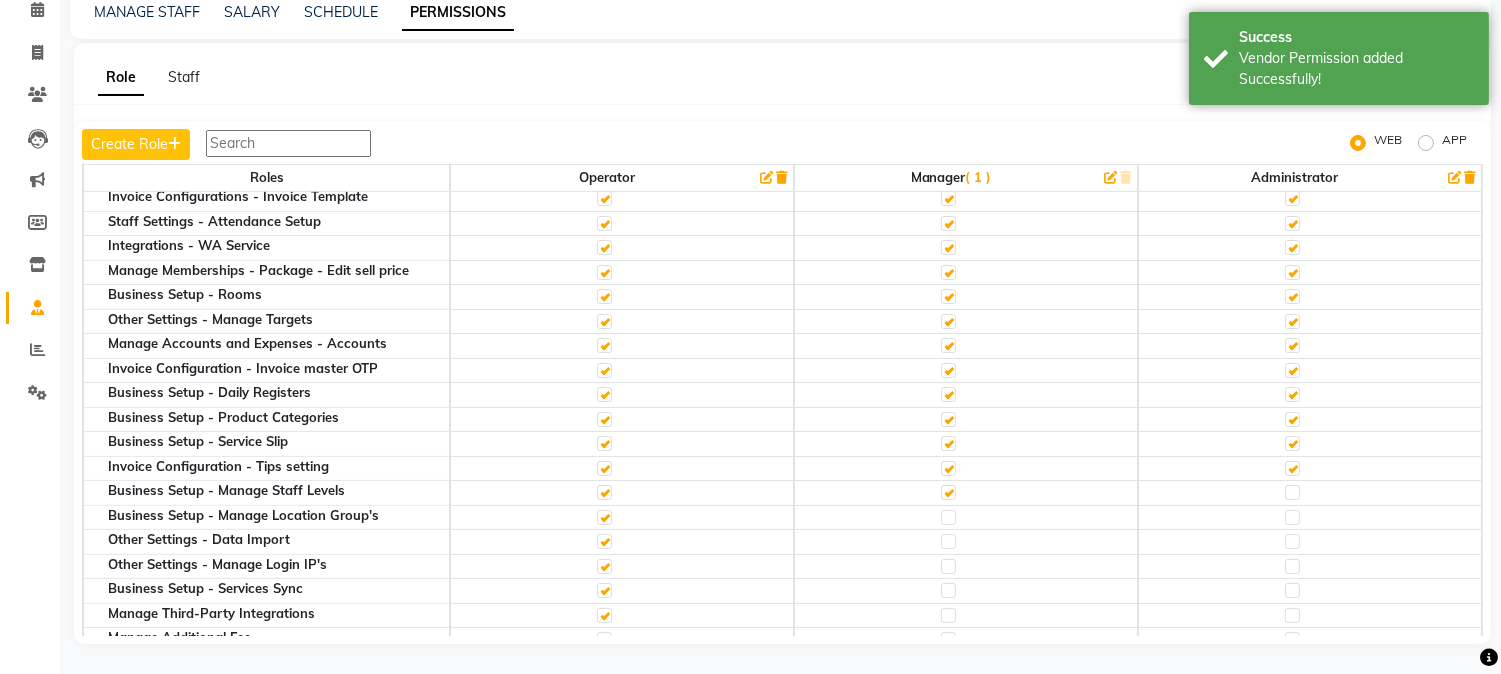 click 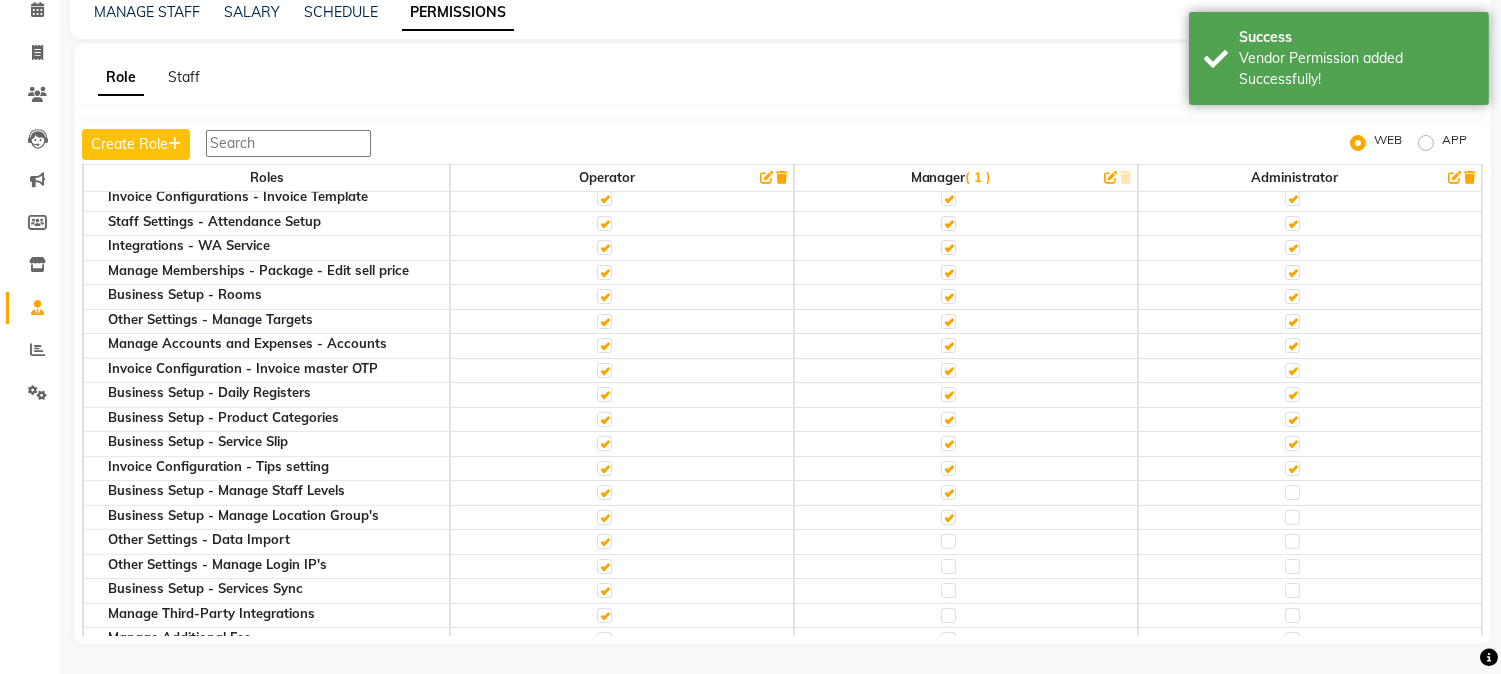 click 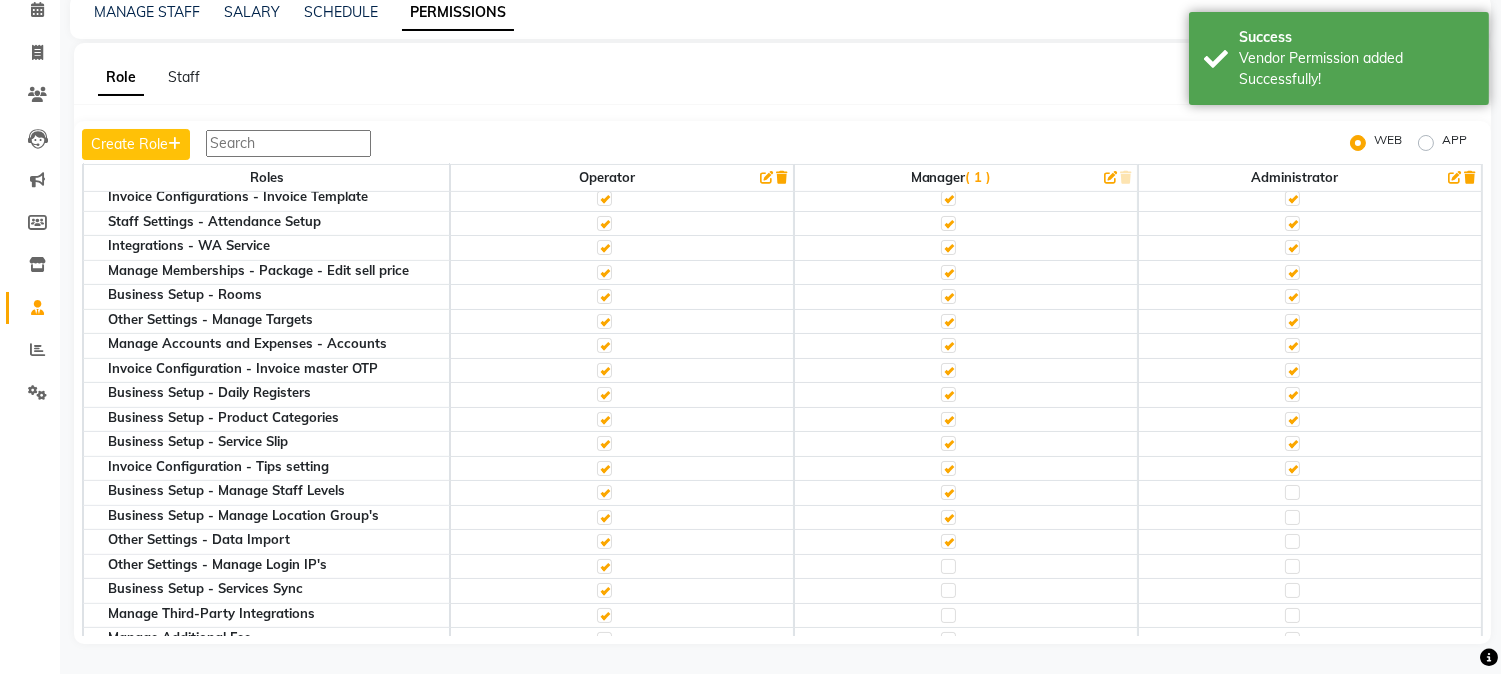 click 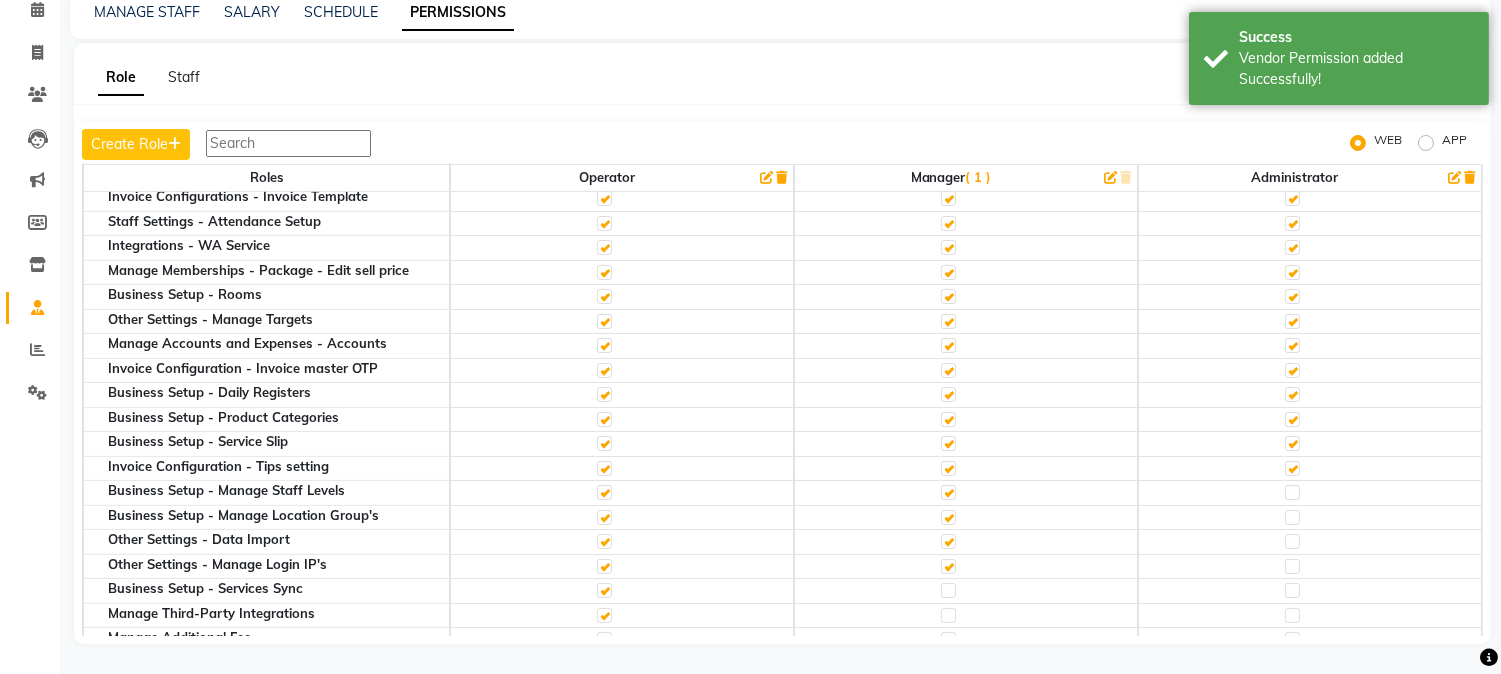 click 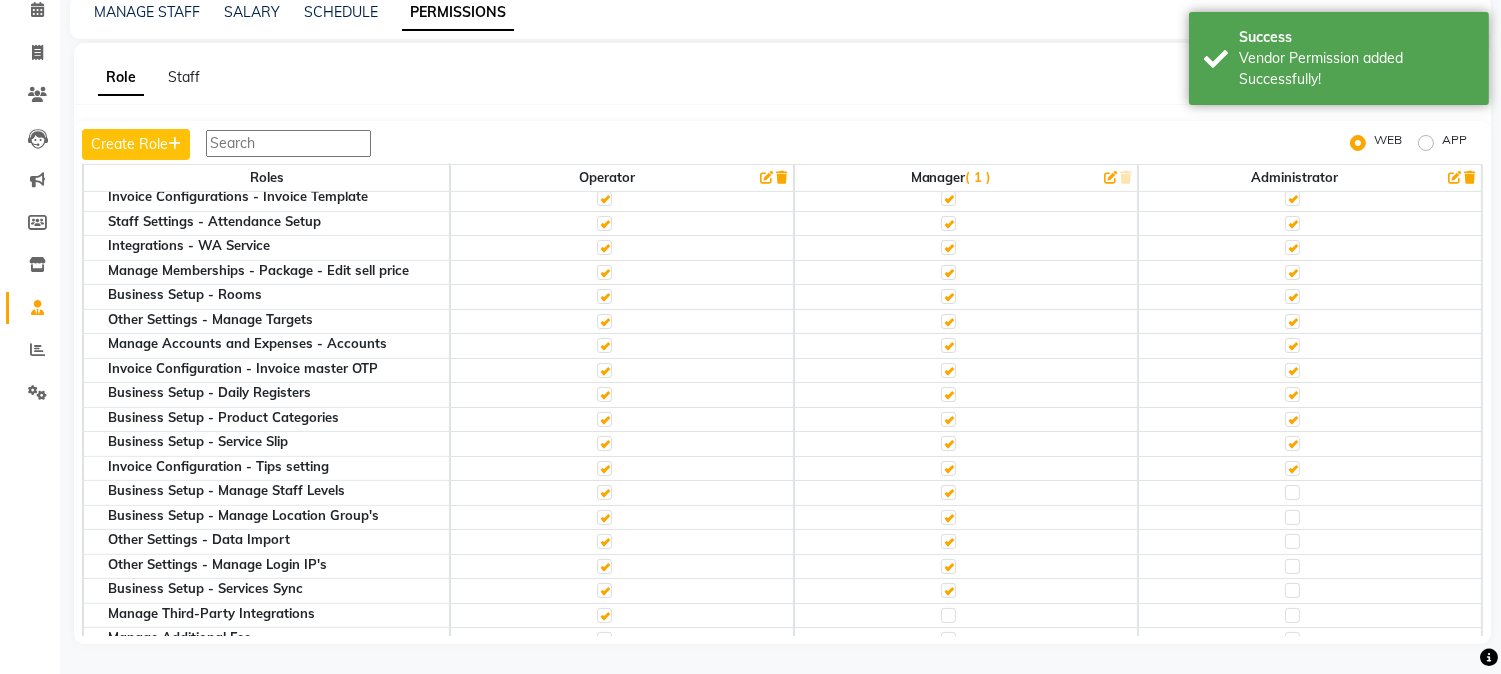 click 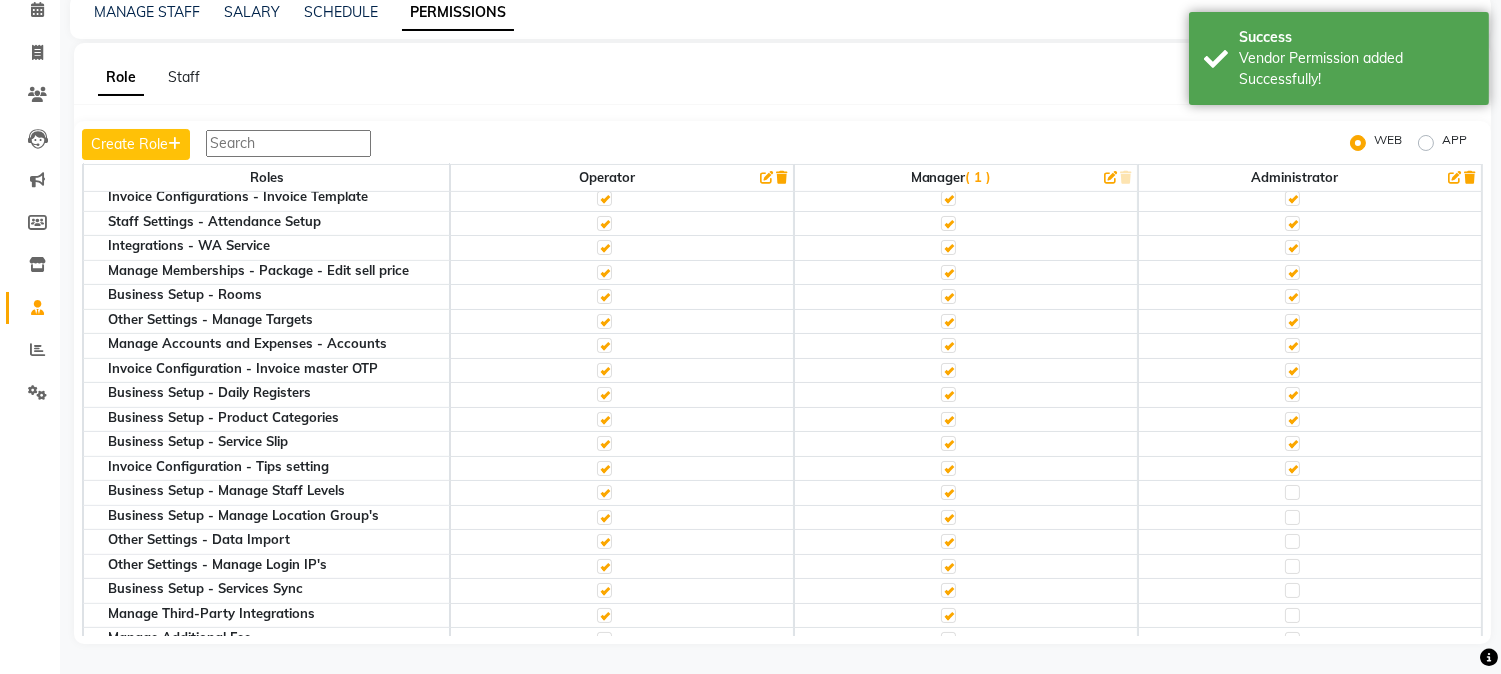 scroll, scrollTop: 1604, scrollLeft: 0, axis: vertical 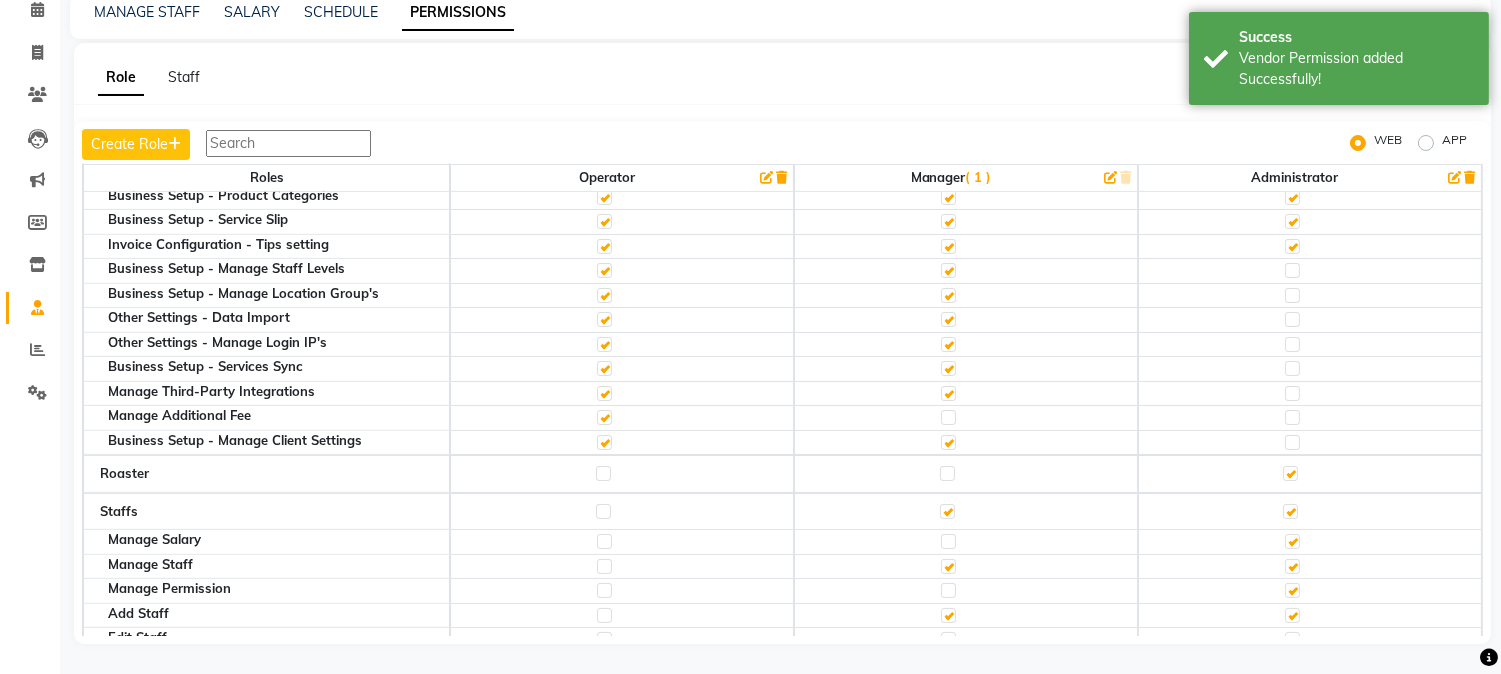 click 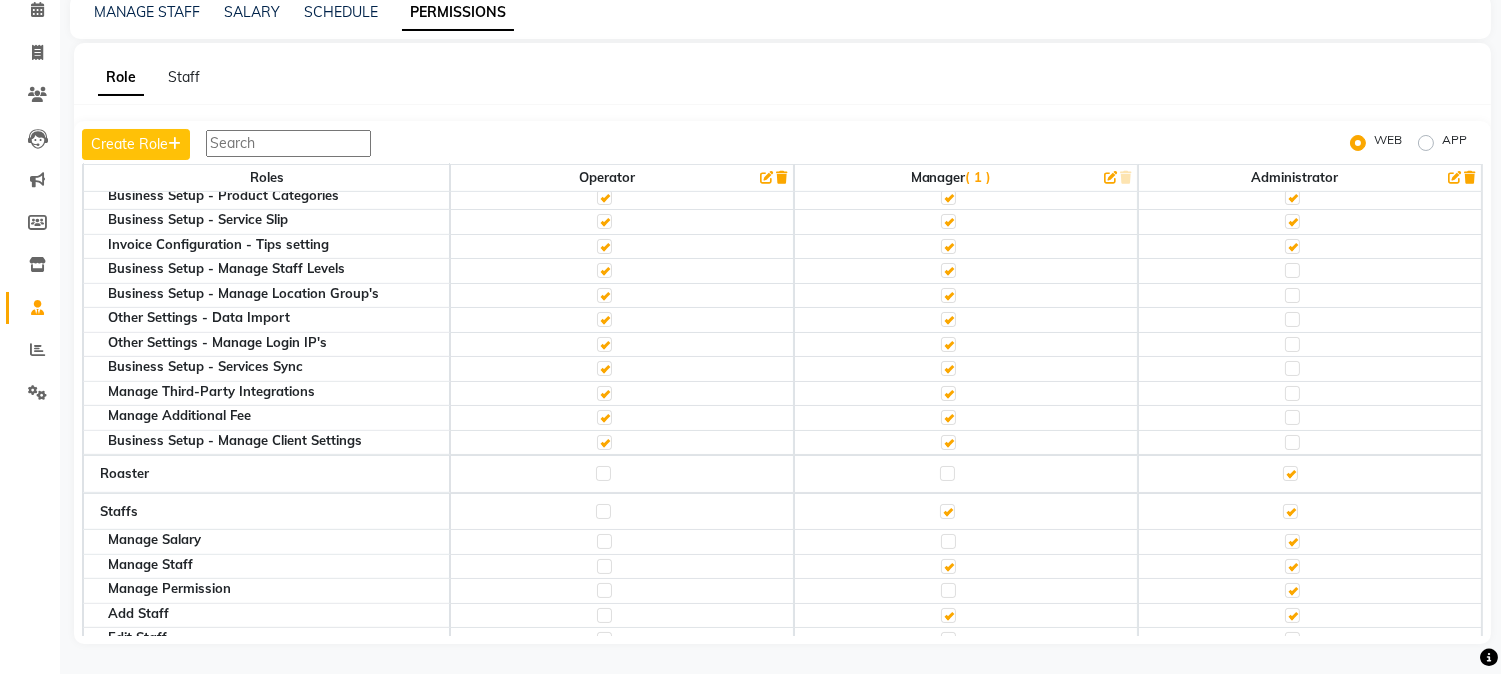 click 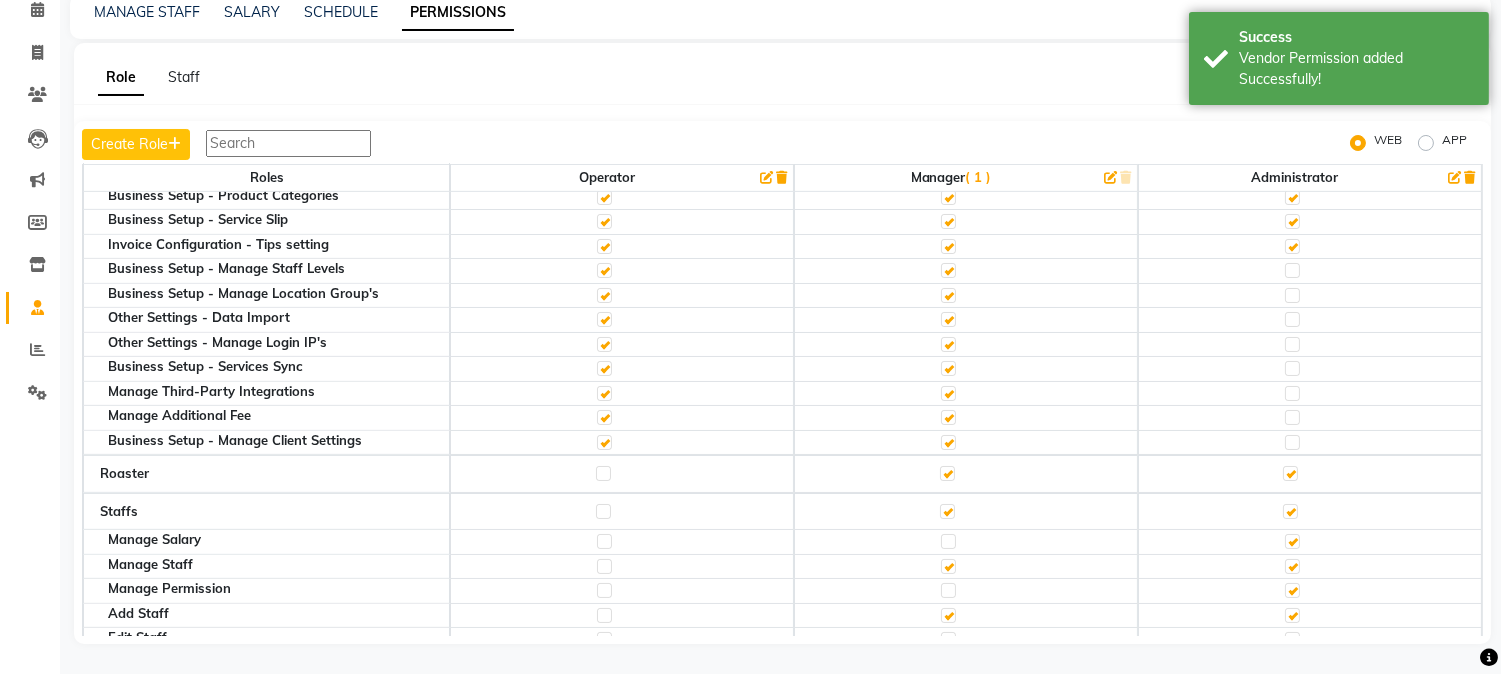 click 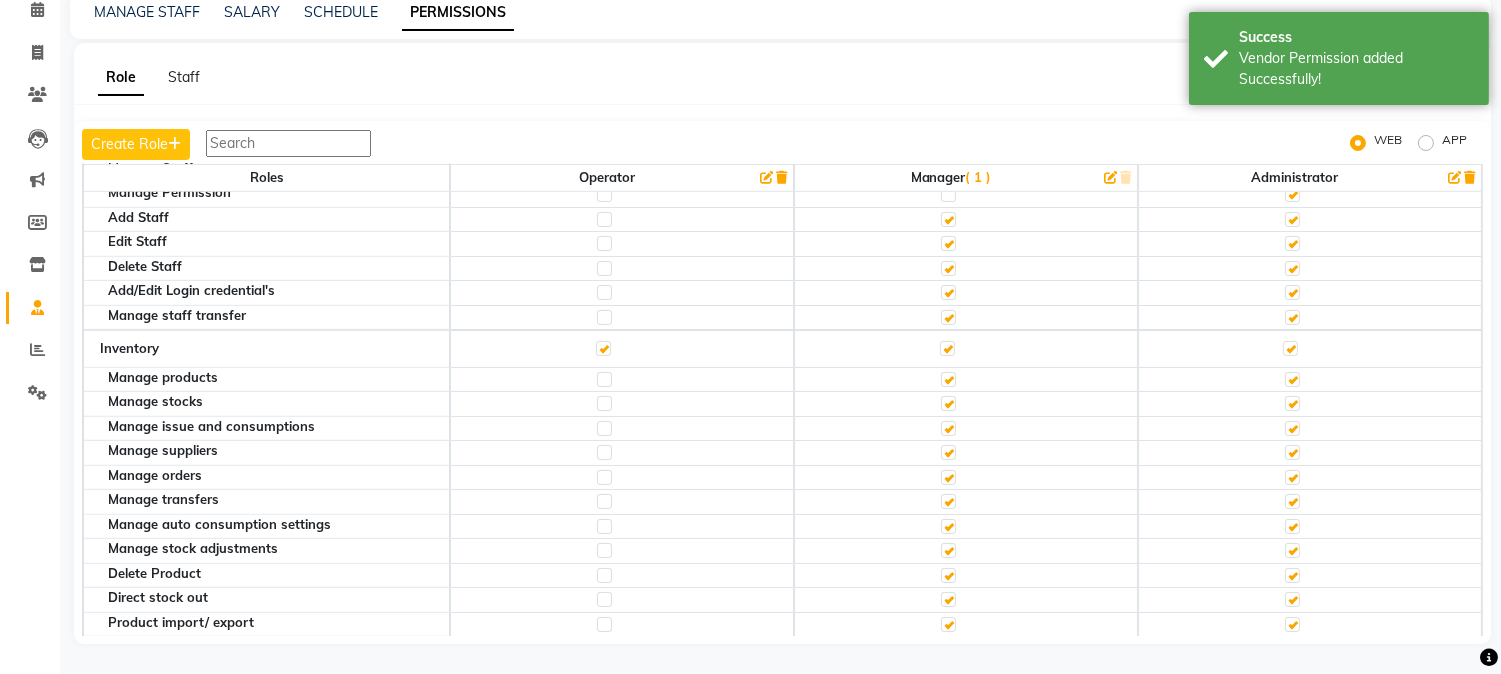 scroll, scrollTop: 1888, scrollLeft: 0, axis: vertical 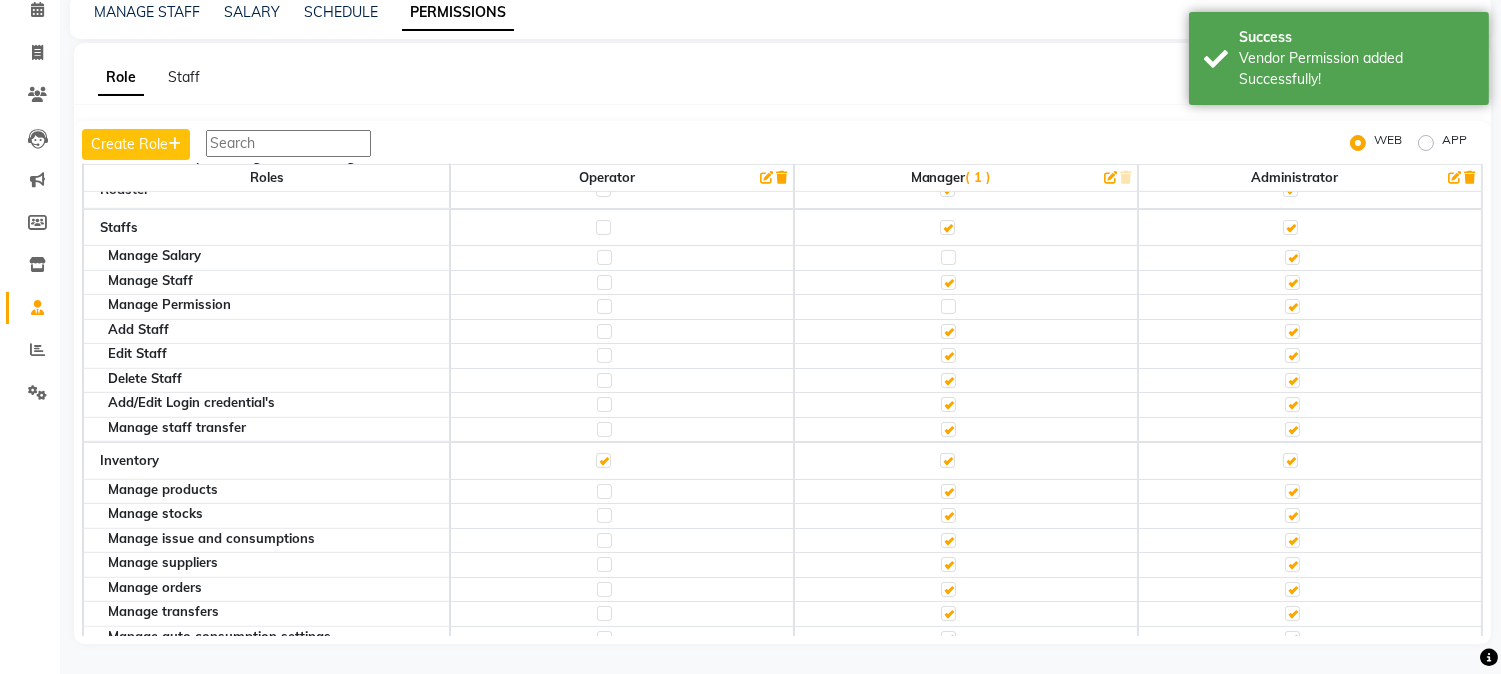 click 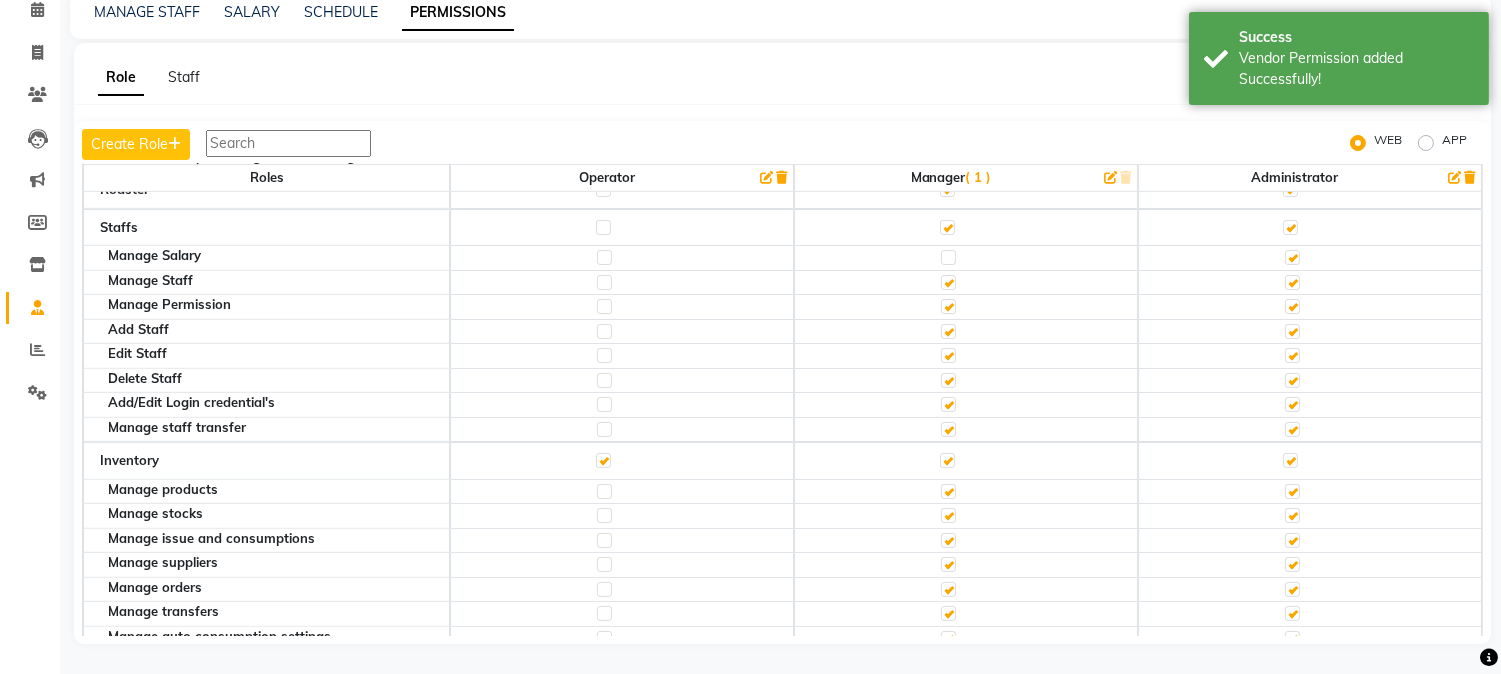 click 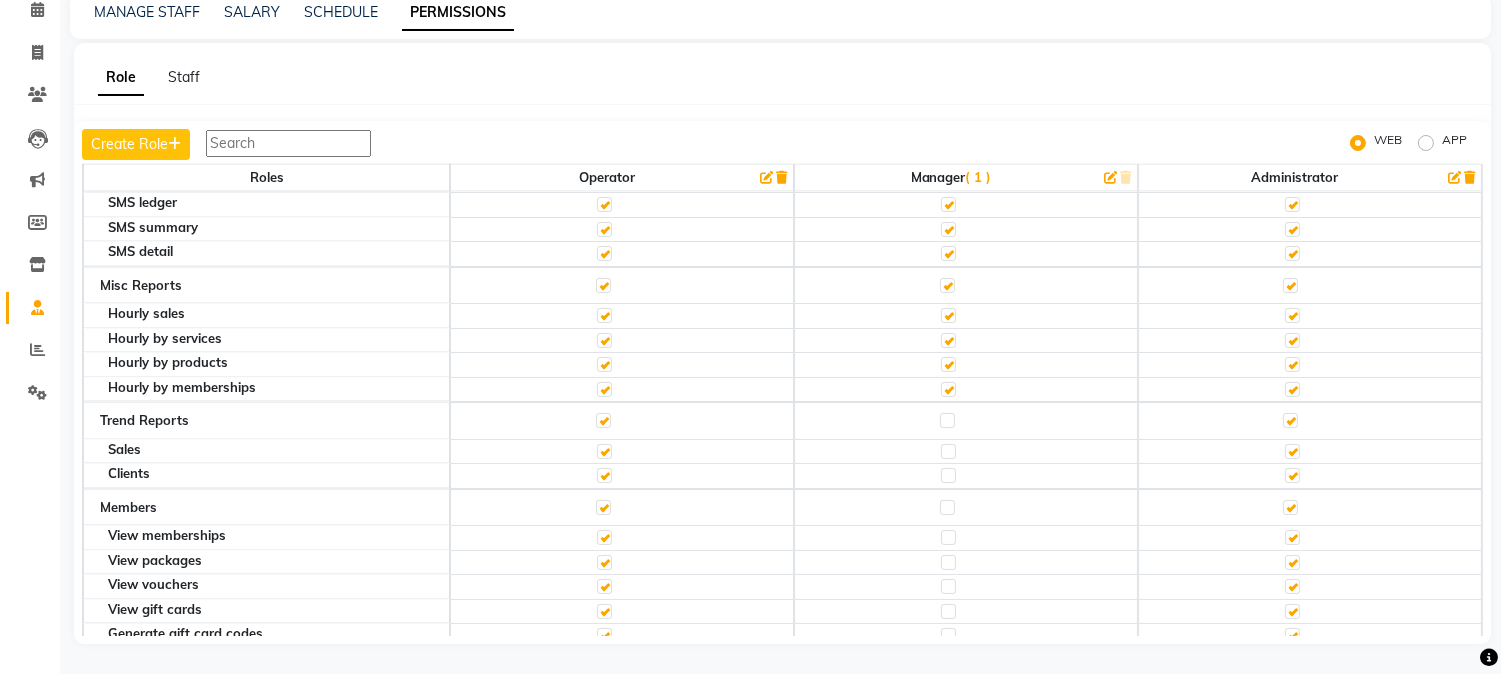 scroll, scrollTop: 6161, scrollLeft: 0, axis: vertical 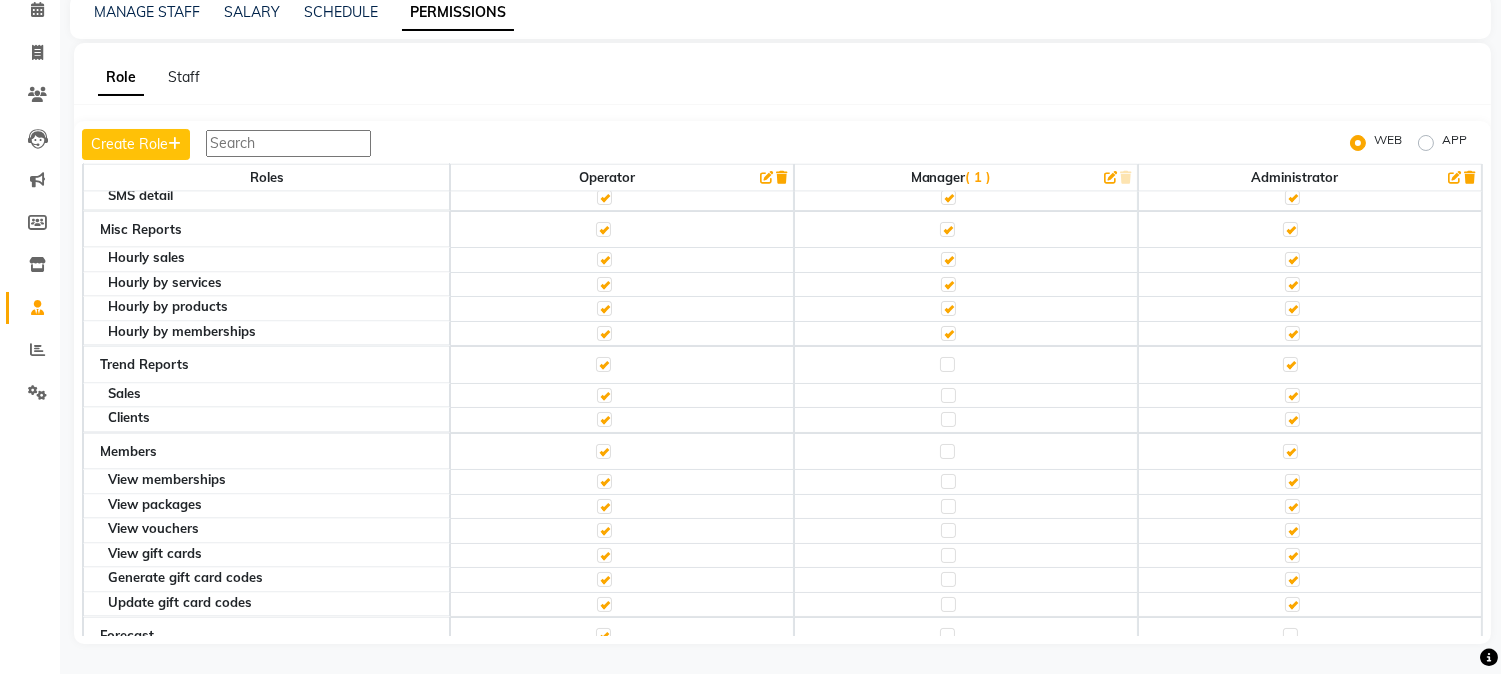 click 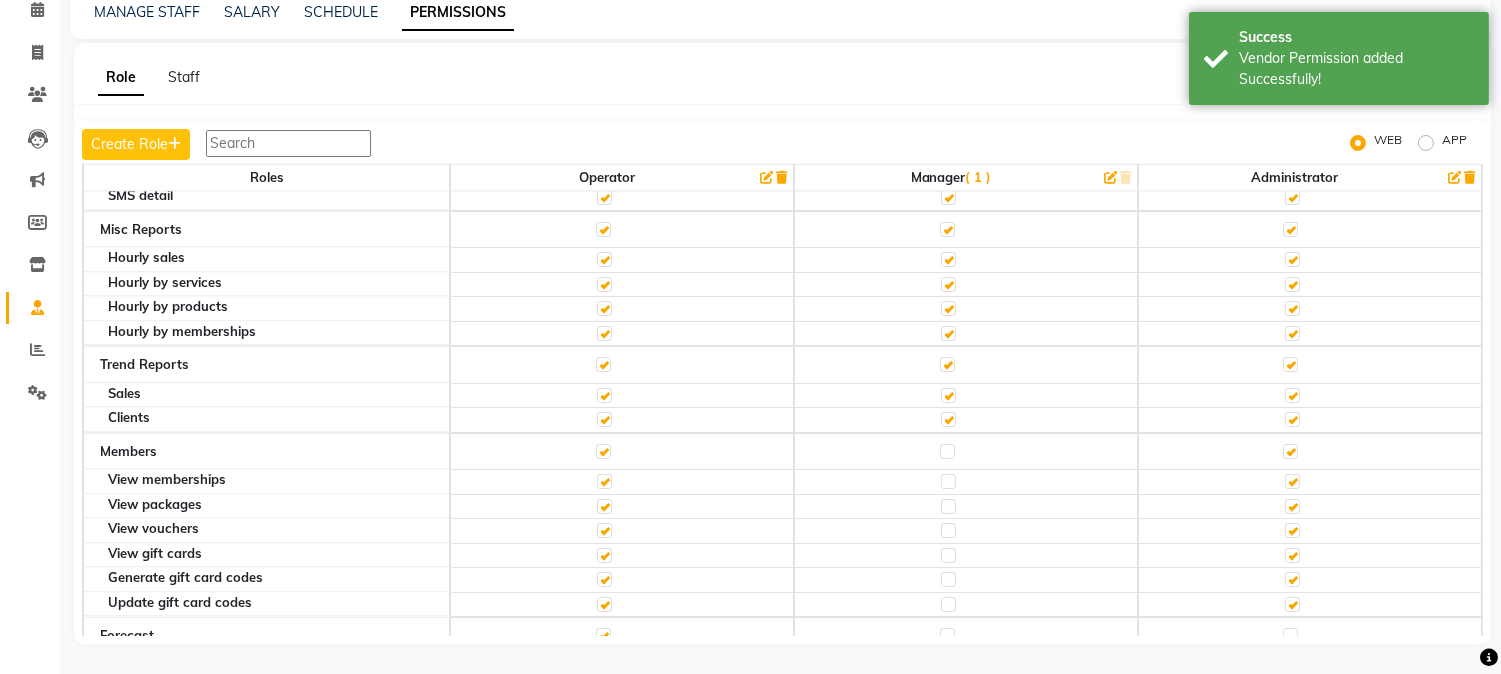 click 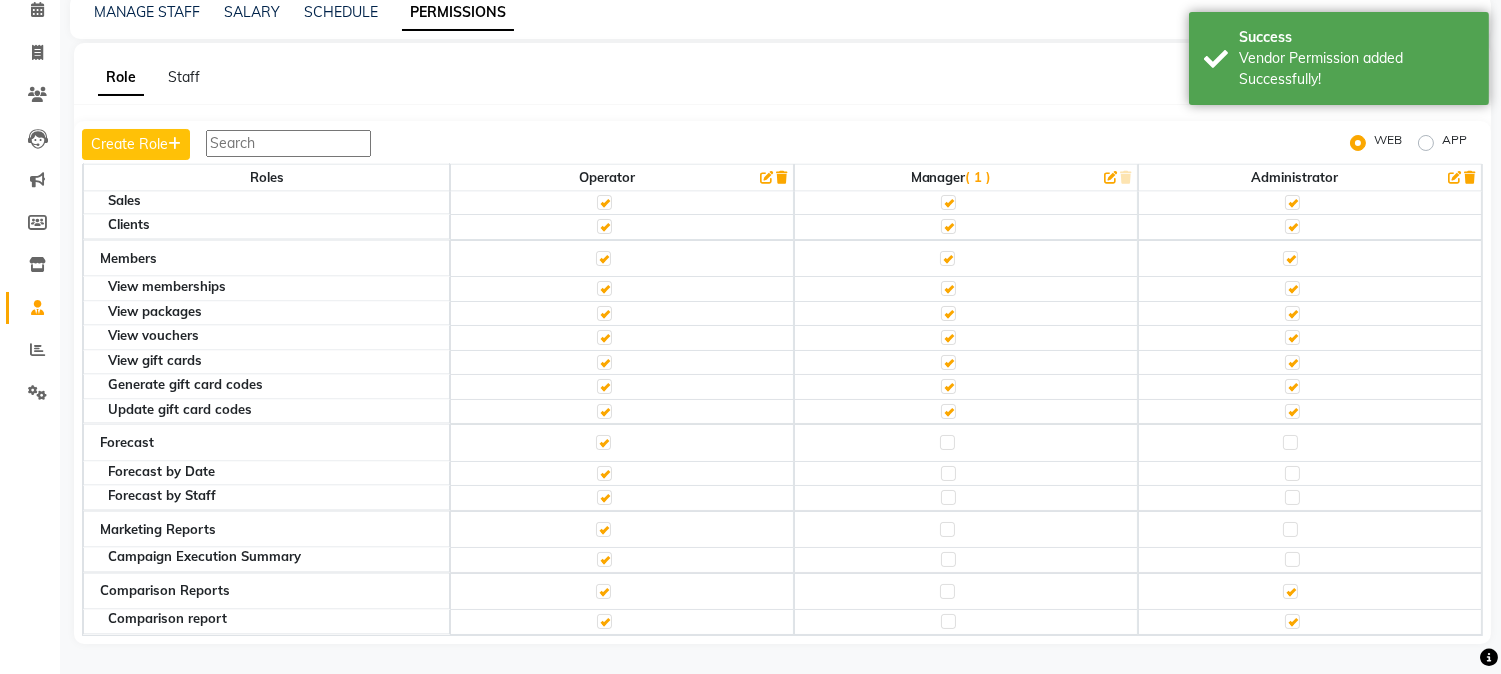 scroll, scrollTop: 6382, scrollLeft: 0, axis: vertical 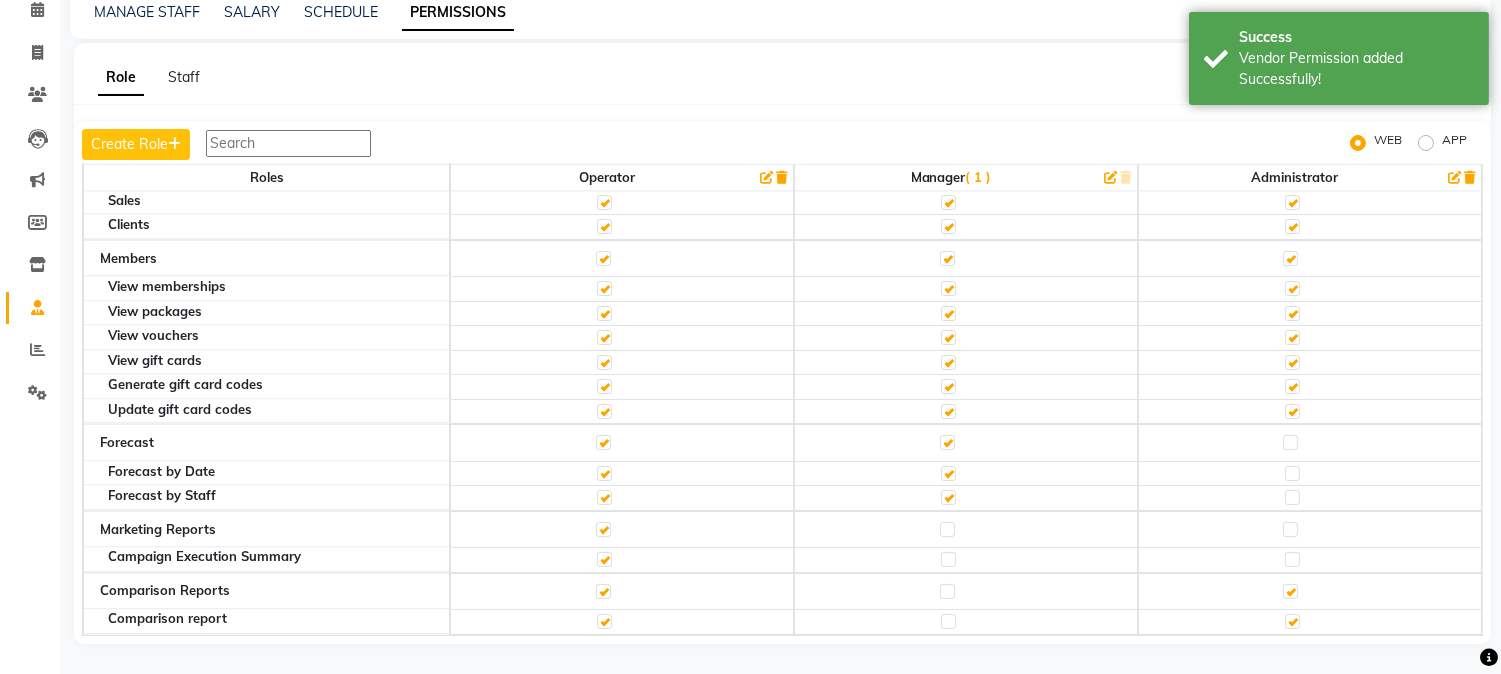 click 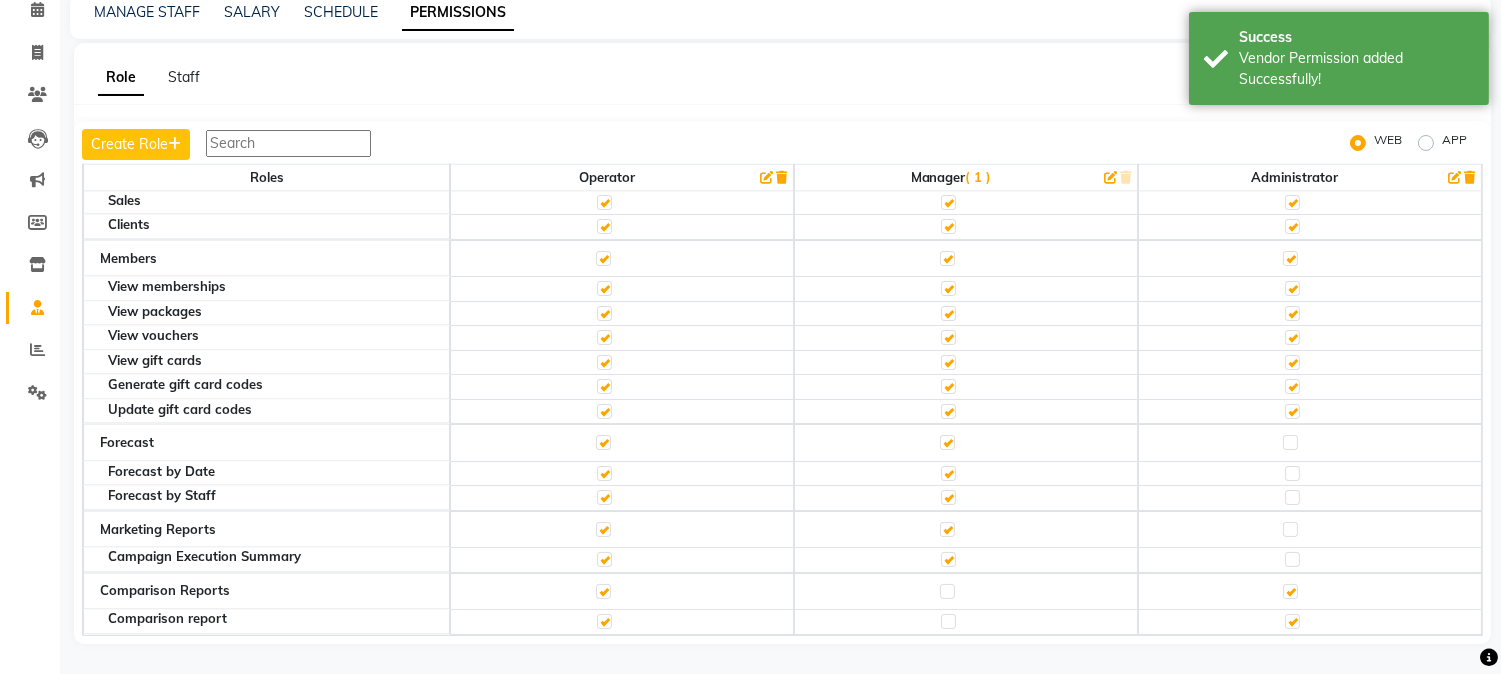 click 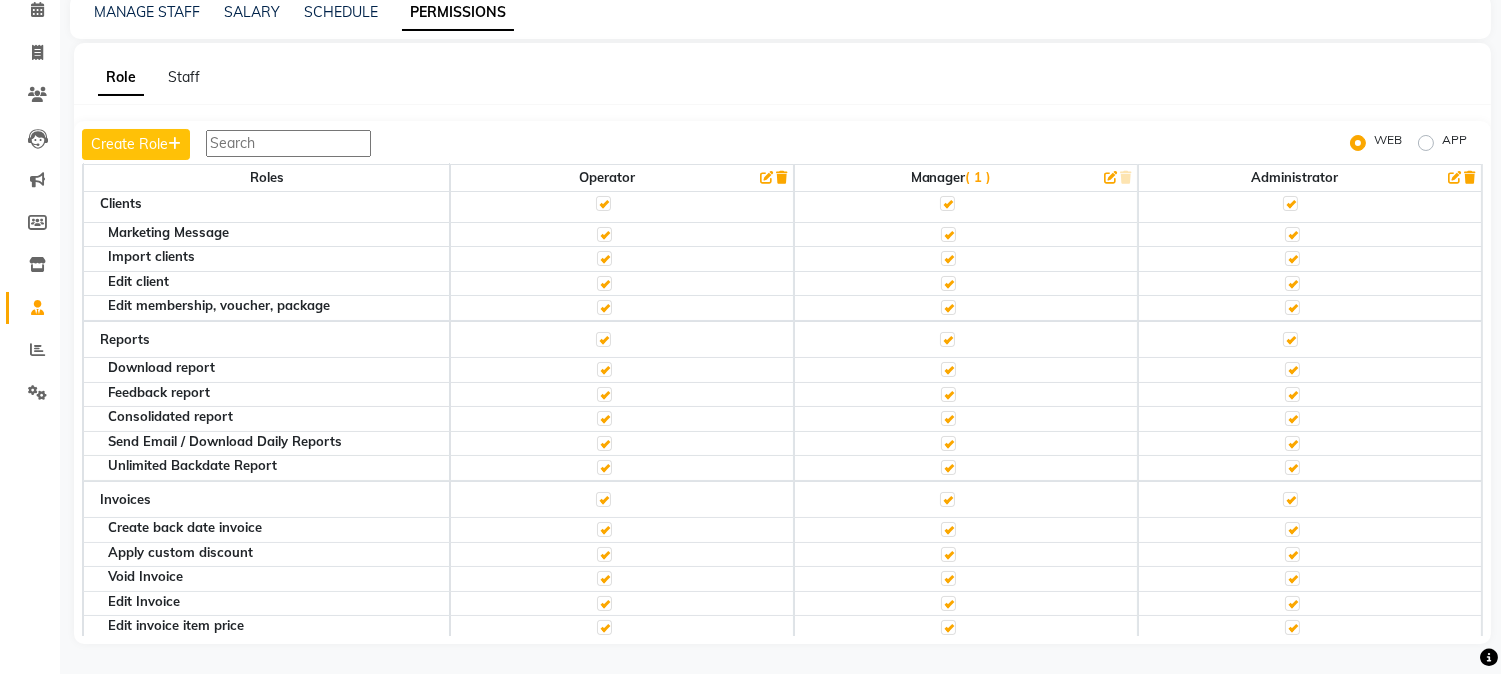scroll, scrollTop: 0, scrollLeft: 0, axis: both 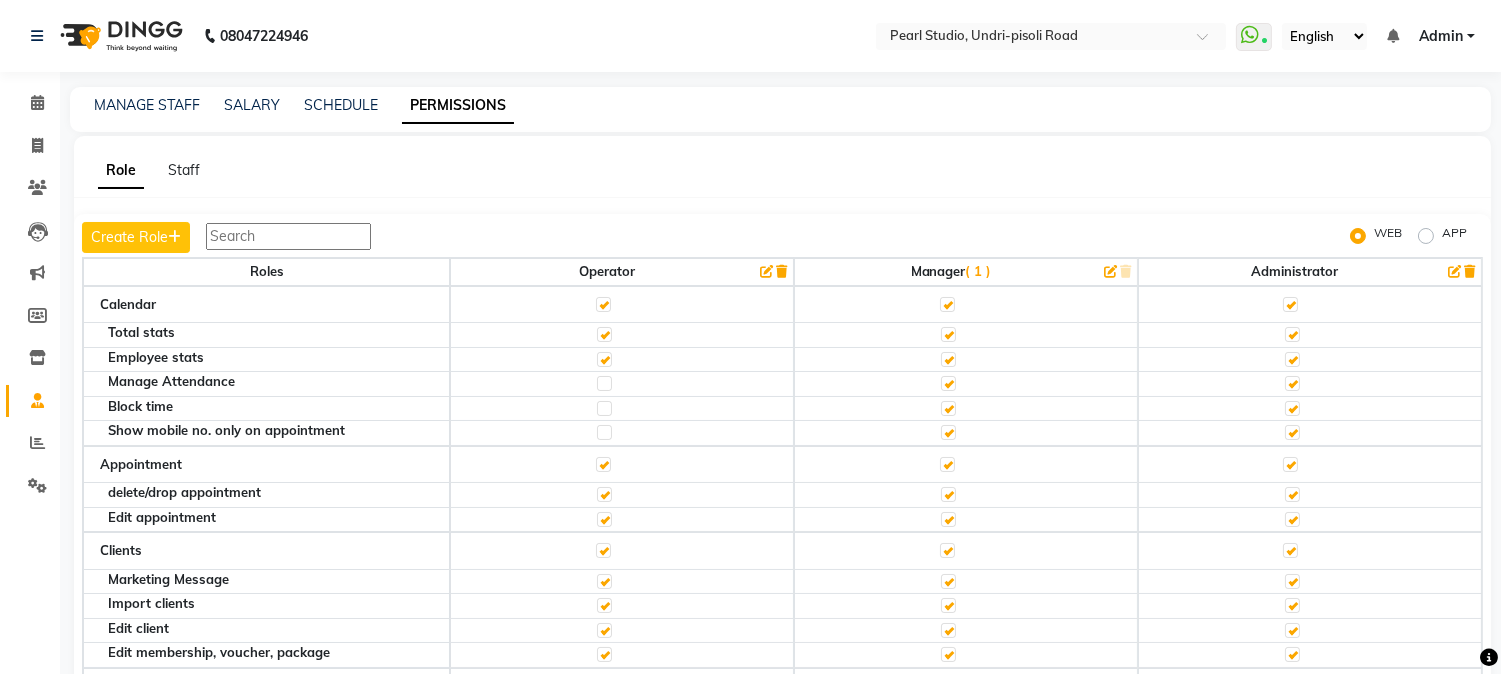 click on "Admin" at bounding box center (1447, 36) 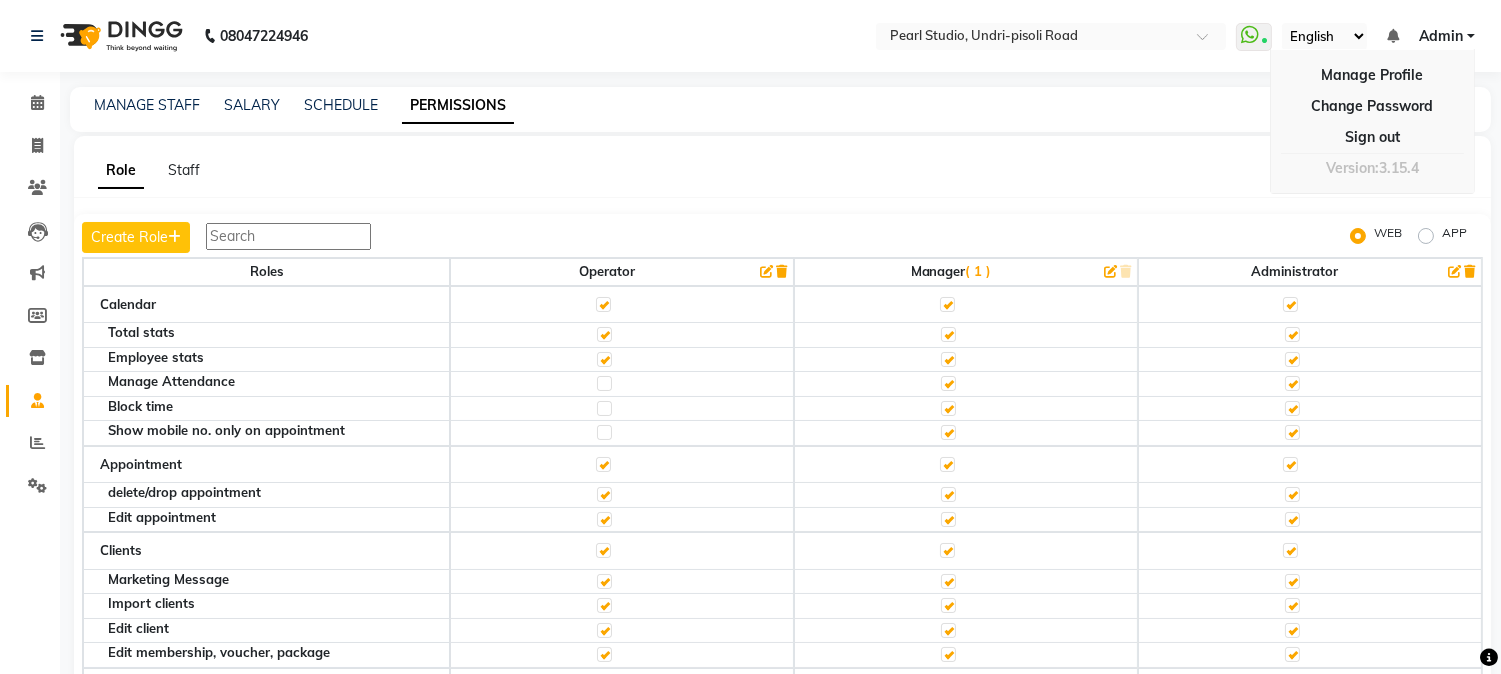 click on "Version:3.15.4" at bounding box center (1372, 168) 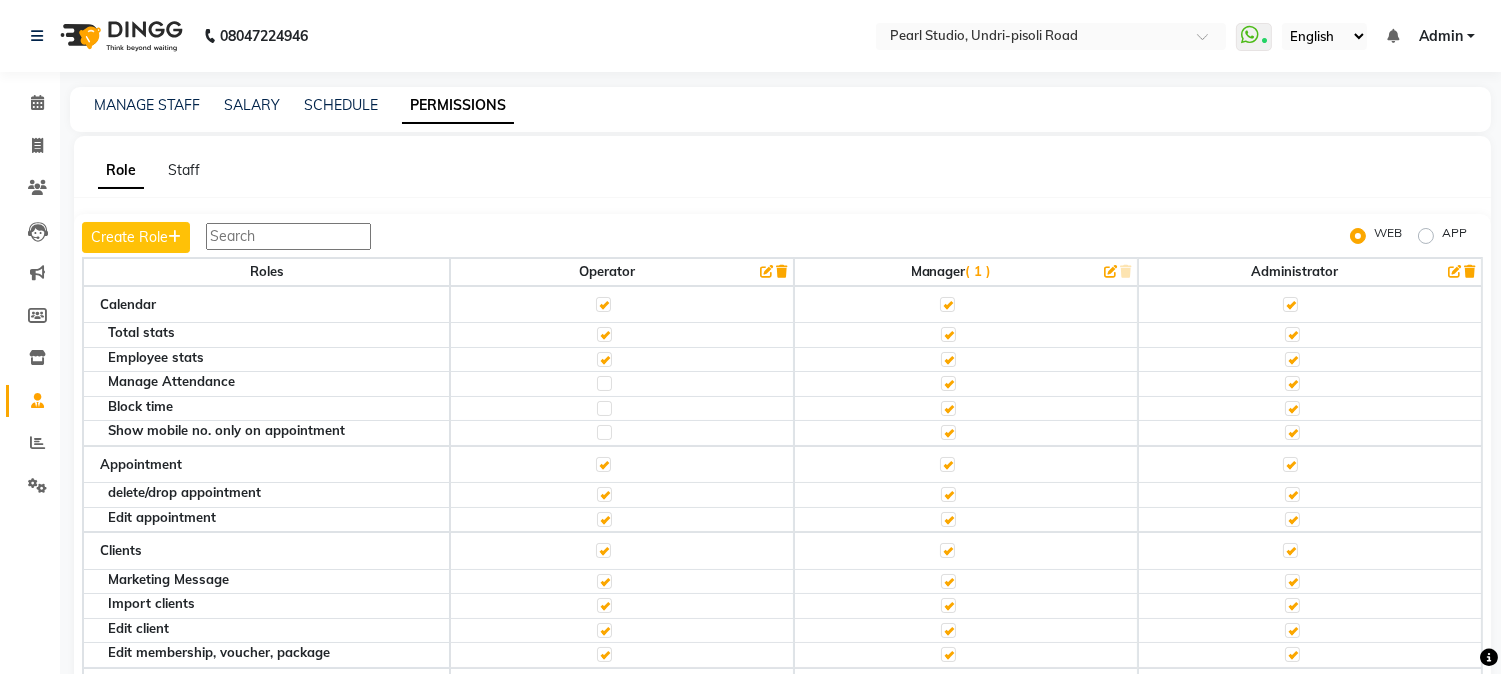 click on "Admin" at bounding box center (1441, 36) 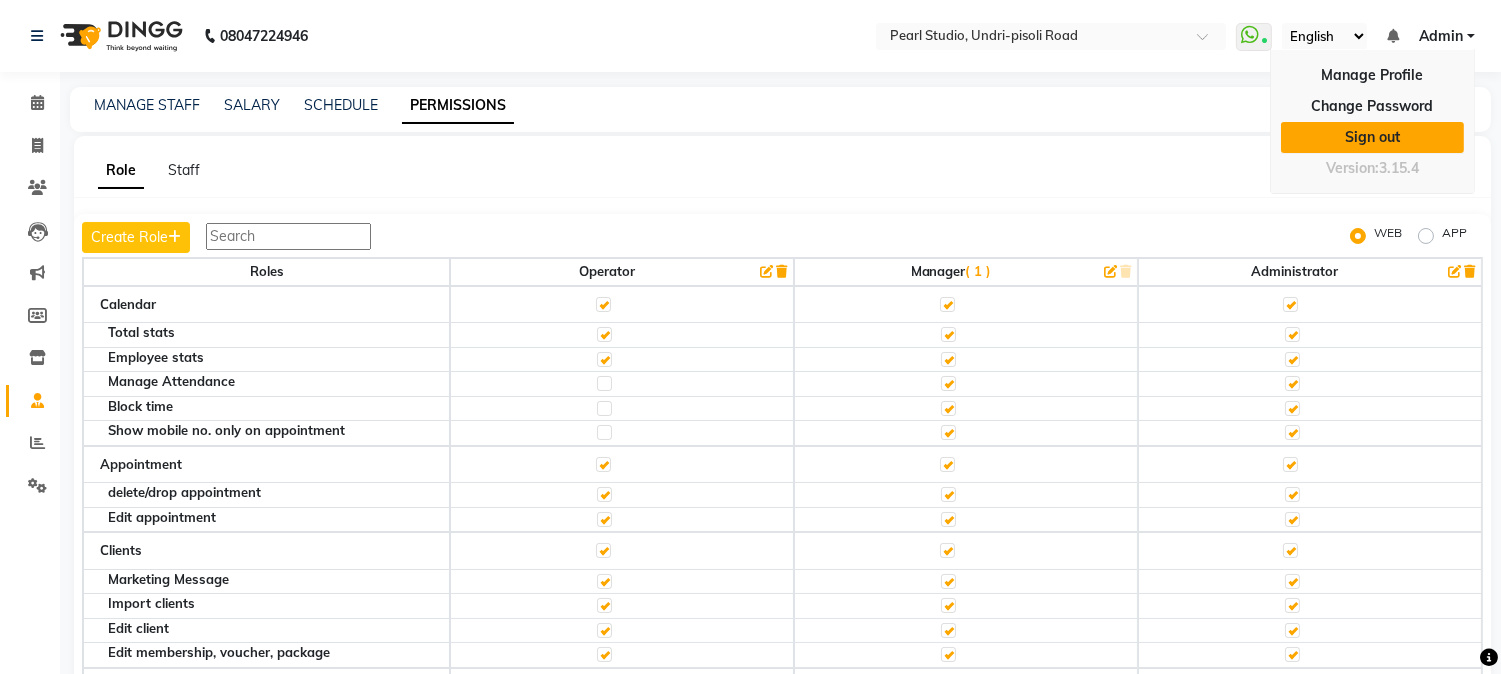 click on "Sign out" at bounding box center (1372, 137) 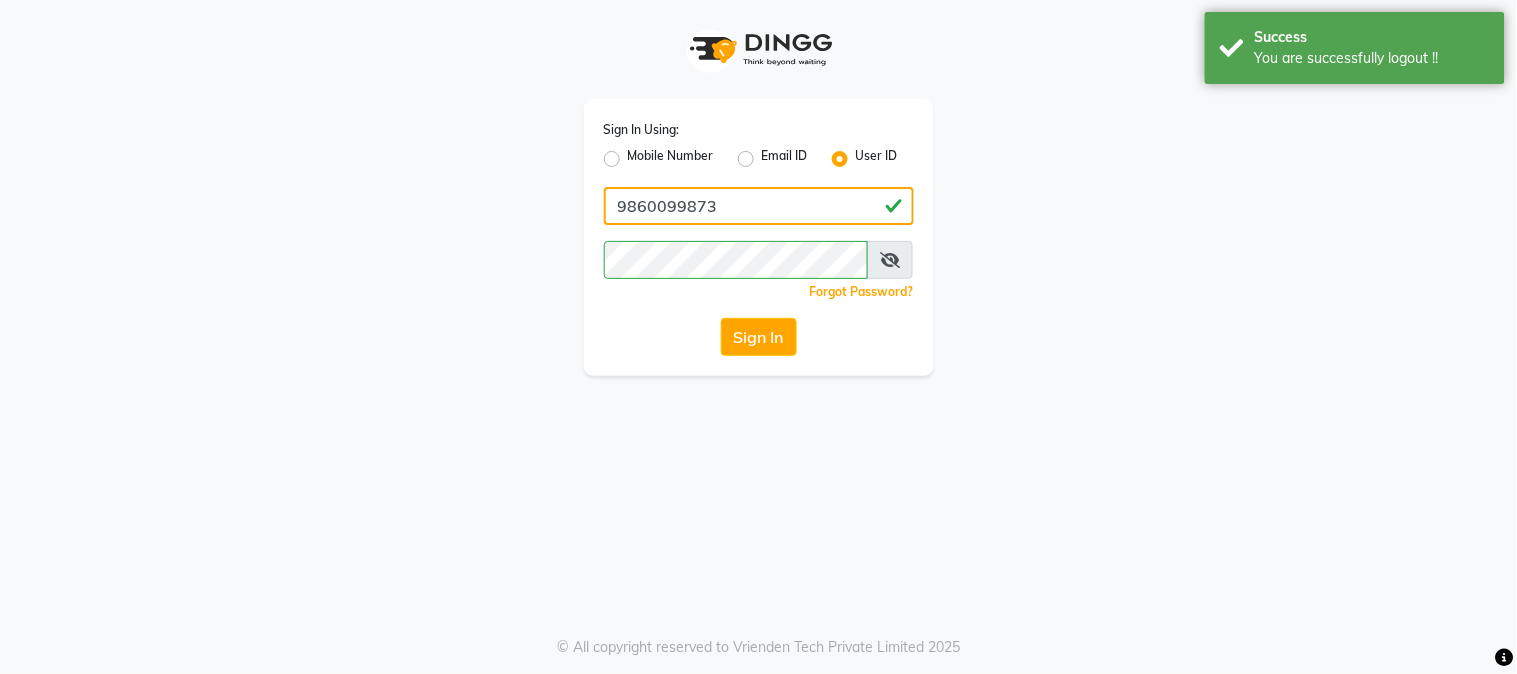 click on "9860099873" 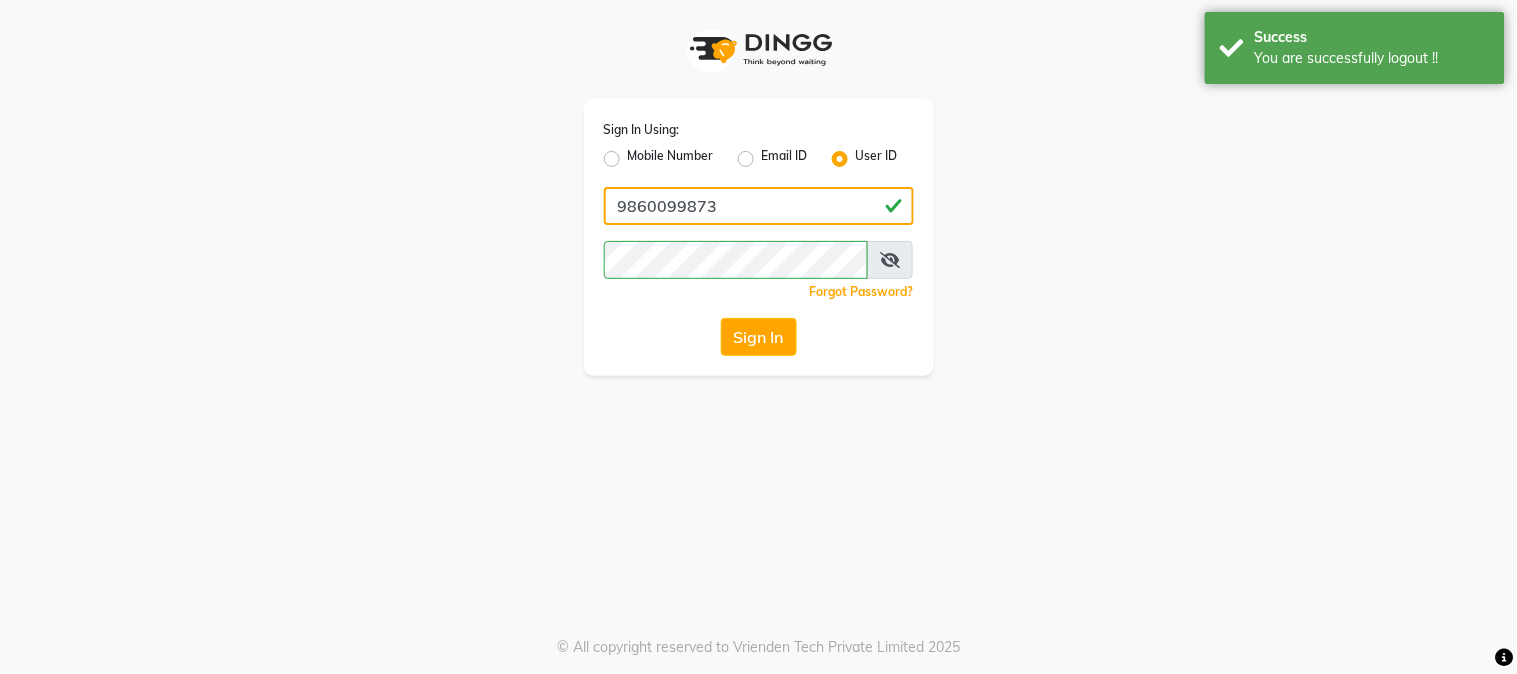 type on "9209454052" 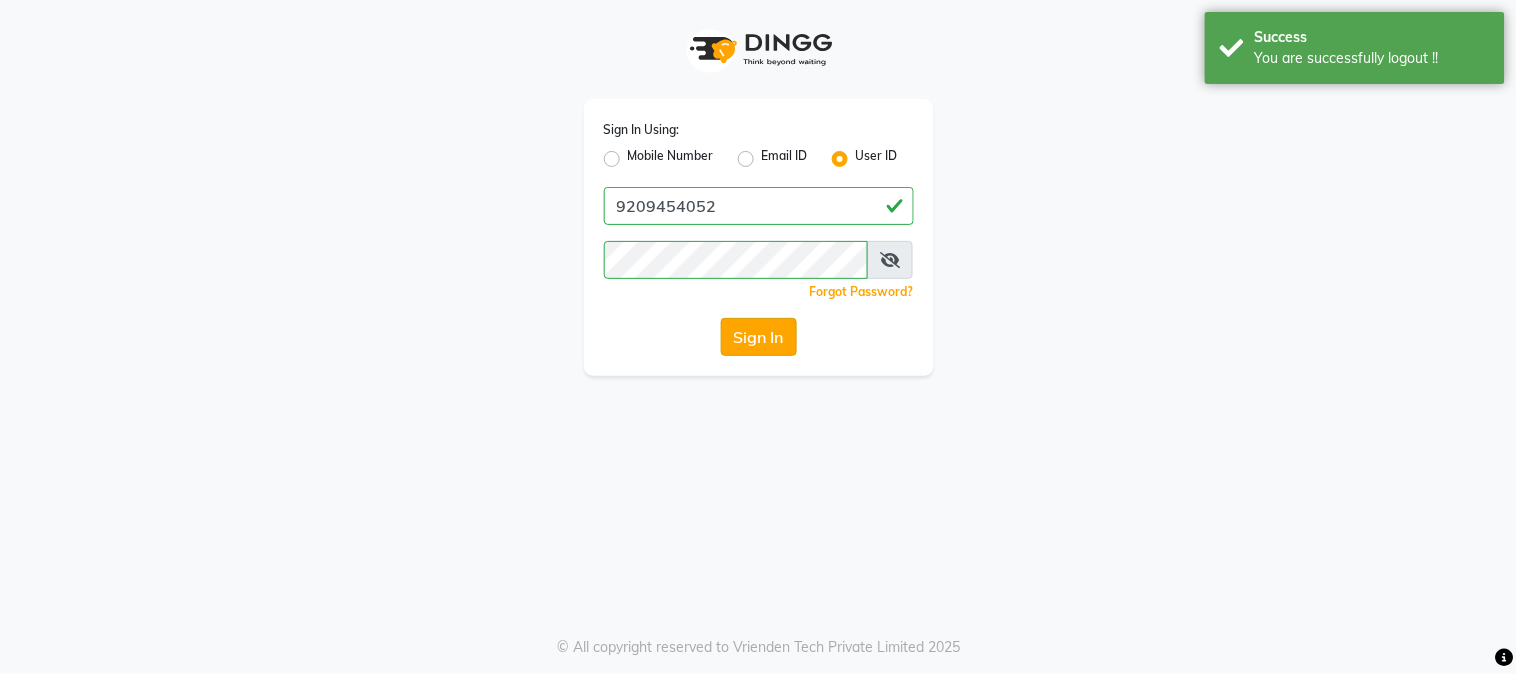 click on "Sign In" 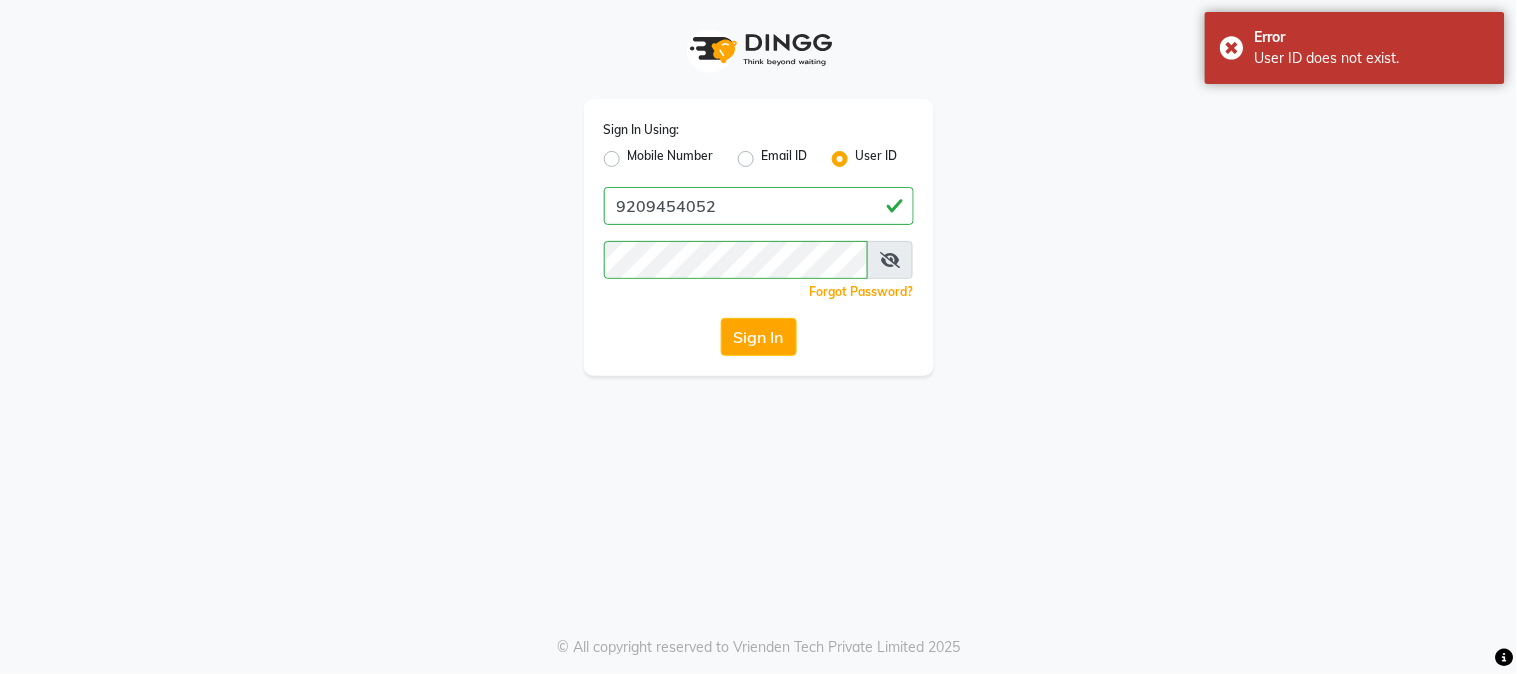 click on "Mobile Number" 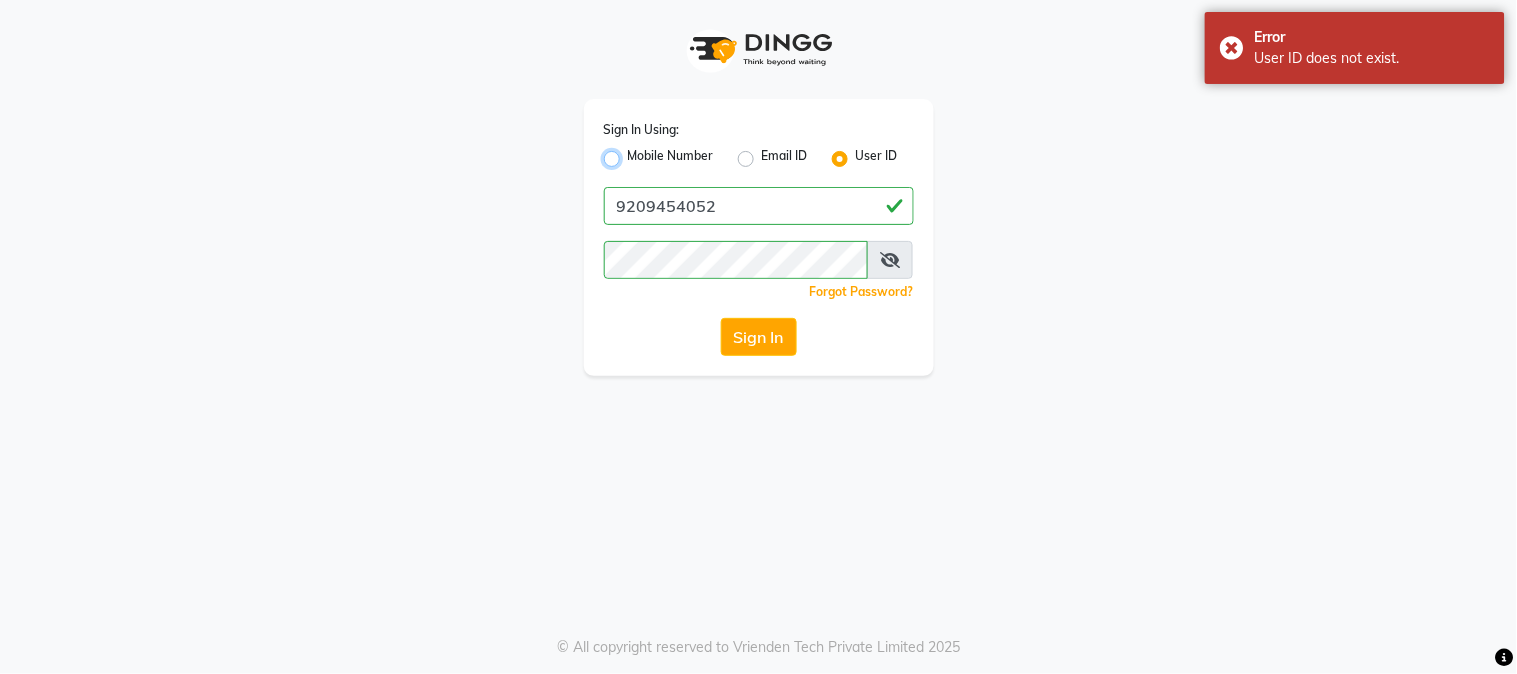 click on "Mobile Number" at bounding box center [634, 153] 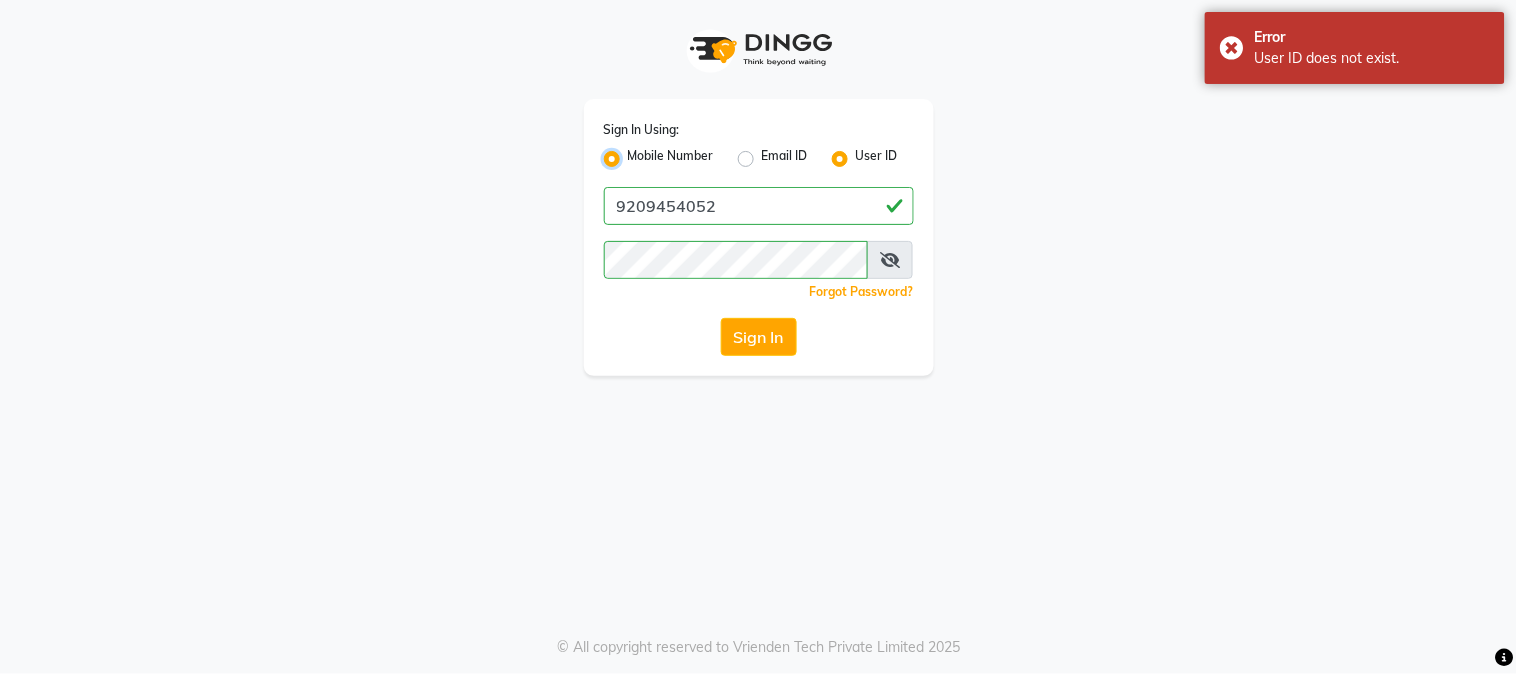 radio on "false" 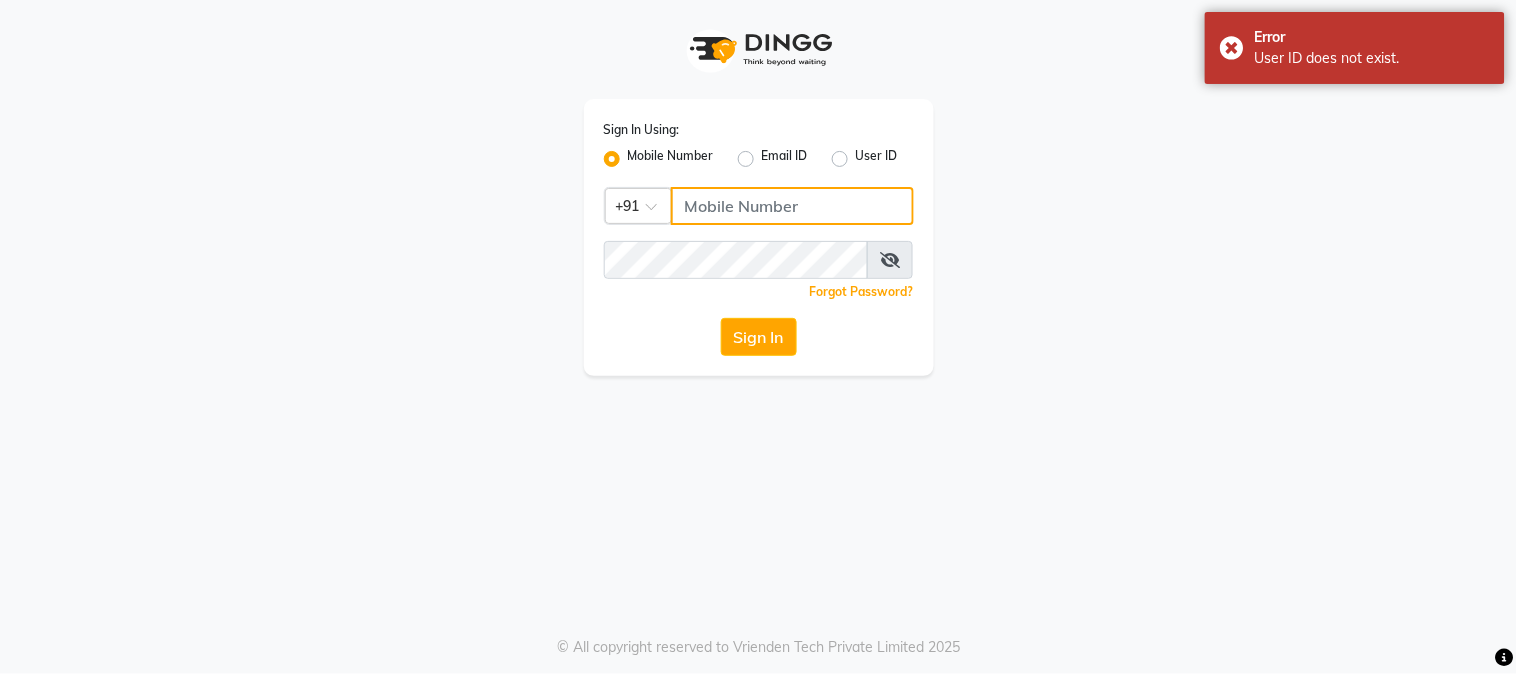 click 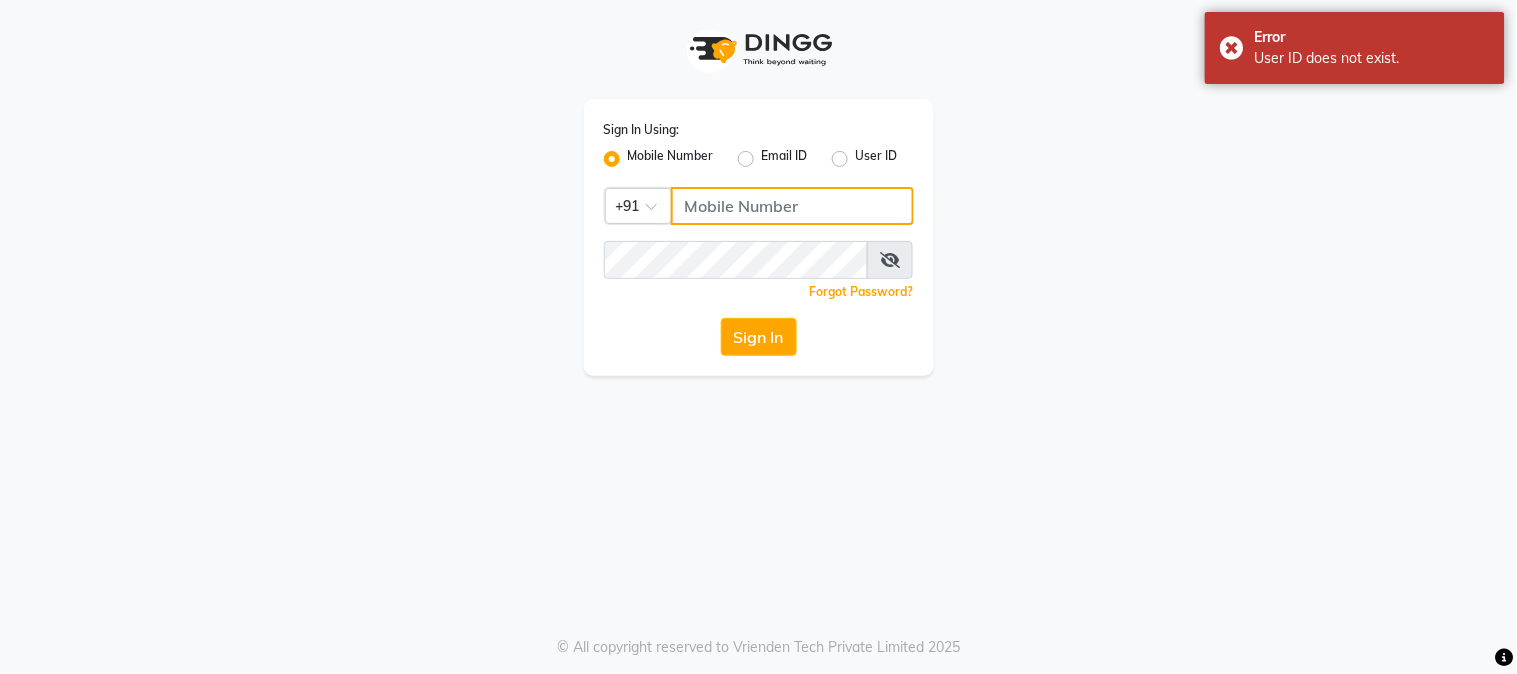 type on "9209454052" 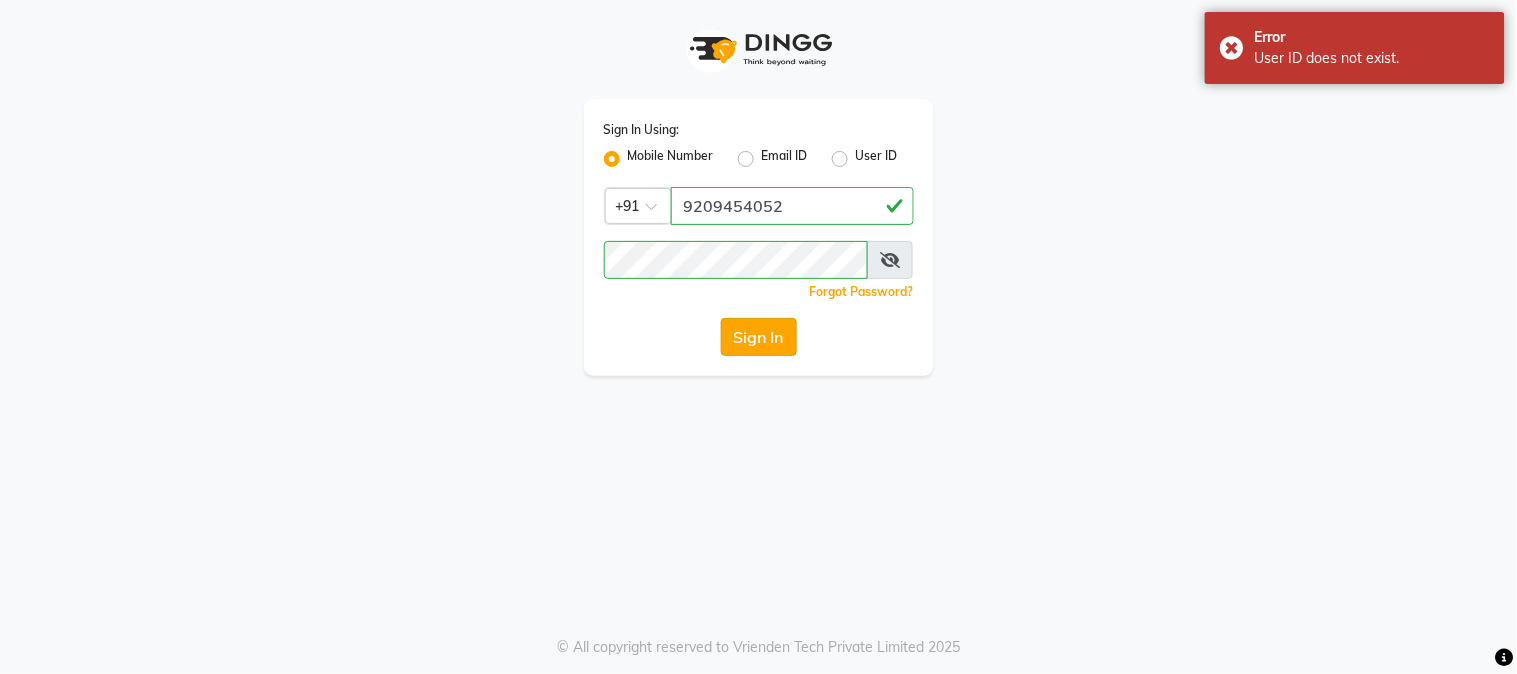 click on "Sign In" 